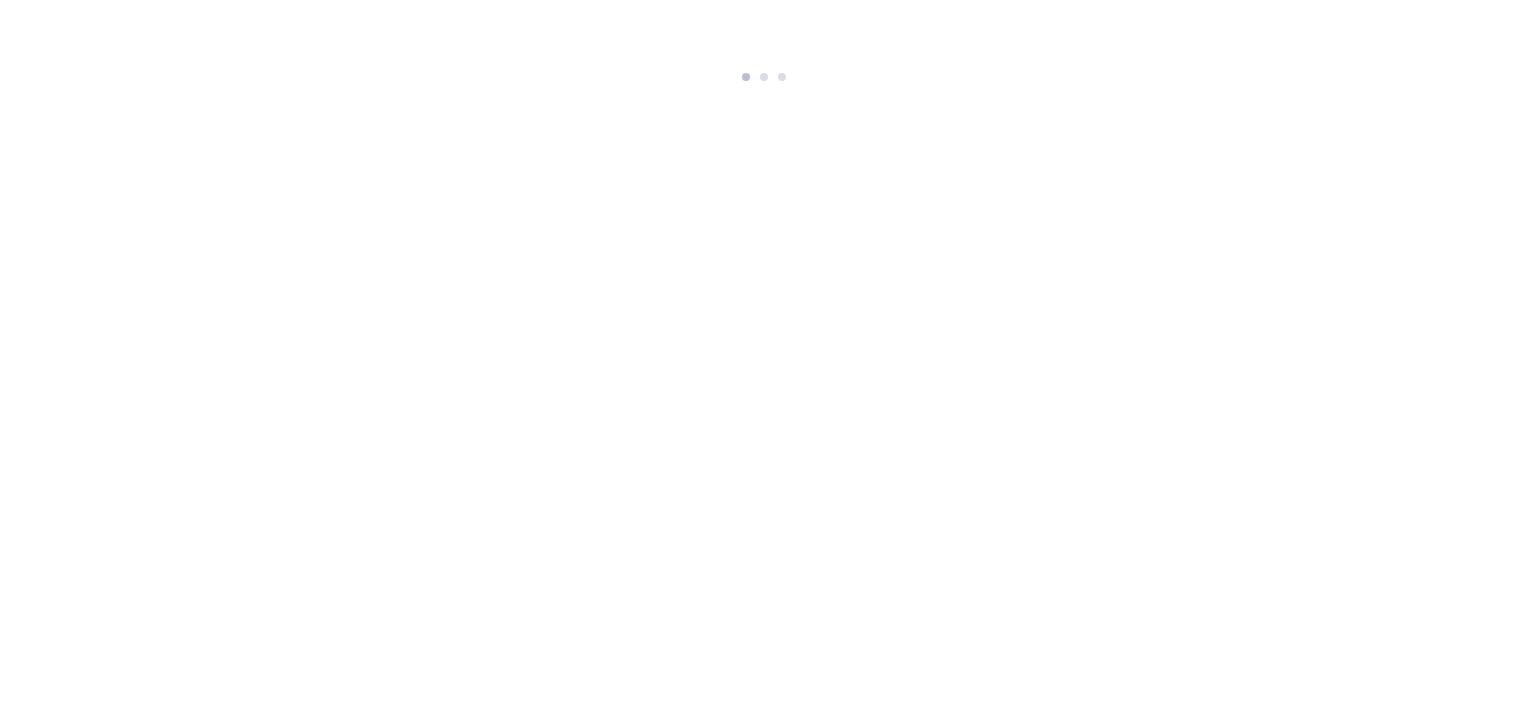 scroll, scrollTop: 0, scrollLeft: 0, axis: both 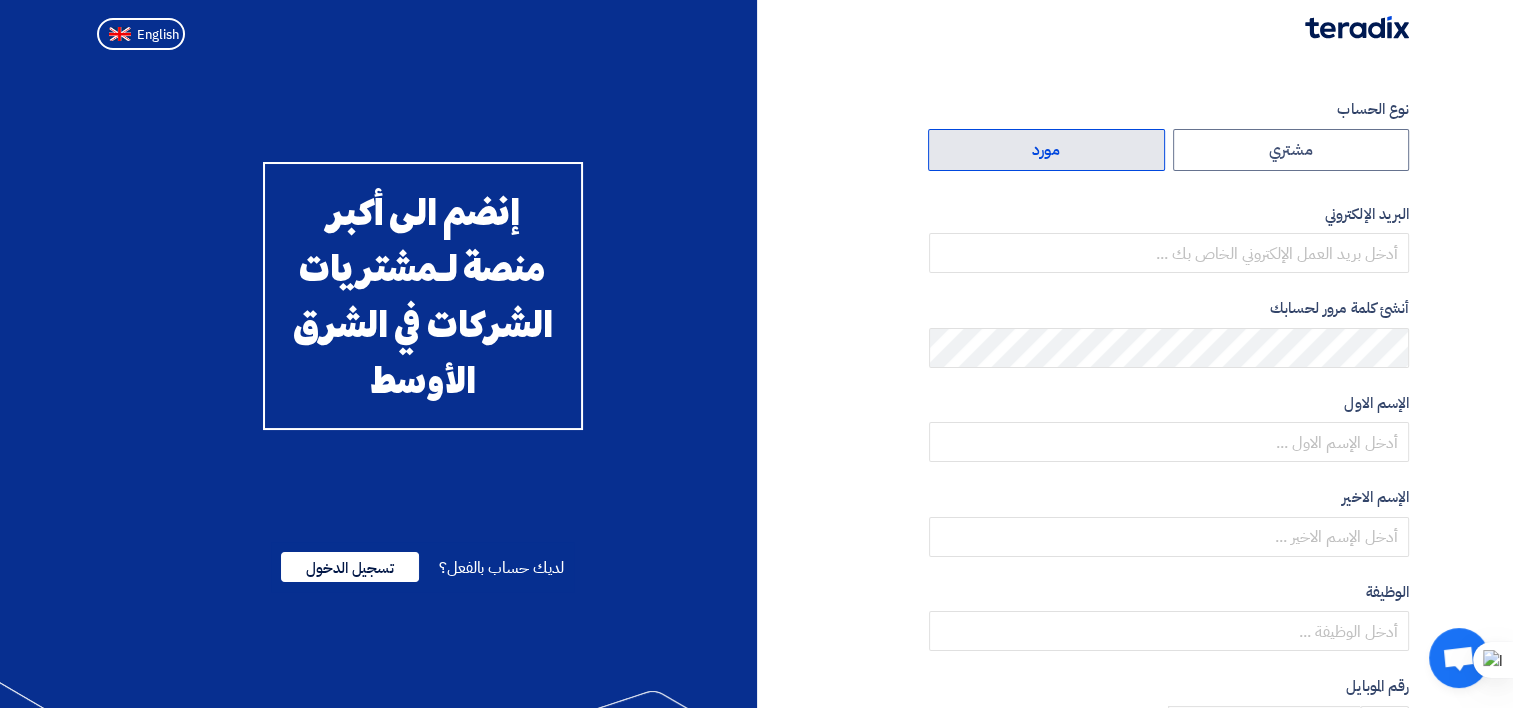 click on "مورد" 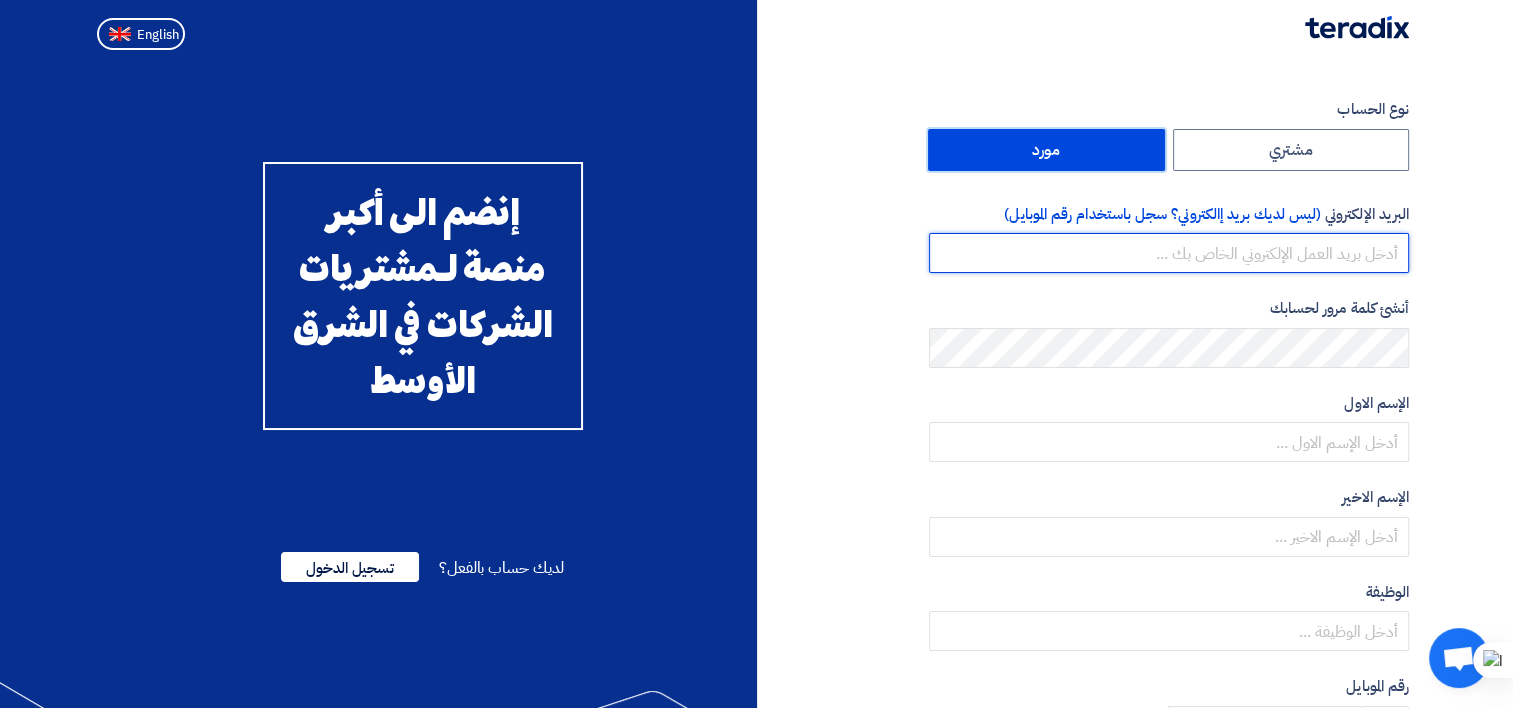 click at bounding box center [1169, 253] 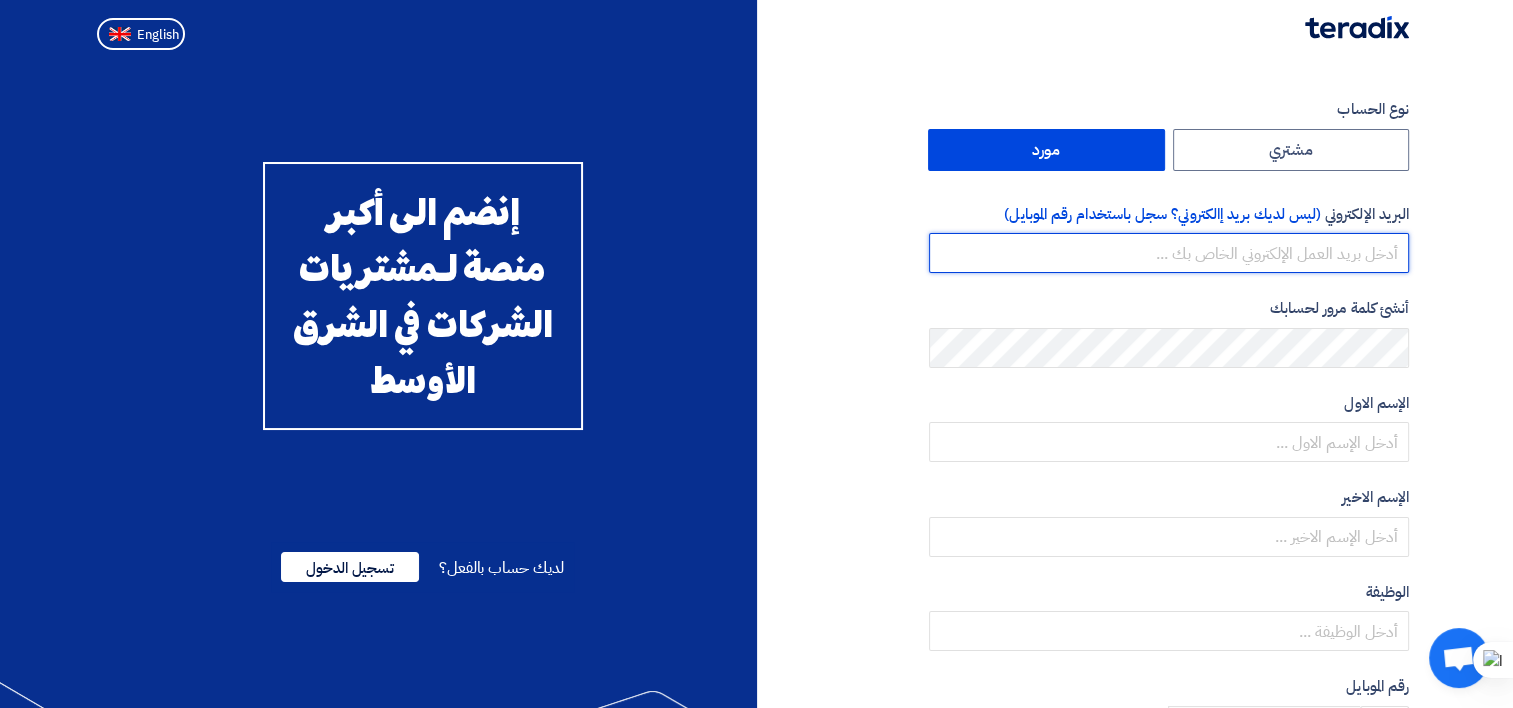 type on "mahmoud.fathy@brandmix-eg.com" 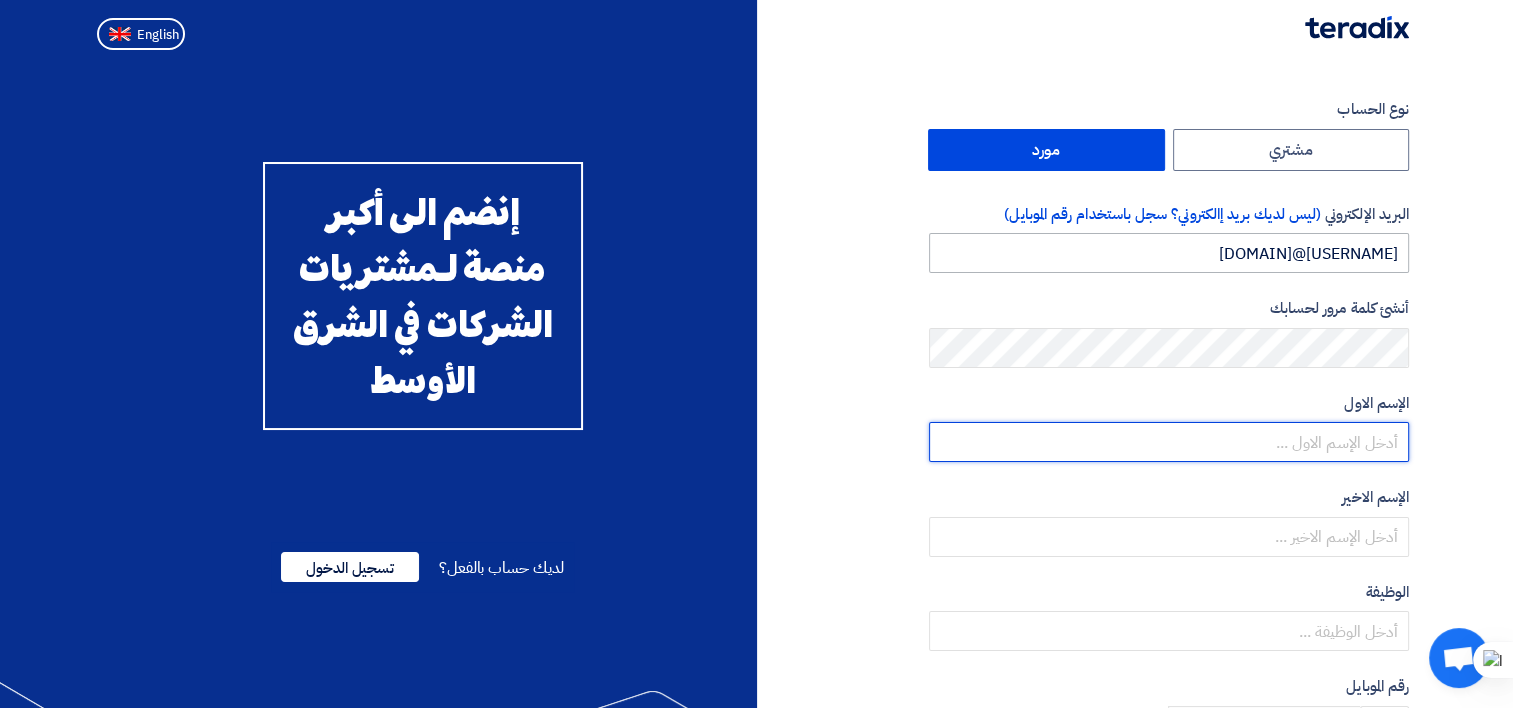 type on "[FIRST]" 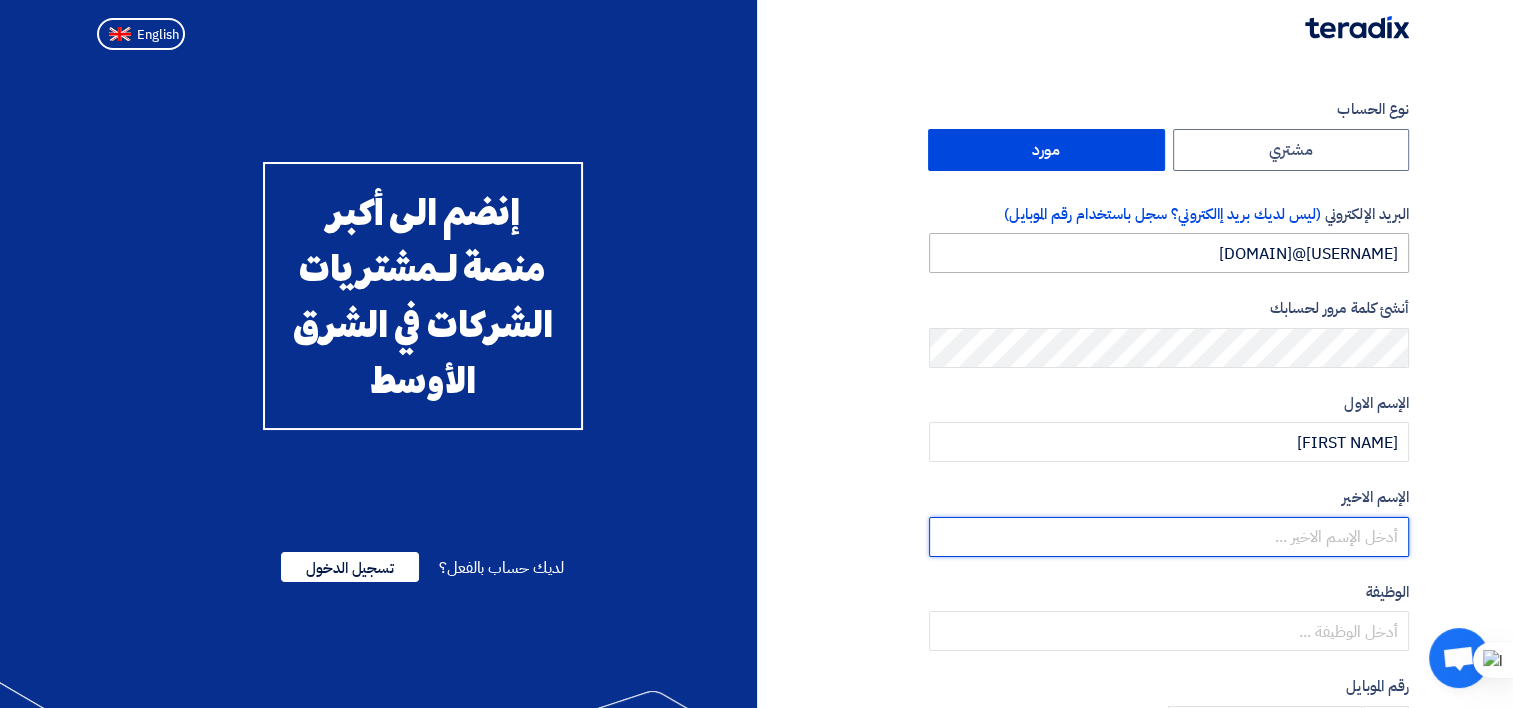 type on "Ahmed" 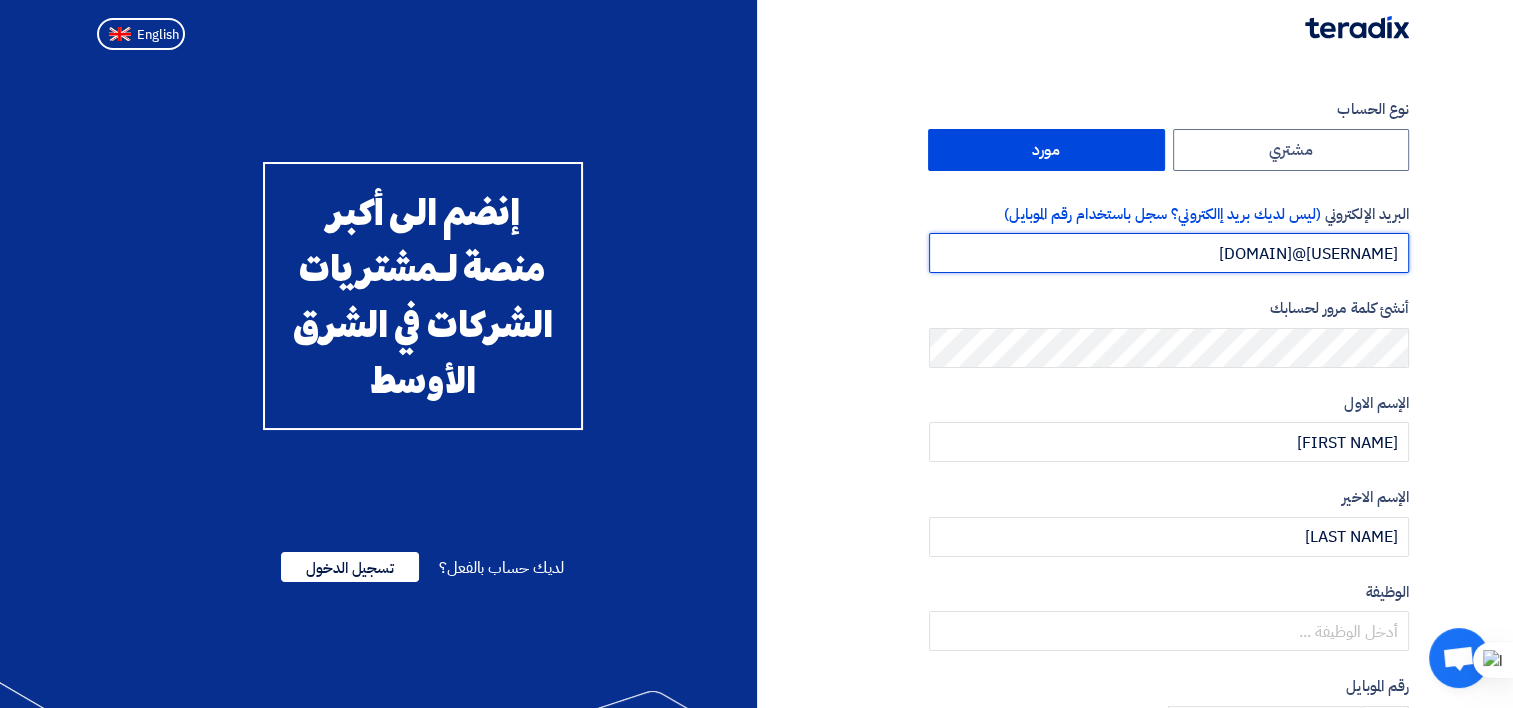click on "mahmoudahmedfathy84@gmail.com" at bounding box center [1169, 253] 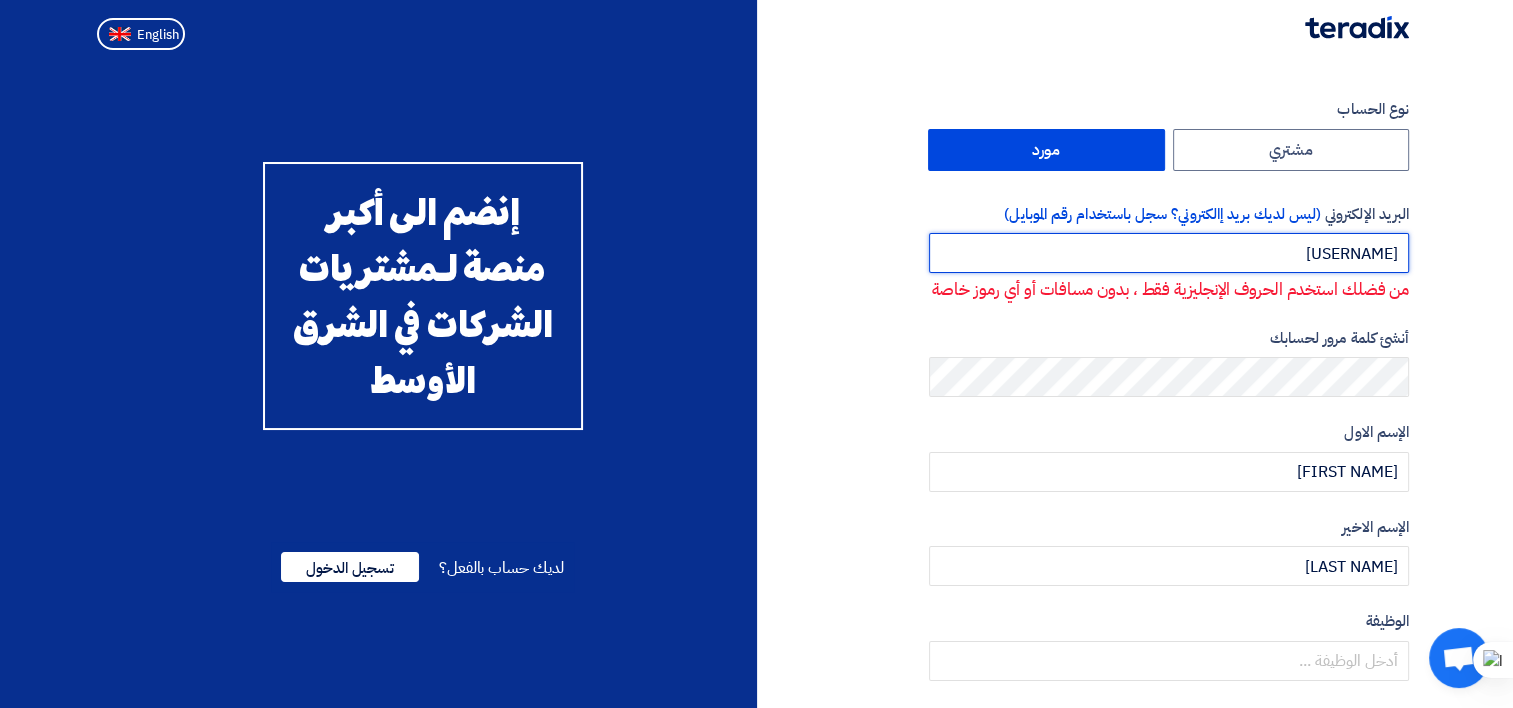 type on "mahmoud.fathy@brandmix-eg.com" 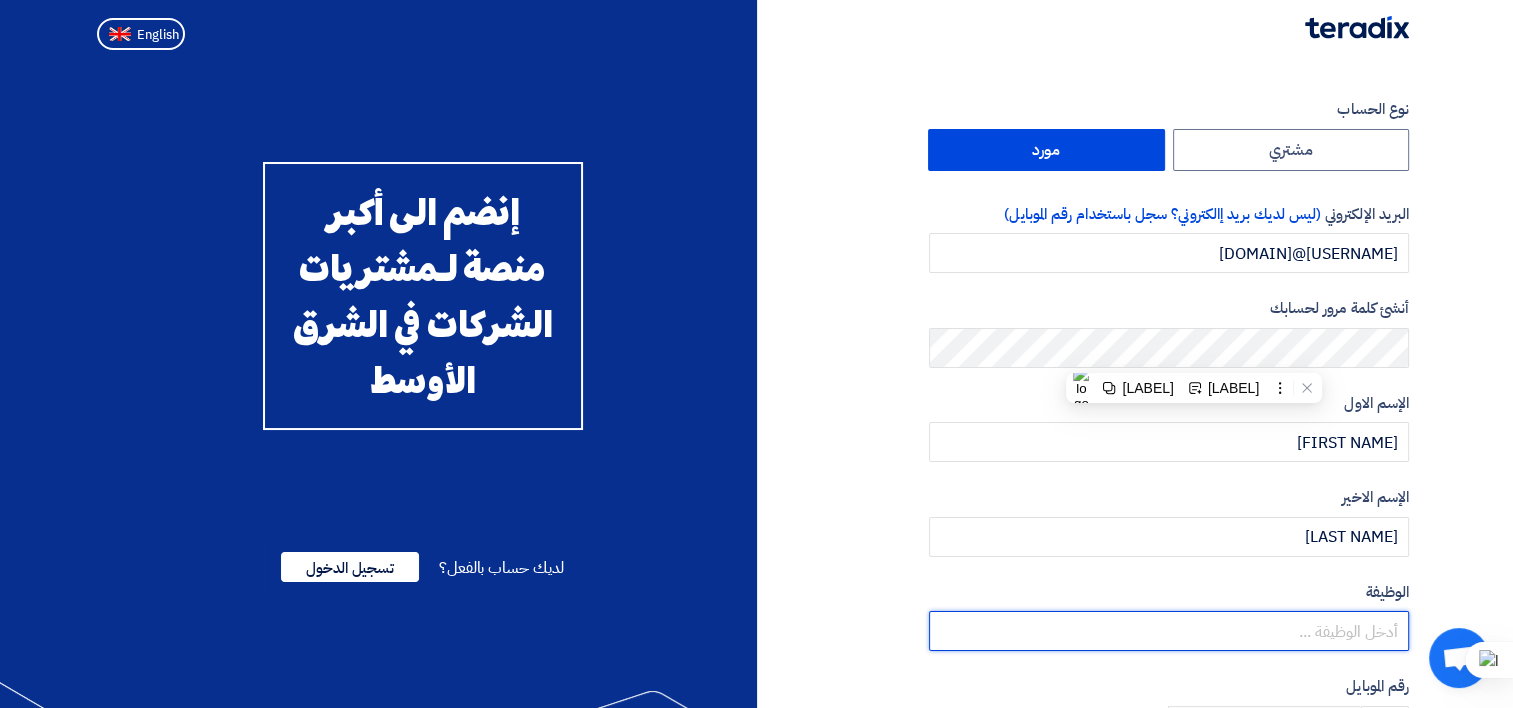 click at bounding box center (1169, 631) 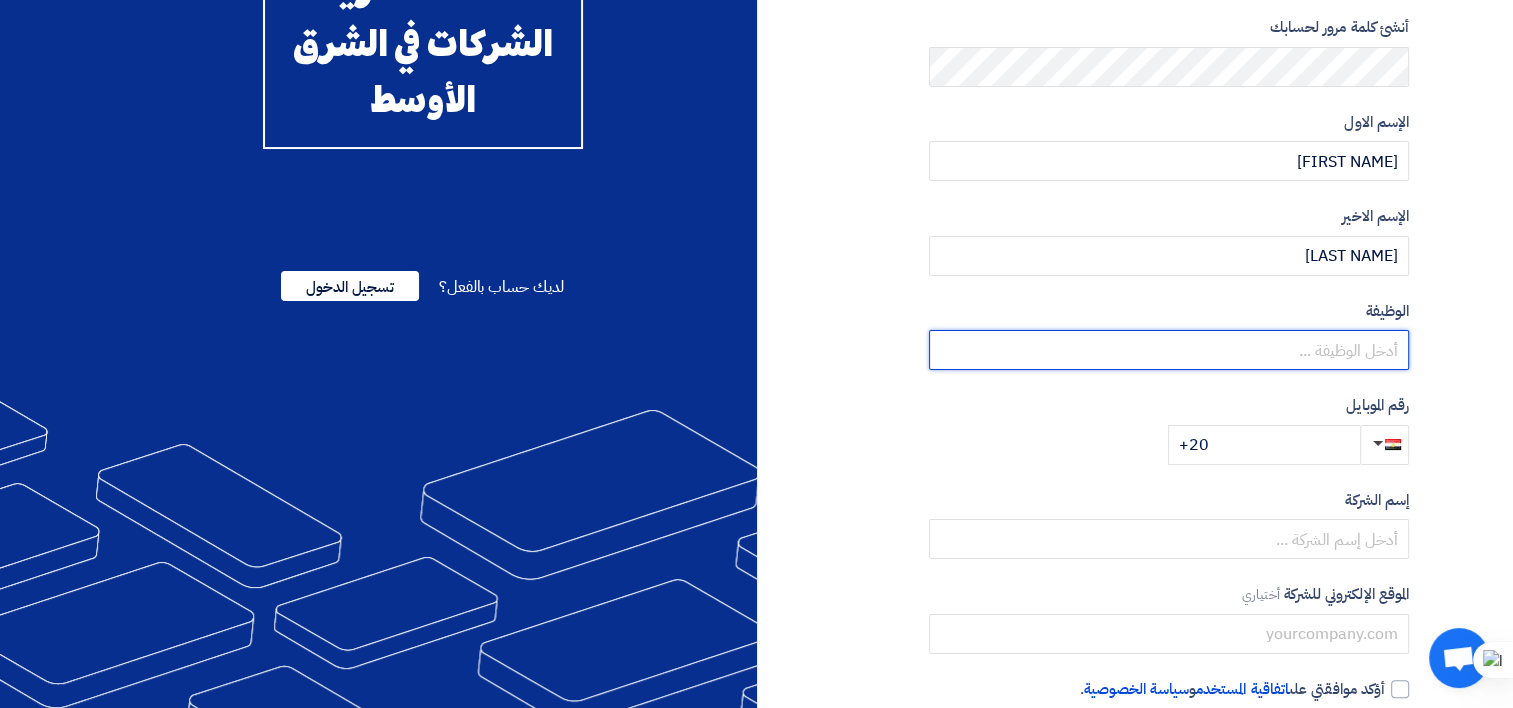 scroll, scrollTop: 300, scrollLeft: 0, axis: vertical 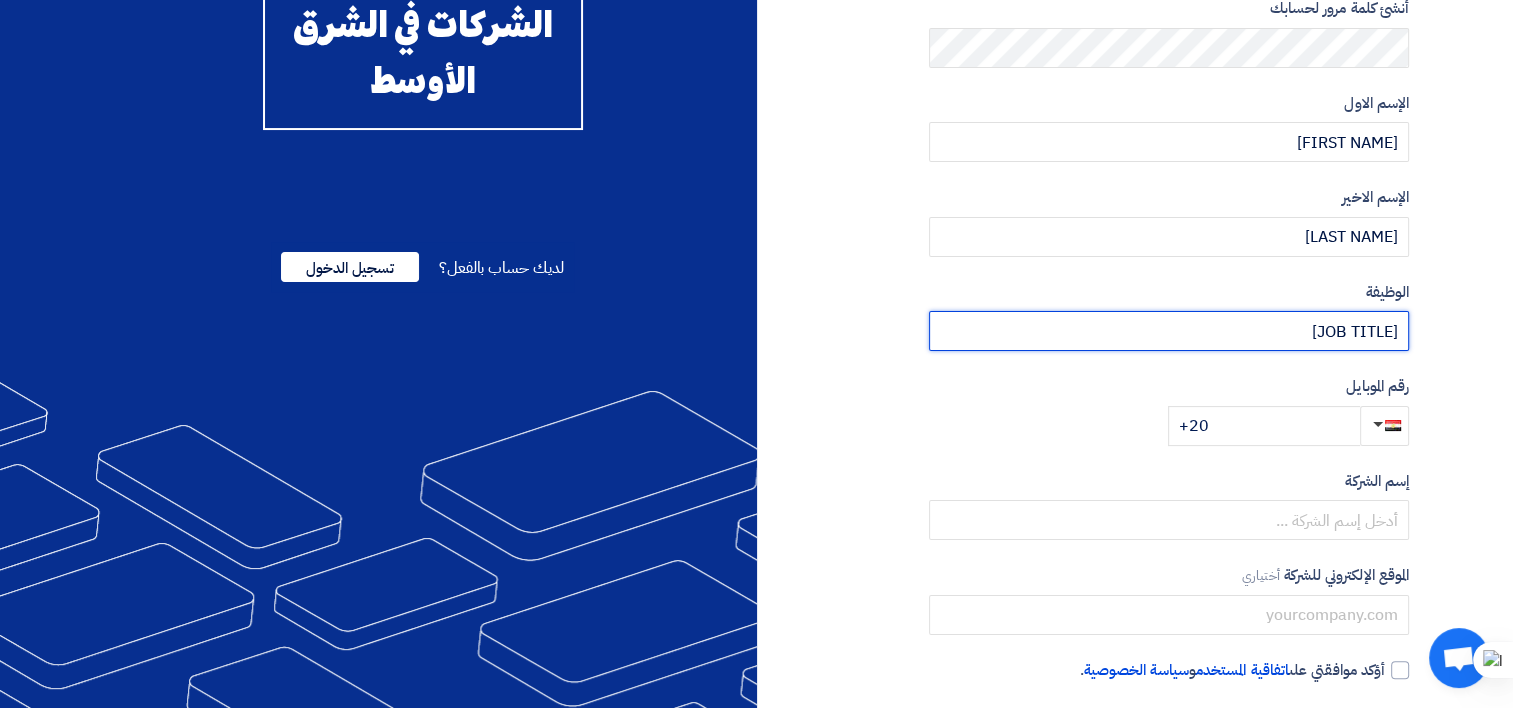 type on "Operation Manager" 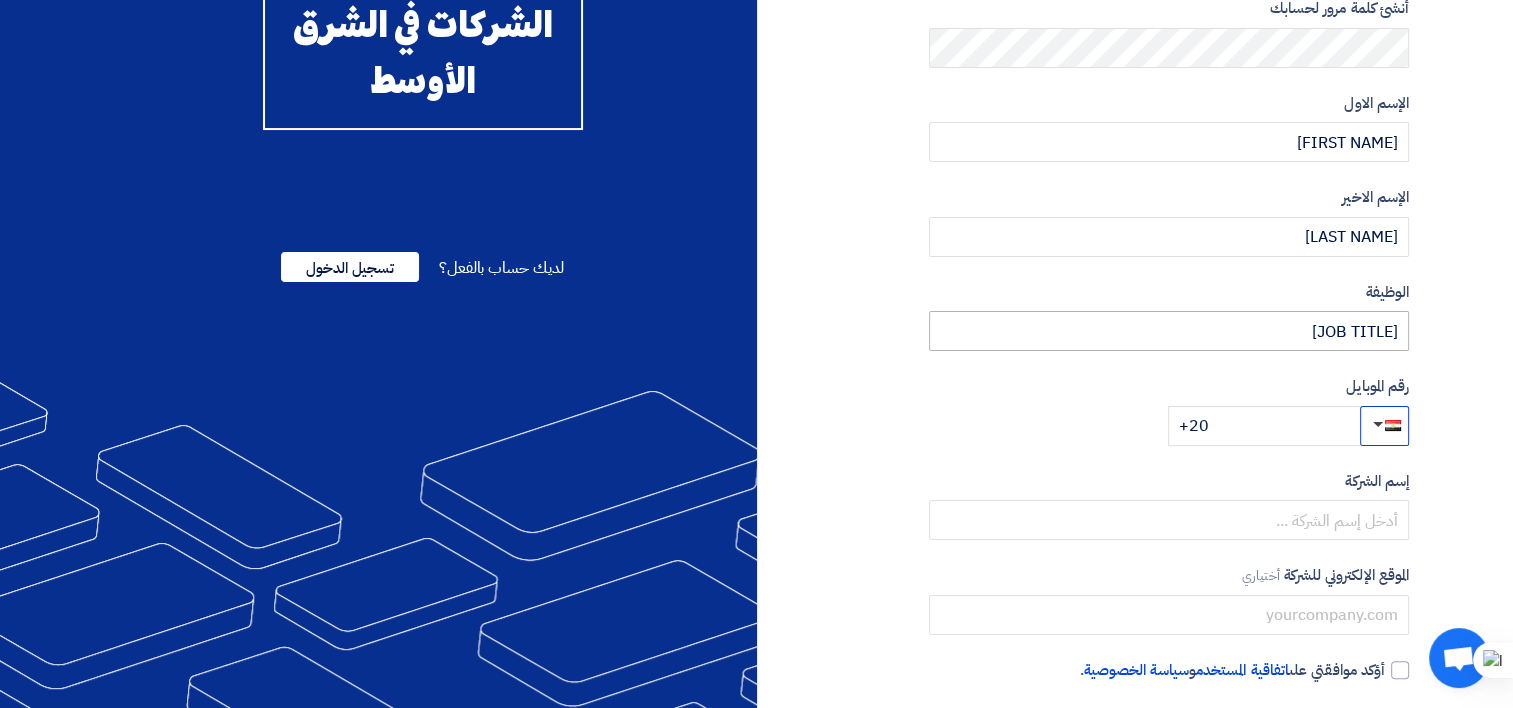 type 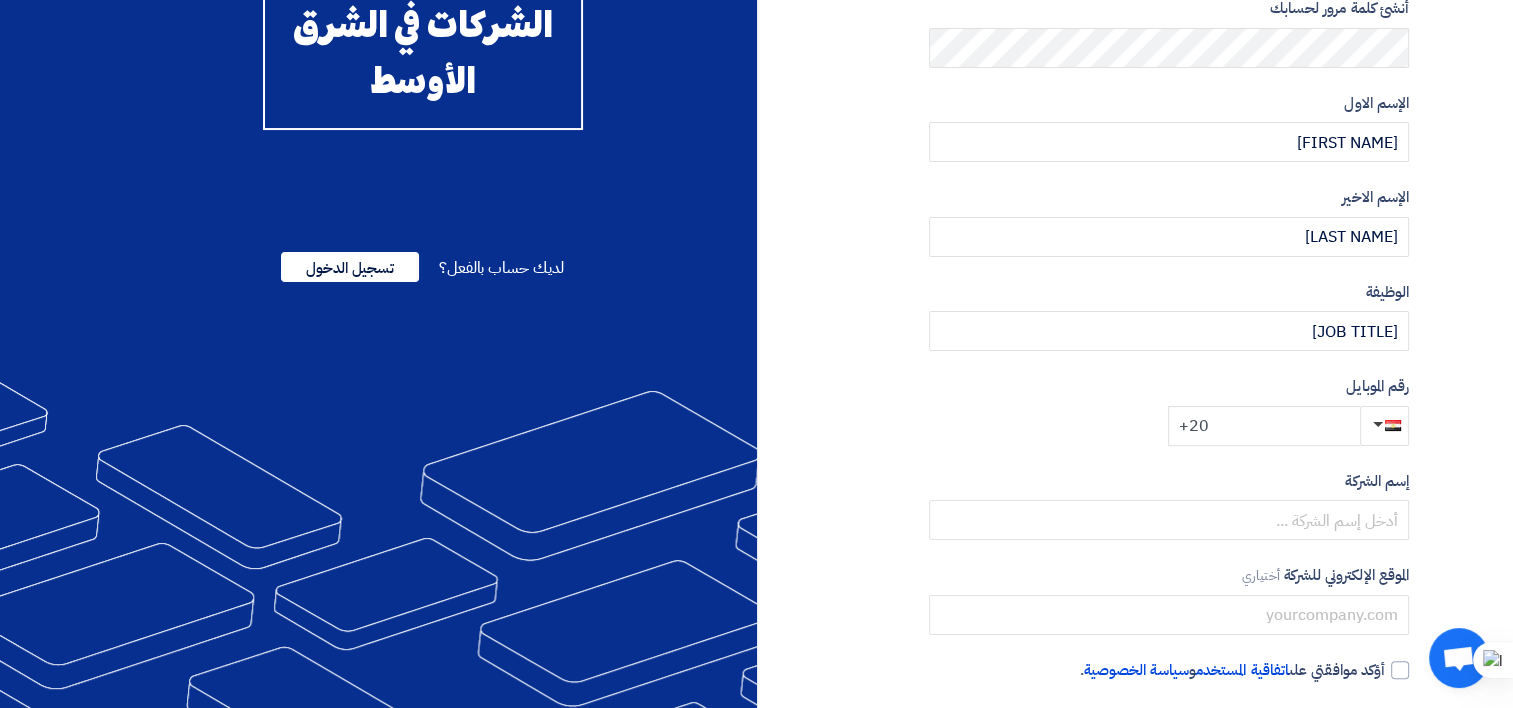 click on "+20" 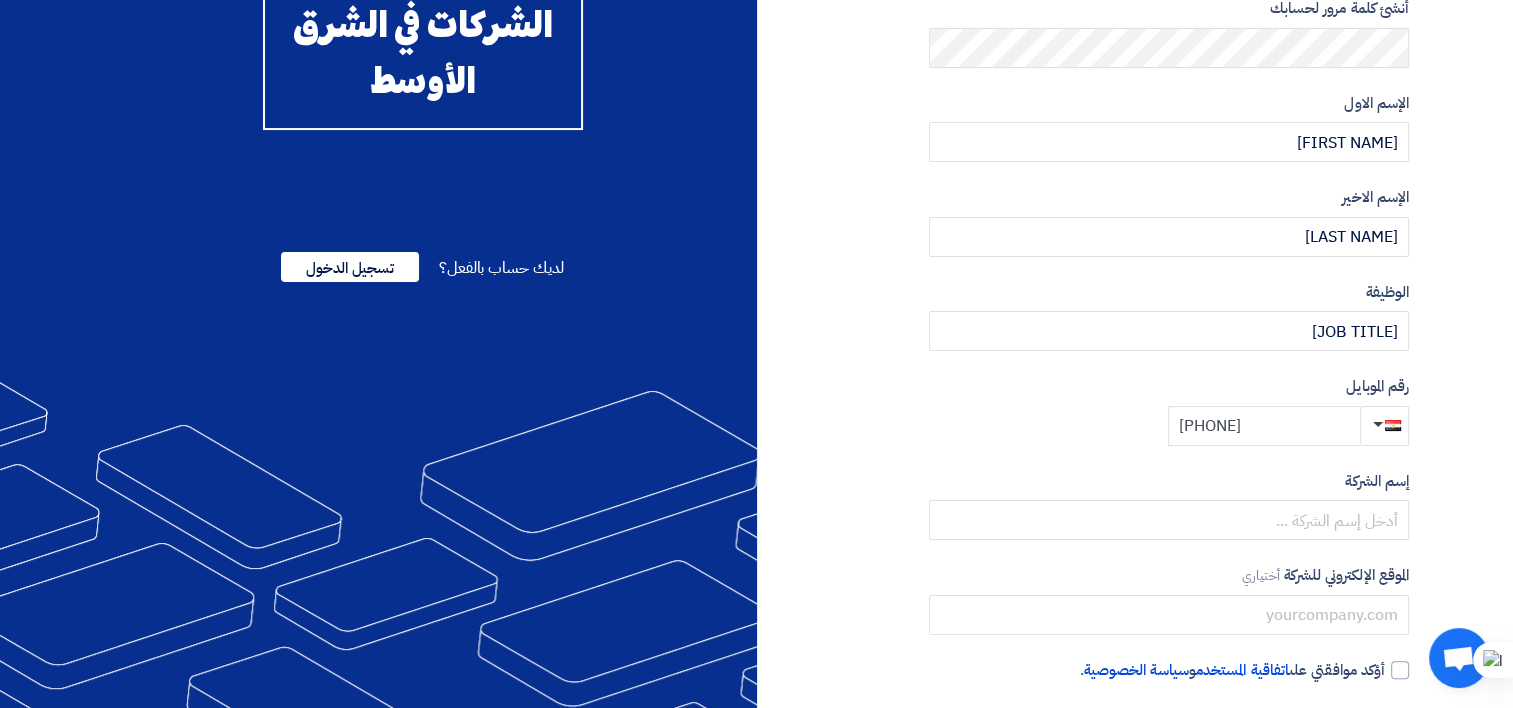 type on "+20 01229681987" 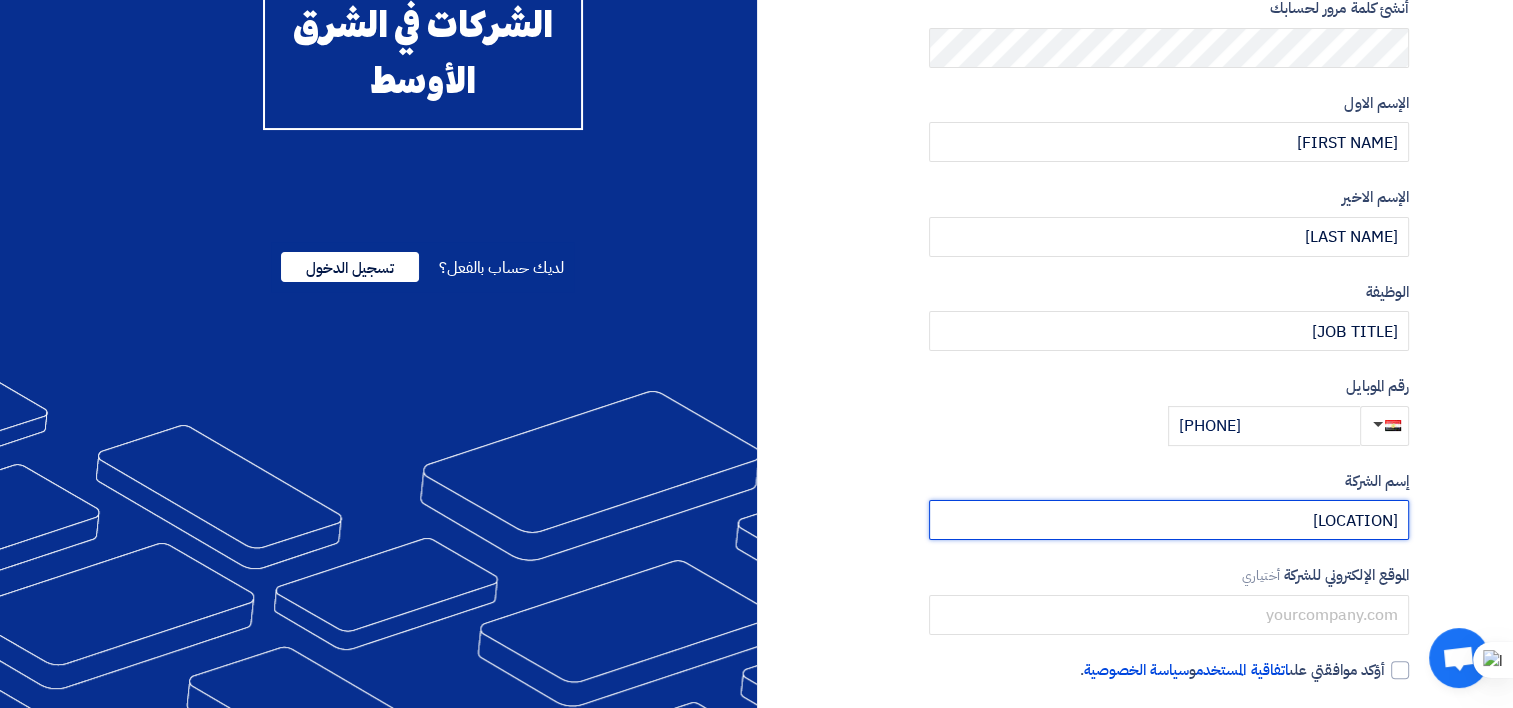click on "Egyption inter" at bounding box center [1169, 520] 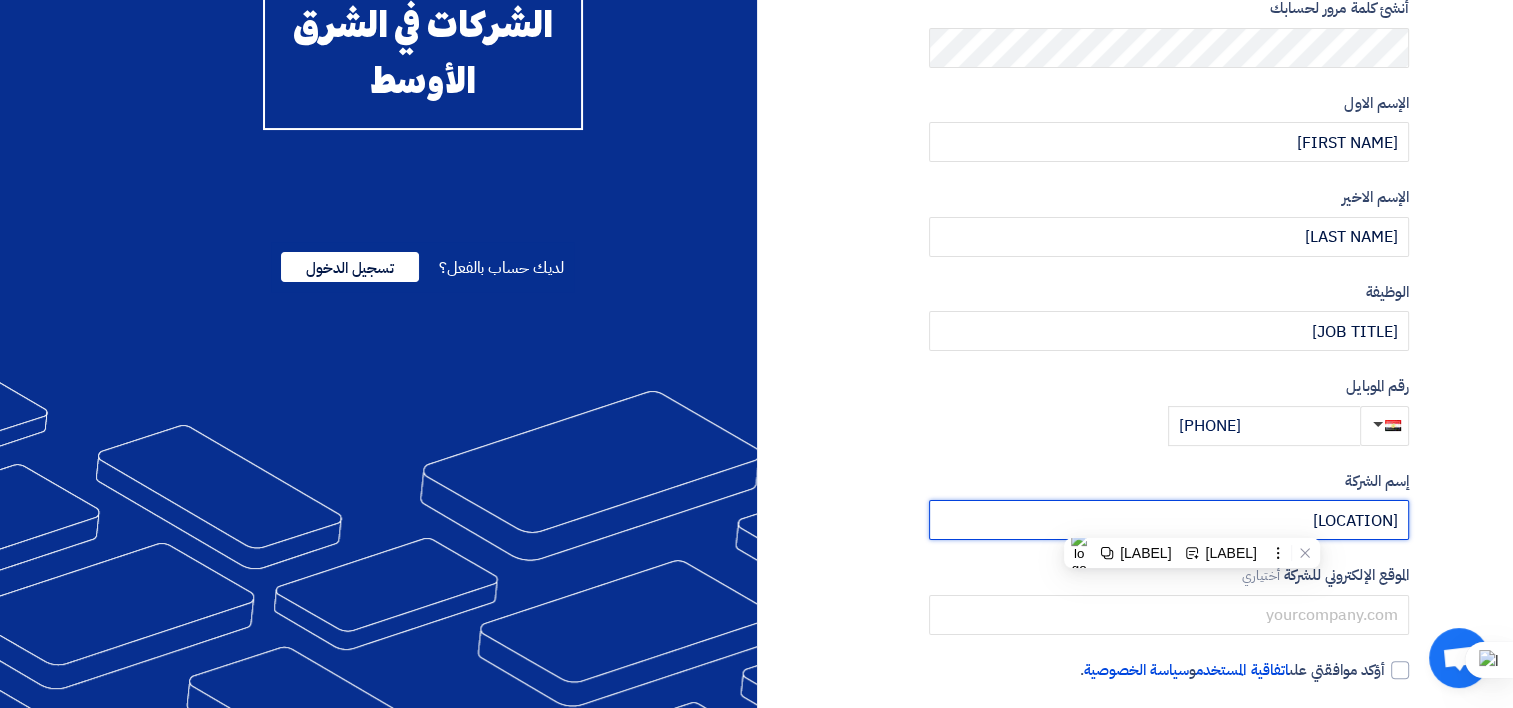 click on "Egyption inter" at bounding box center (1169, 520) 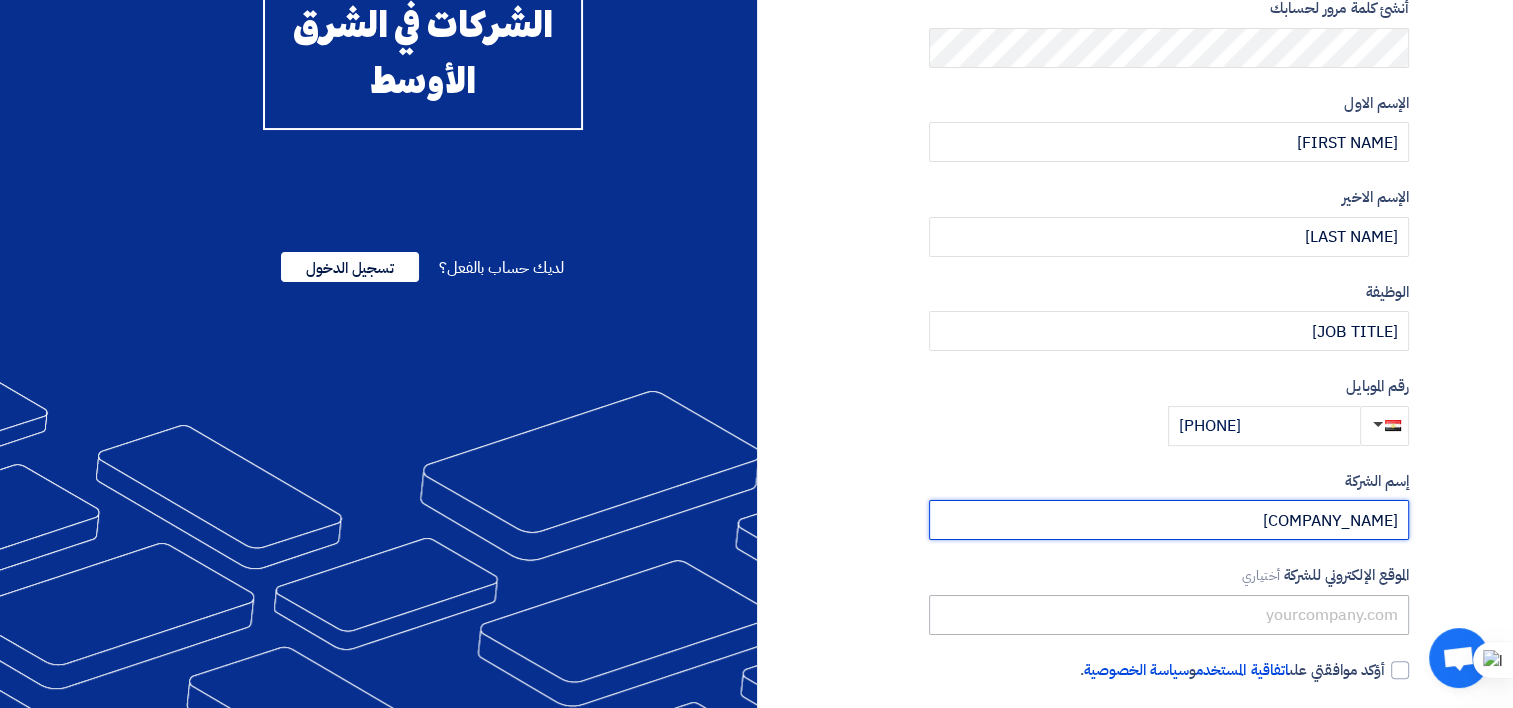 type on "Egyptian International for Marketing consulting BrandMix" 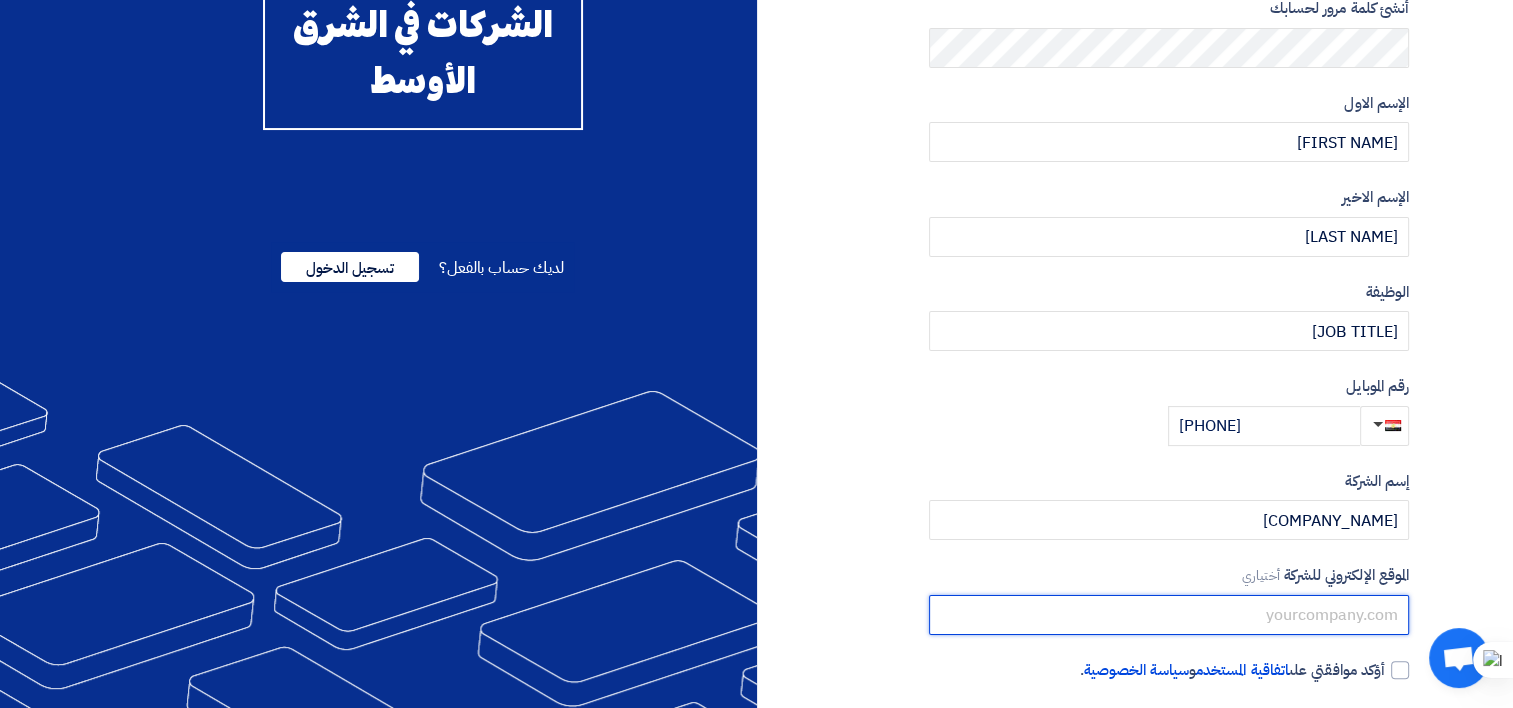 click at bounding box center (1169, 615) 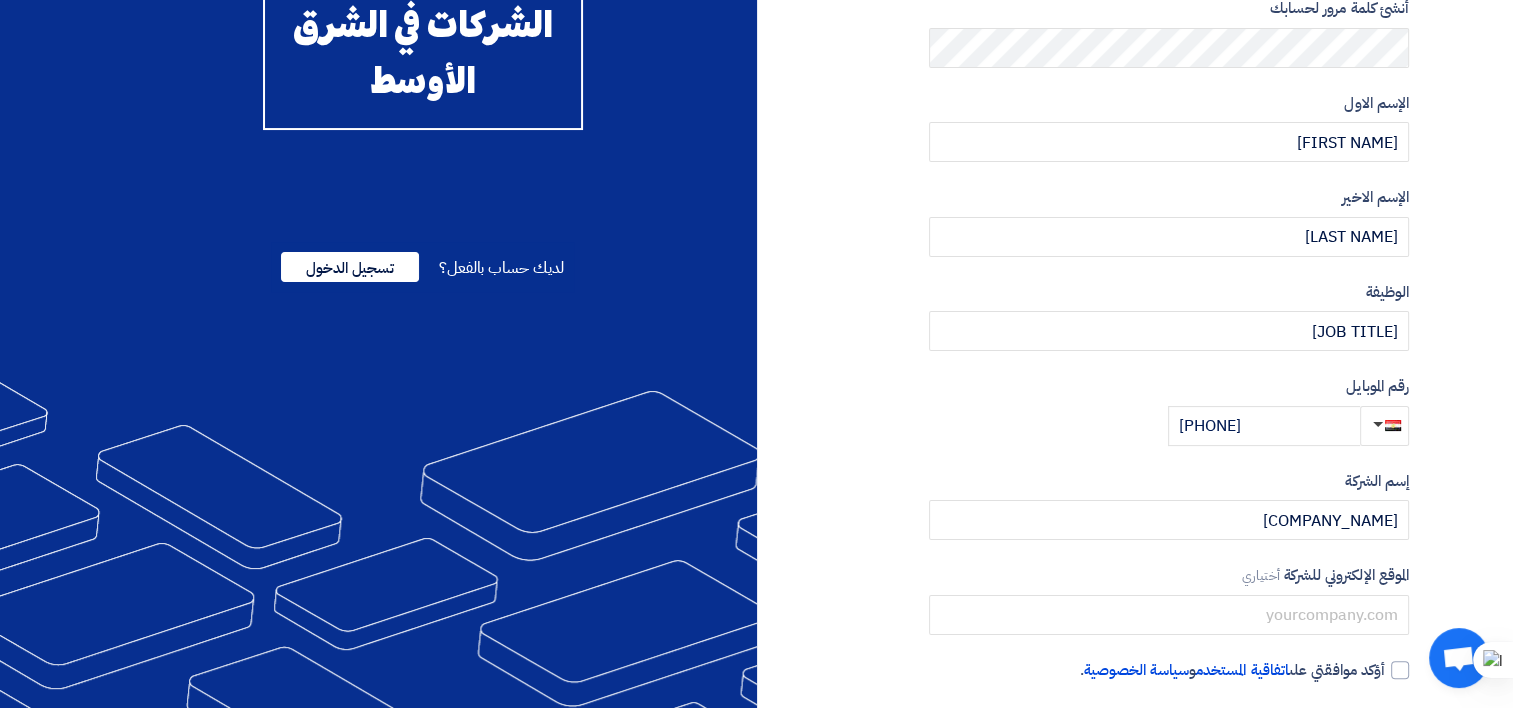 click on "نوع الحساب
مشتري
مورد
البريد الإلكتروني
(ليس لديك بريد إالكتروني؟ سجل باستخدام رقم الموبايل)
mahmoud.fathy@brandmix-eg.com
أنشئ كلمة مرور لحسابك
الإسم الاول
Mahmoud
الإسم الاخير
Ahmed
الوظيفة
أختياري" 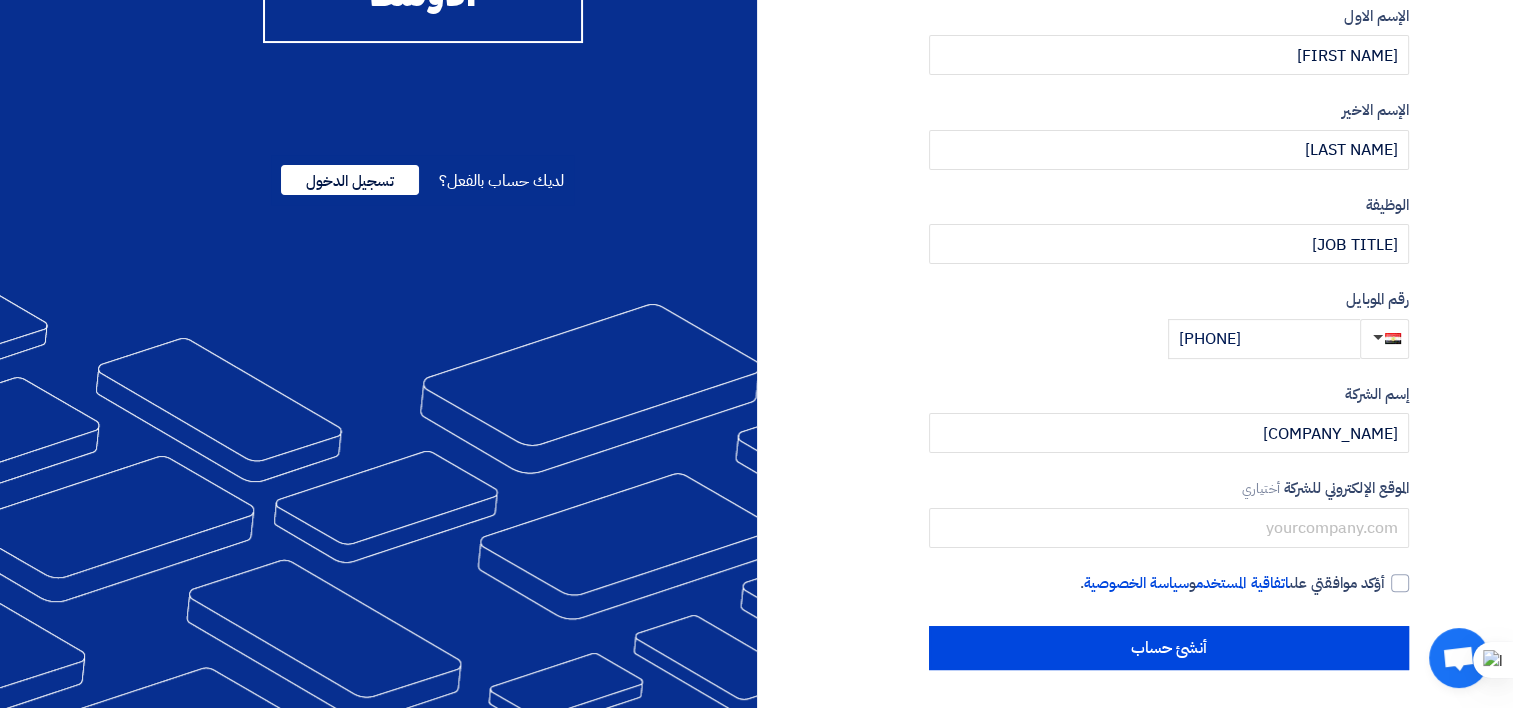 scroll, scrollTop: 388, scrollLeft: 0, axis: vertical 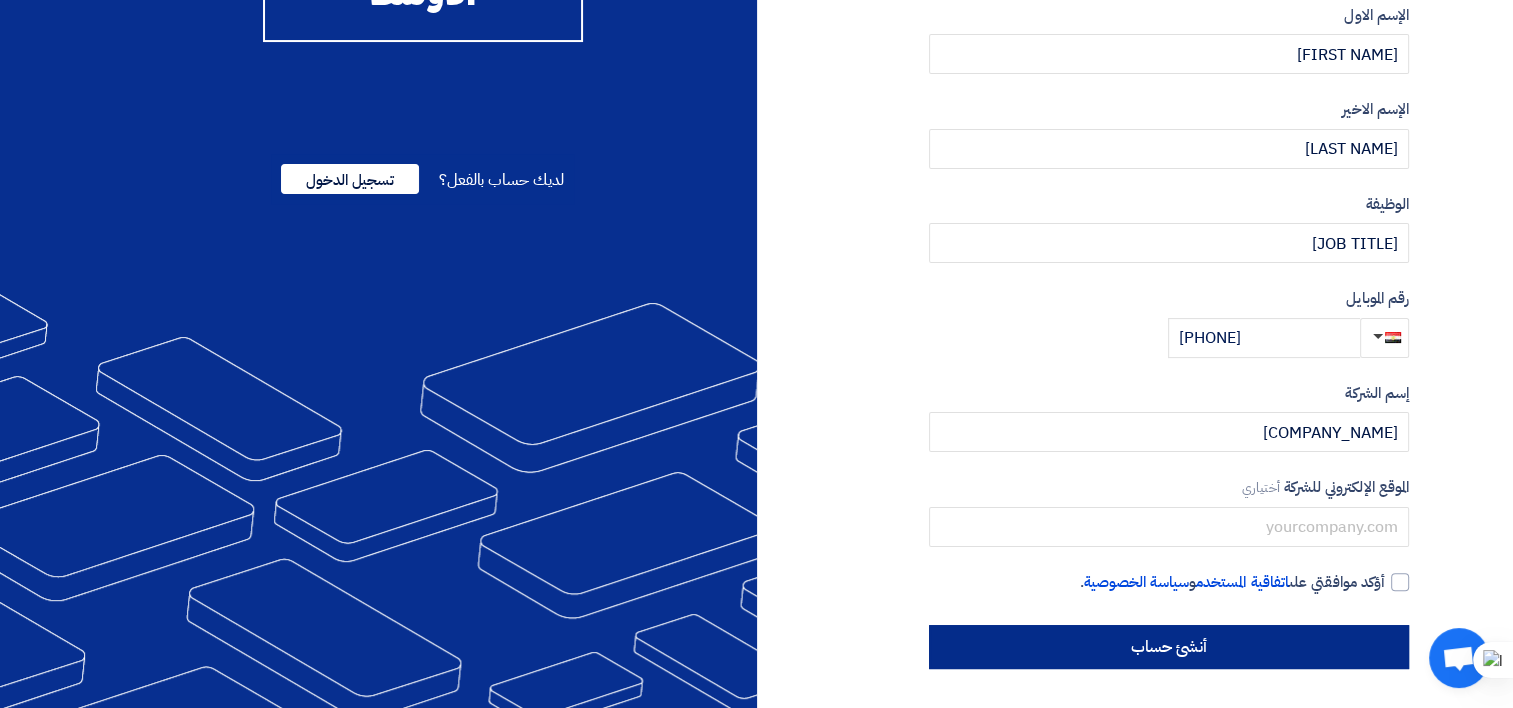 drag, startPoint x: 1404, startPoint y: 588, endPoint x: 1383, endPoint y: 628, distance: 45.17743 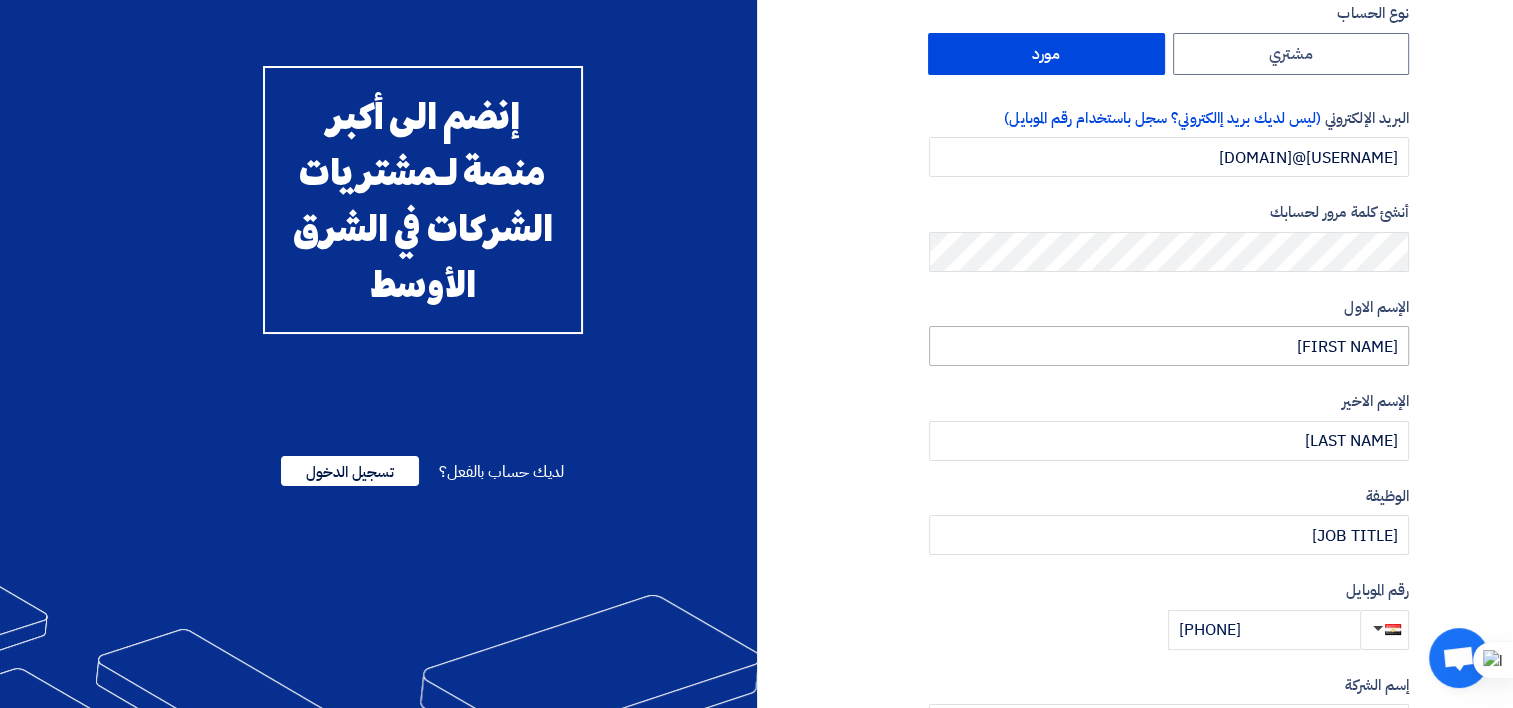 scroll, scrollTop: 88, scrollLeft: 0, axis: vertical 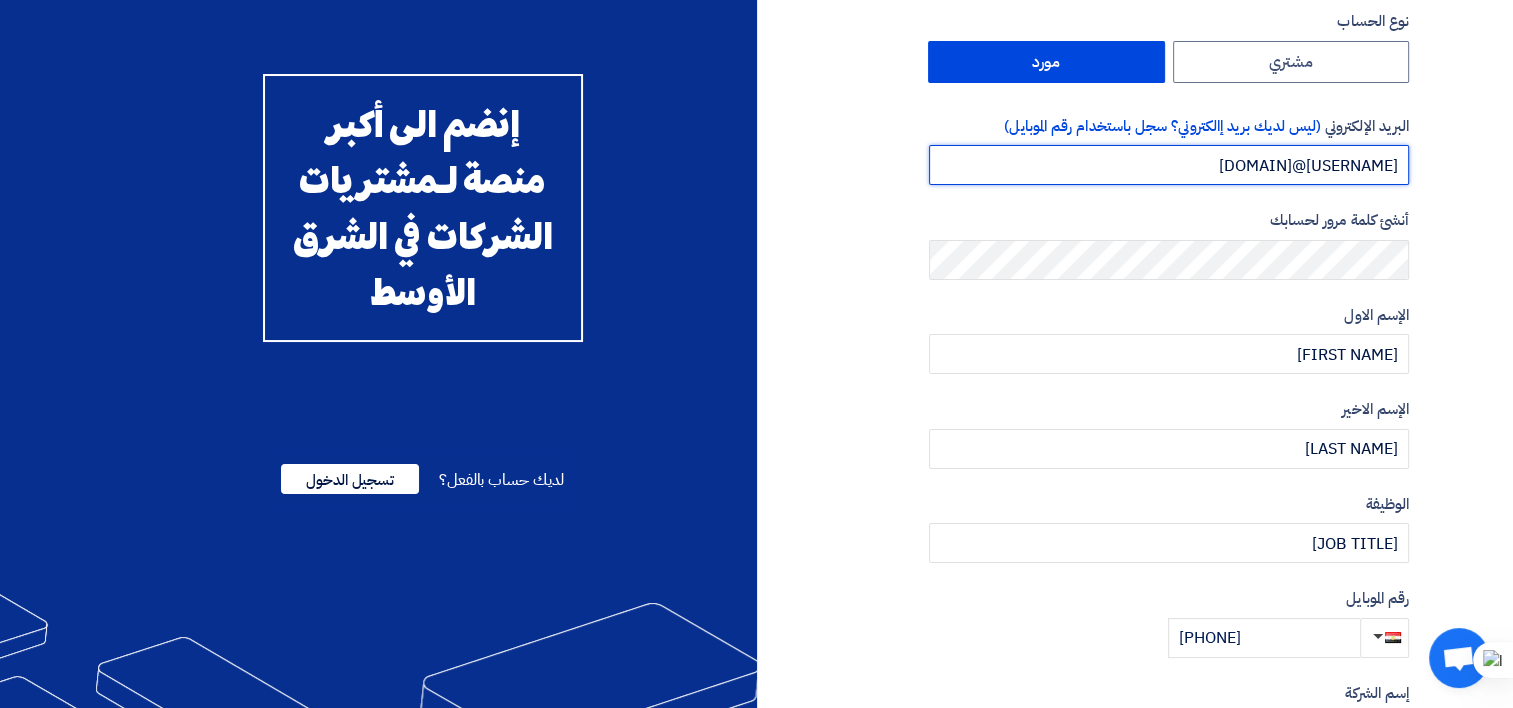 click on "[EMAIL]" at bounding box center (1169, 165) 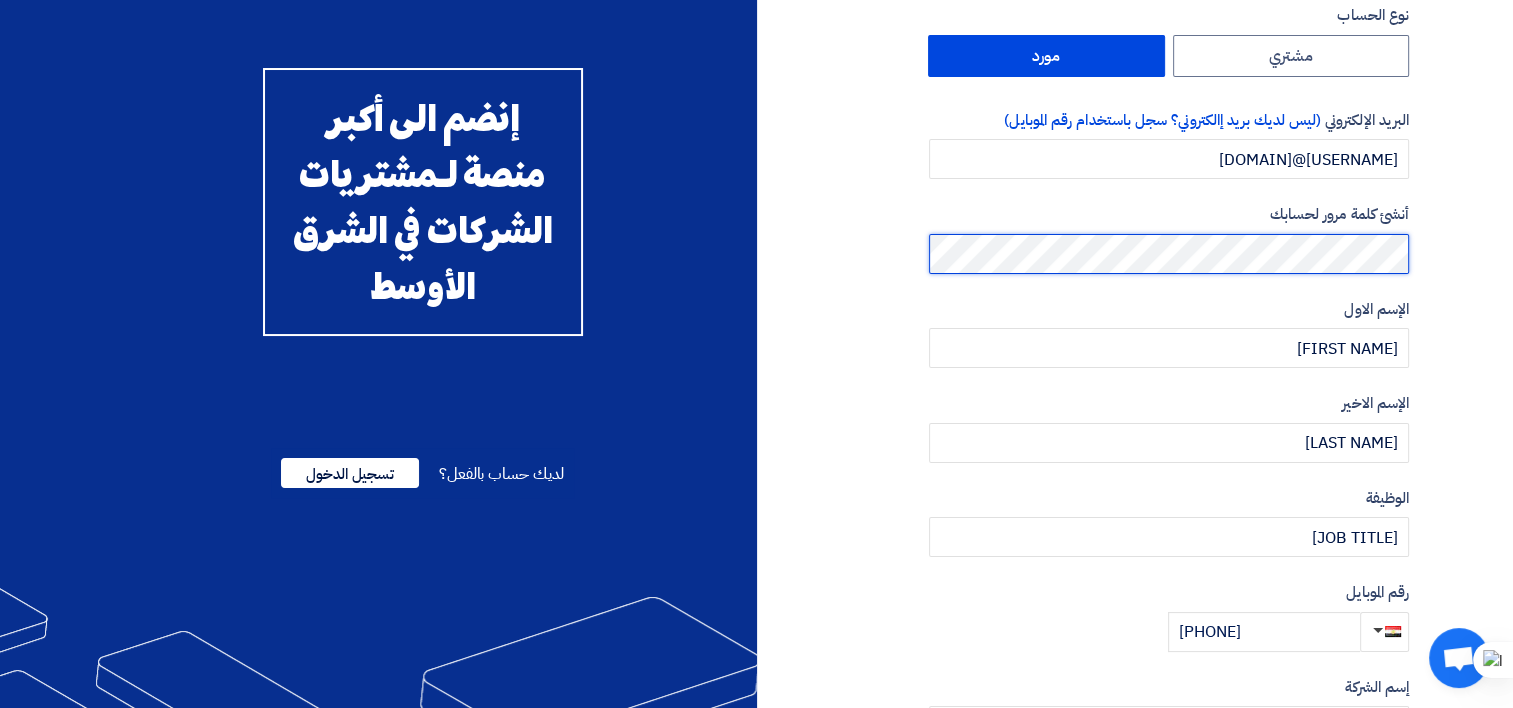 scroll, scrollTop: 388, scrollLeft: 0, axis: vertical 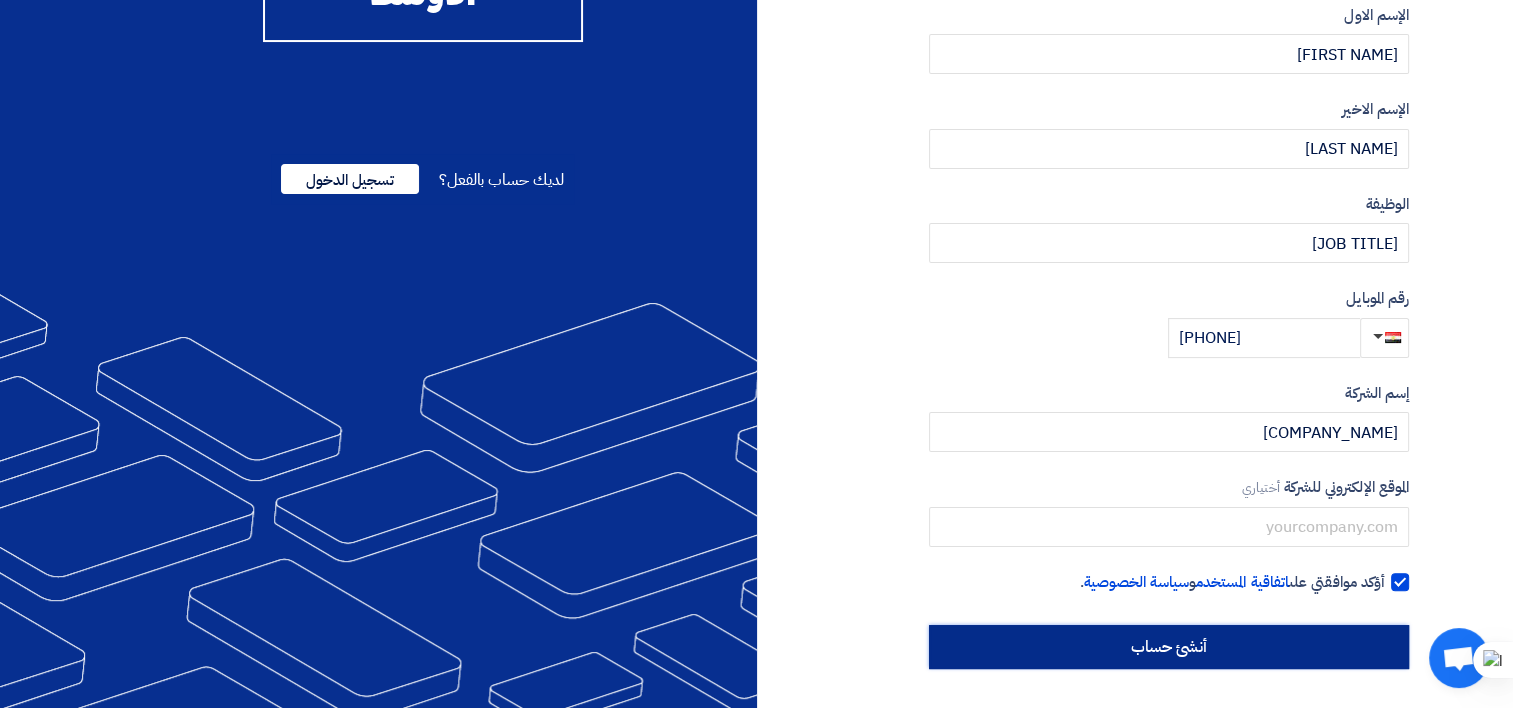 click on "أنشئ حساب" 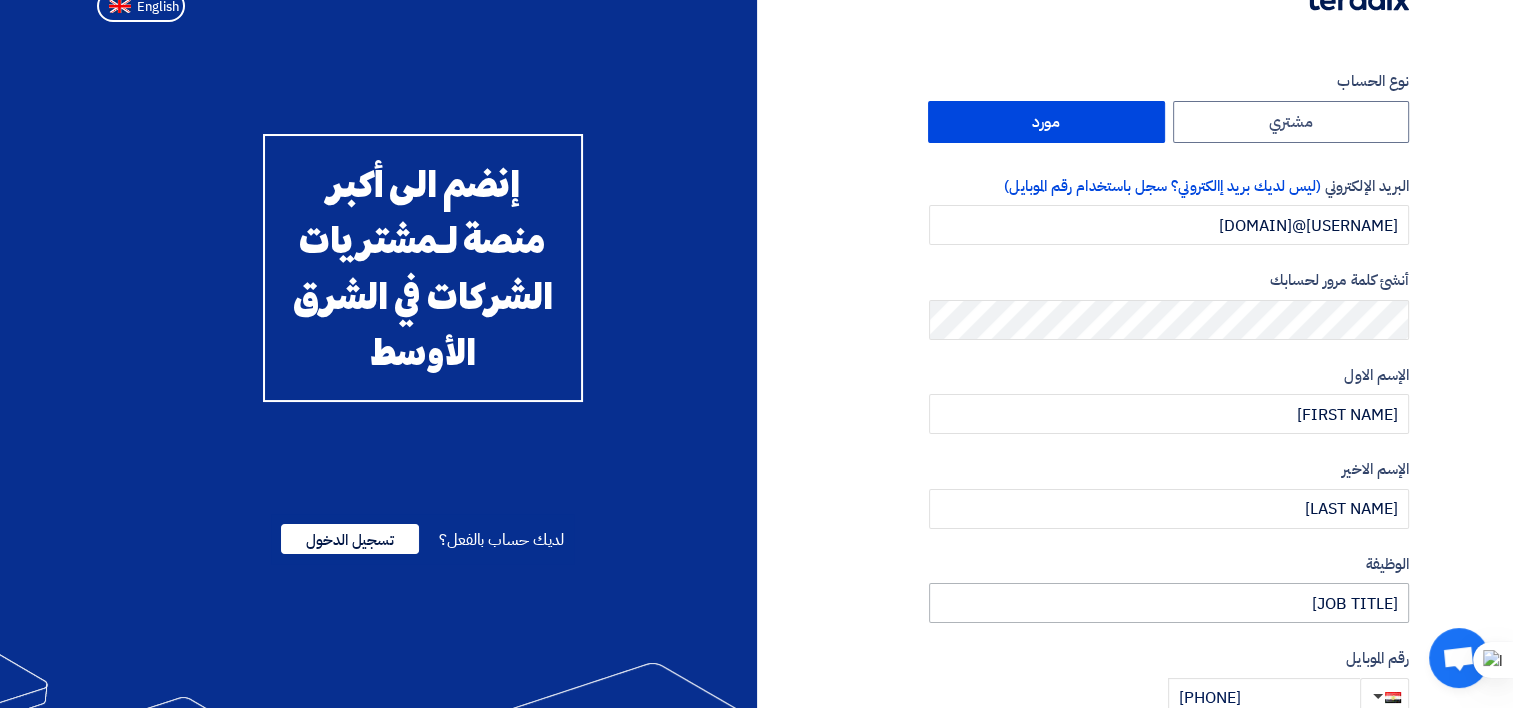 scroll, scrollTop: 0, scrollLeft: 0, axis: both 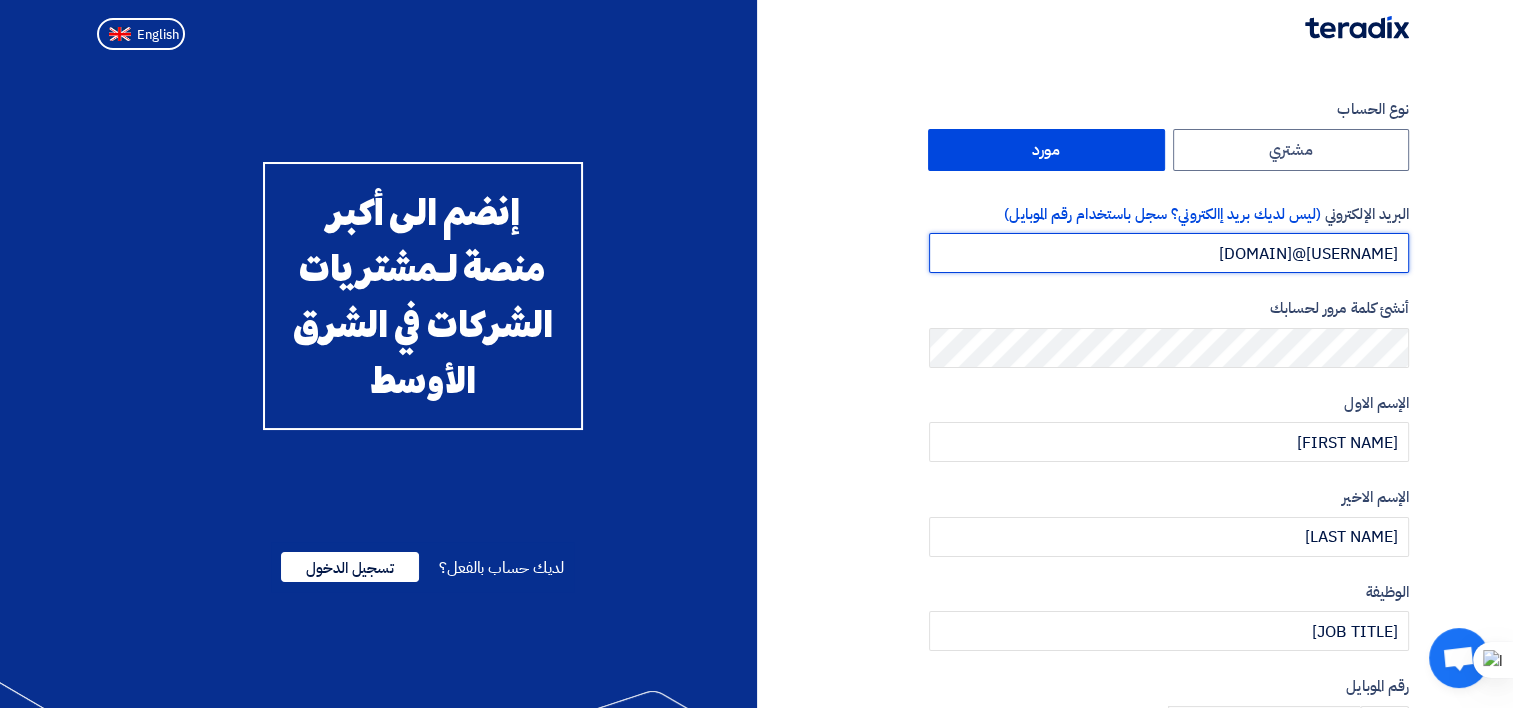 click on "[EMAIL]" at bounding box center [1169, 253] 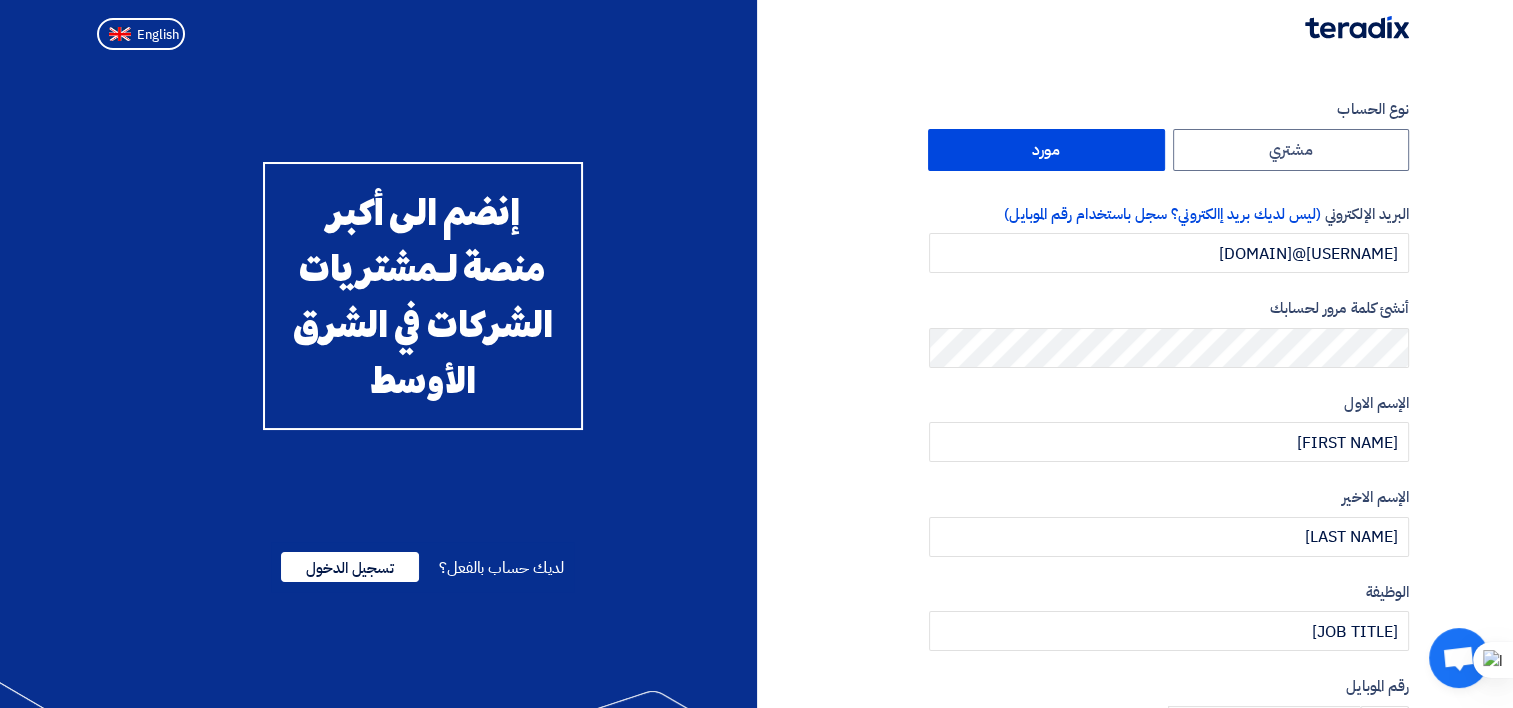 click on "أنشئ كلمة مرور لحسابك" at bounding box center [1169, 308] 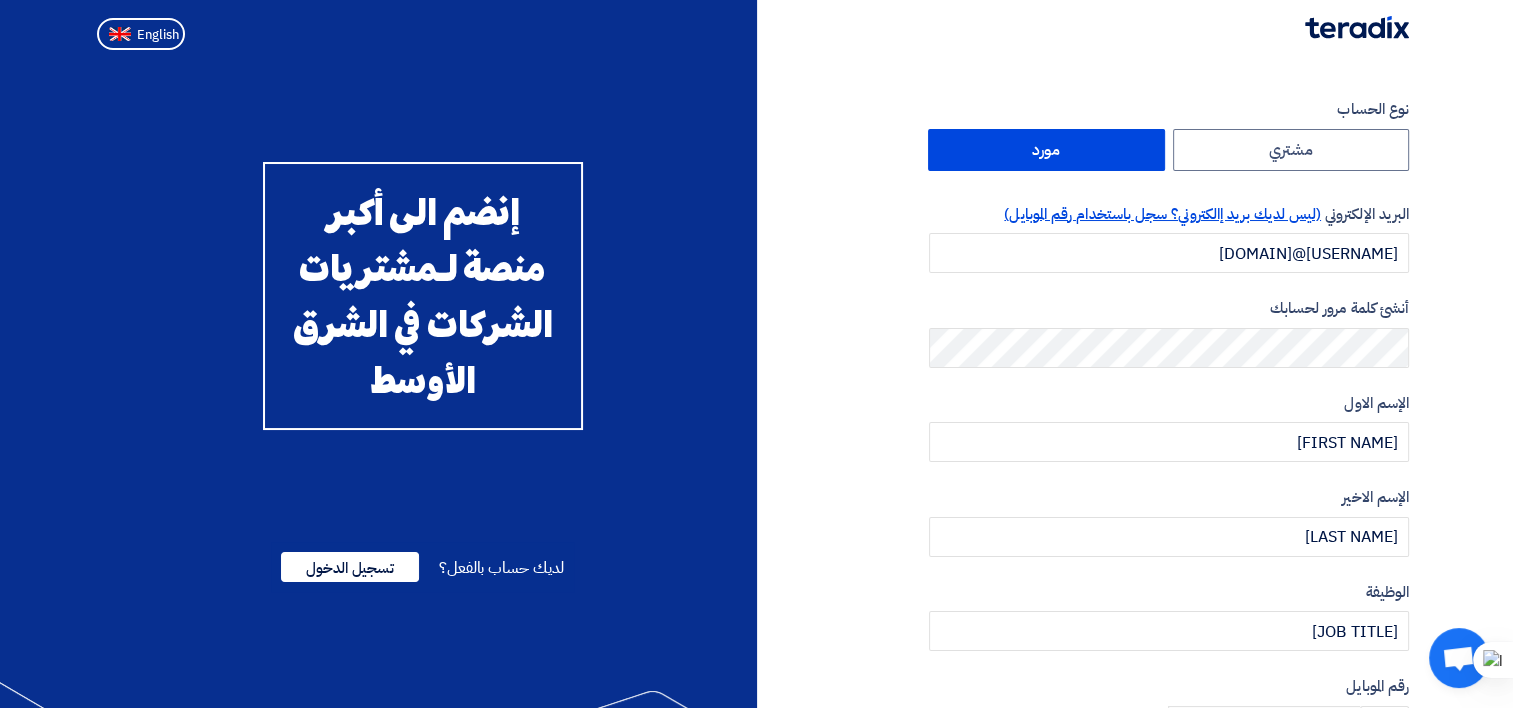 click on "(ليس لديك بريد إالكتروني؟ سجل باستخدام رقم الموبايل)" at bounding box center (1162, 214) 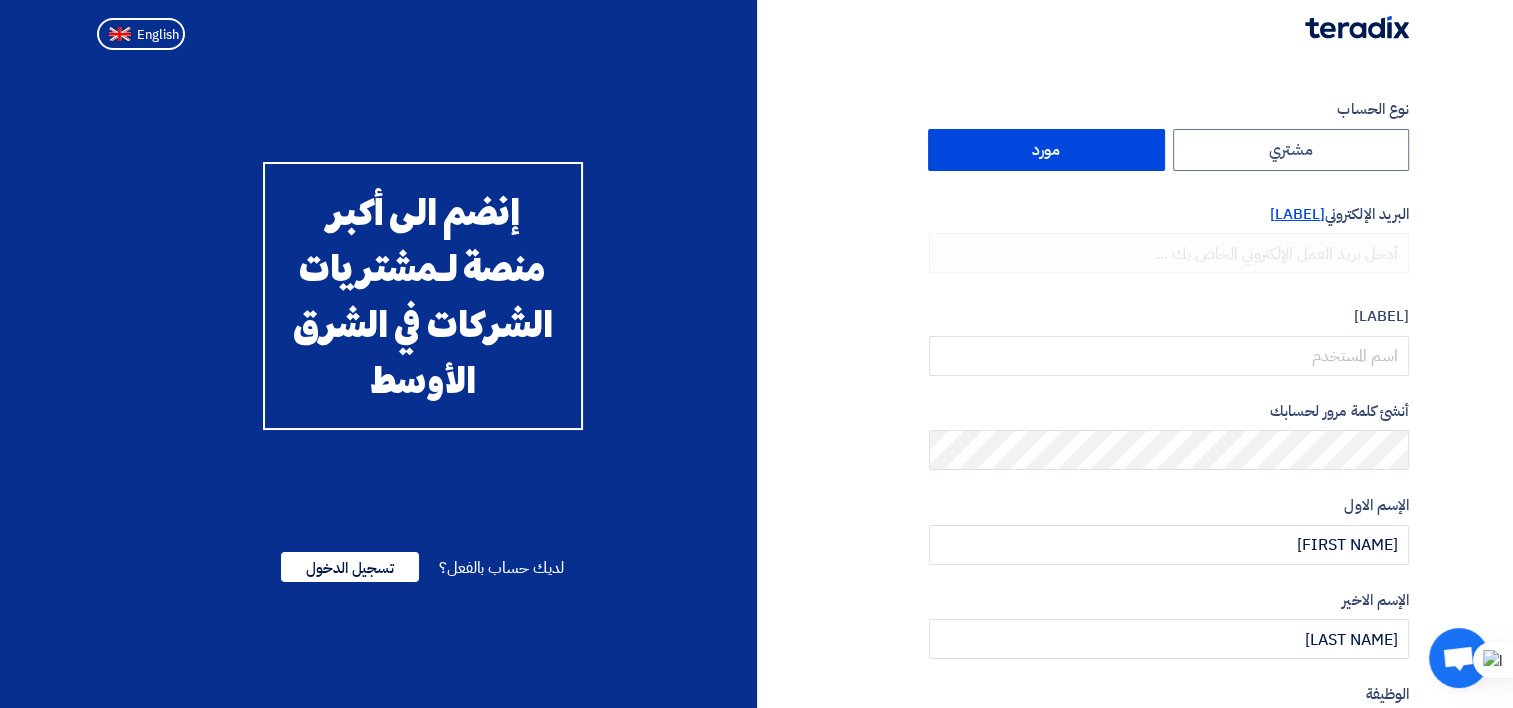 click on "(أضف البريد الإلكتروني حتى تتمكن من استقبال إشعارات لاحقا)" 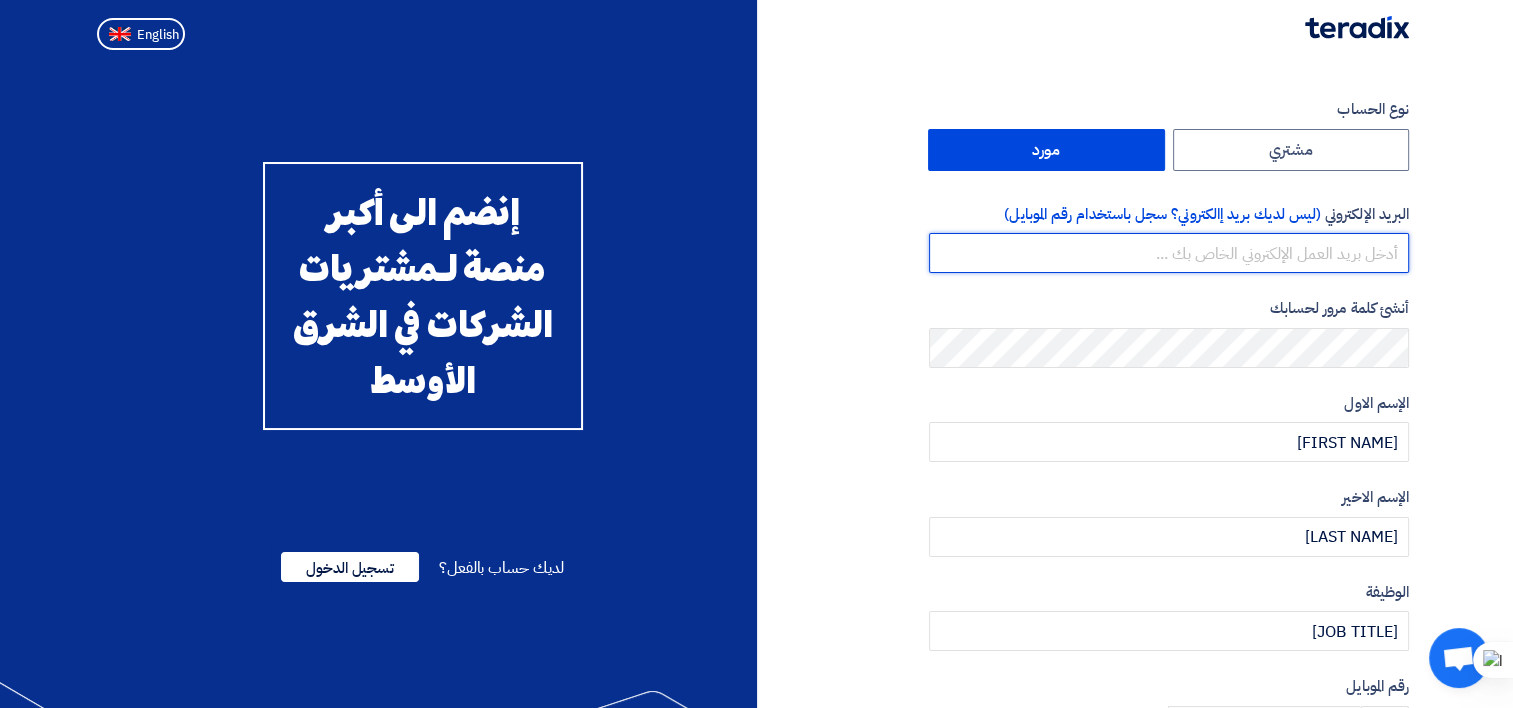 click at bounding box center [1169, 253] 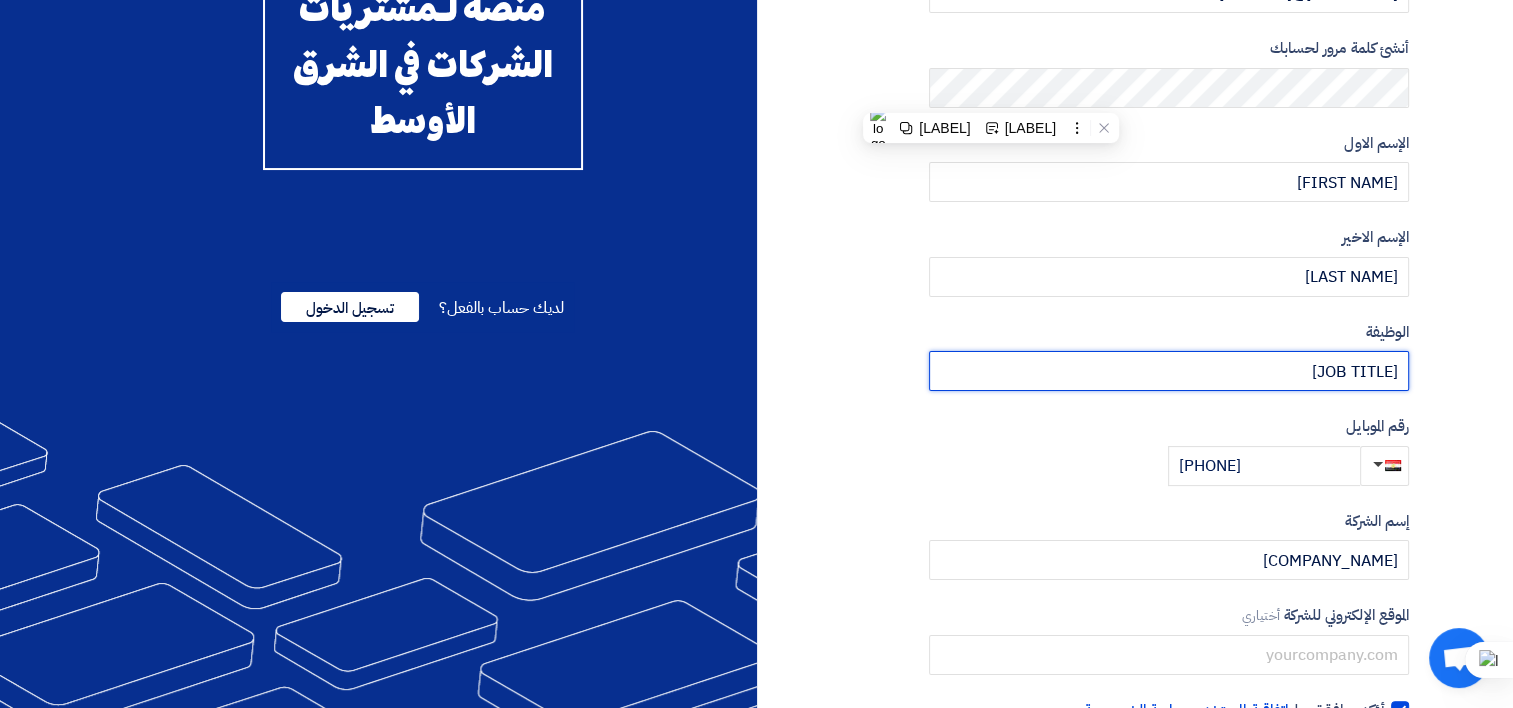 scroll, scrollTop: 300, scrollLeft: 0, axis: vertical 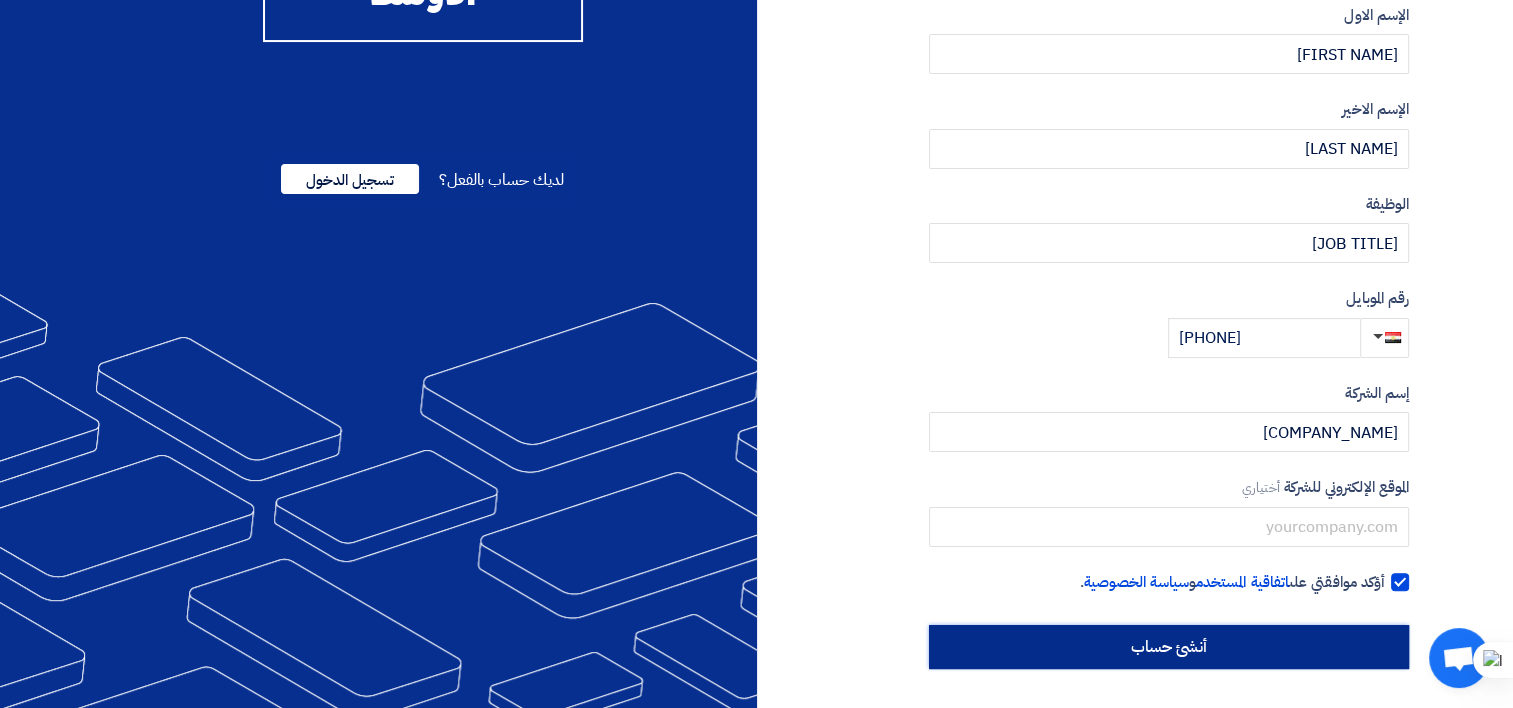click on "أنشئ حساب" 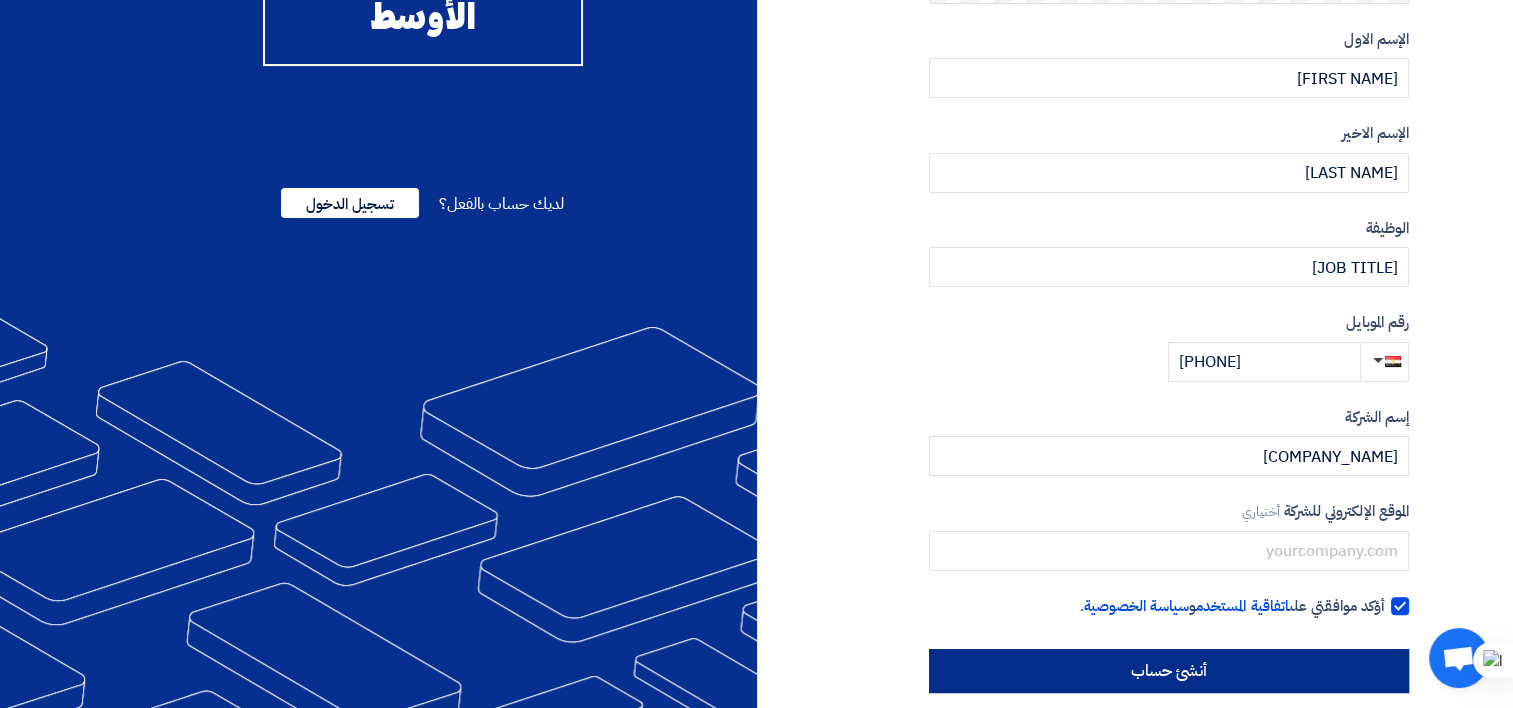 scroll, scrollTop: 388, scrollLeft: 0, axis: vertical 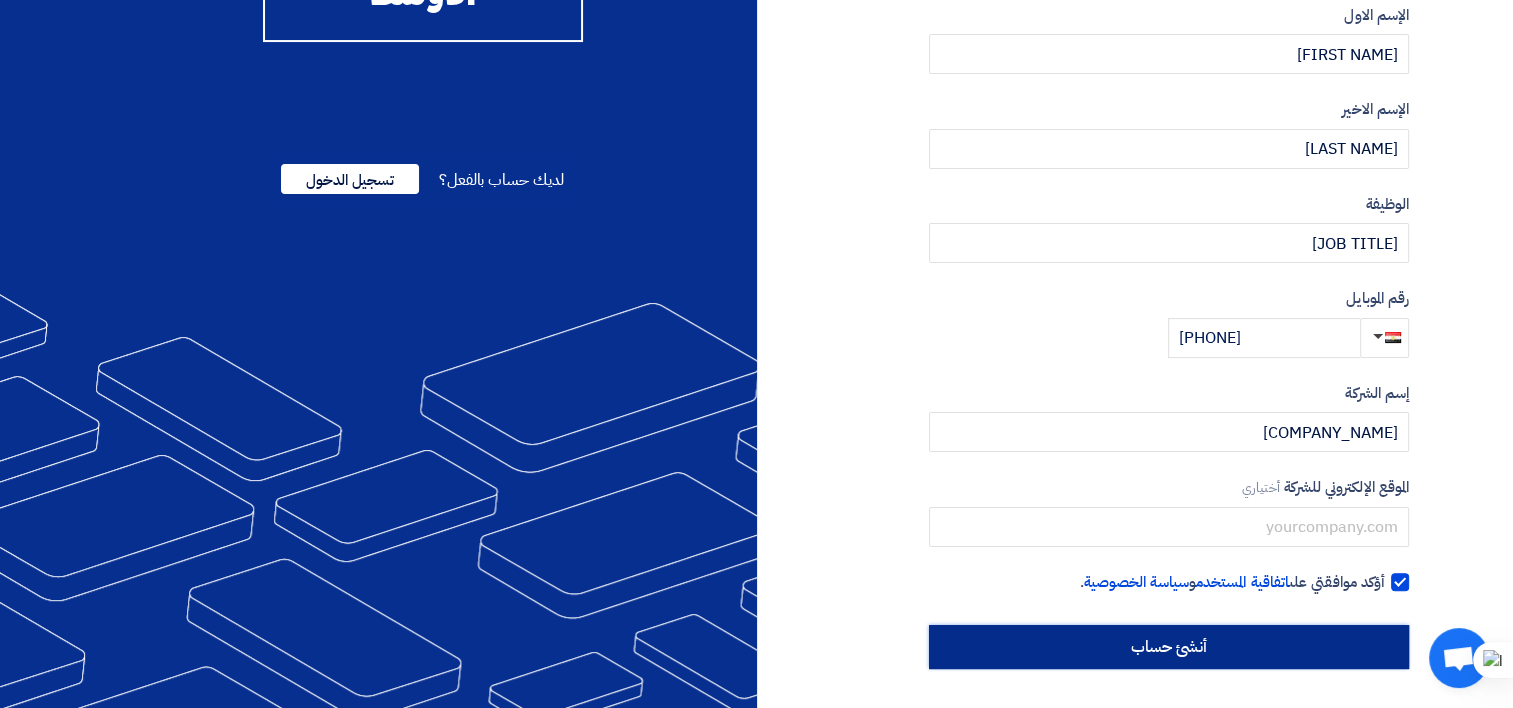 click on "أنشئ حساب" 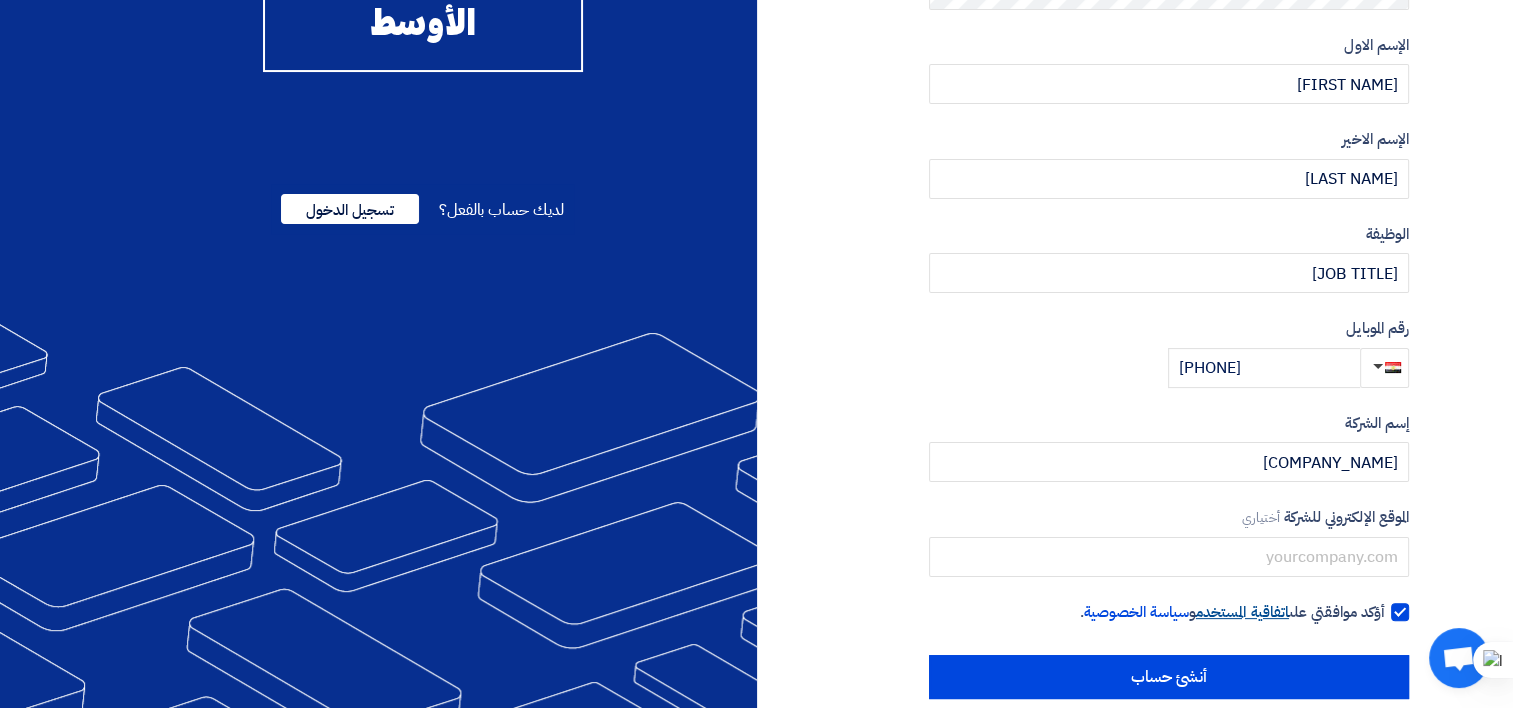 scroll, scrollTop: 388, scrollLeft: 0, axis: vertical 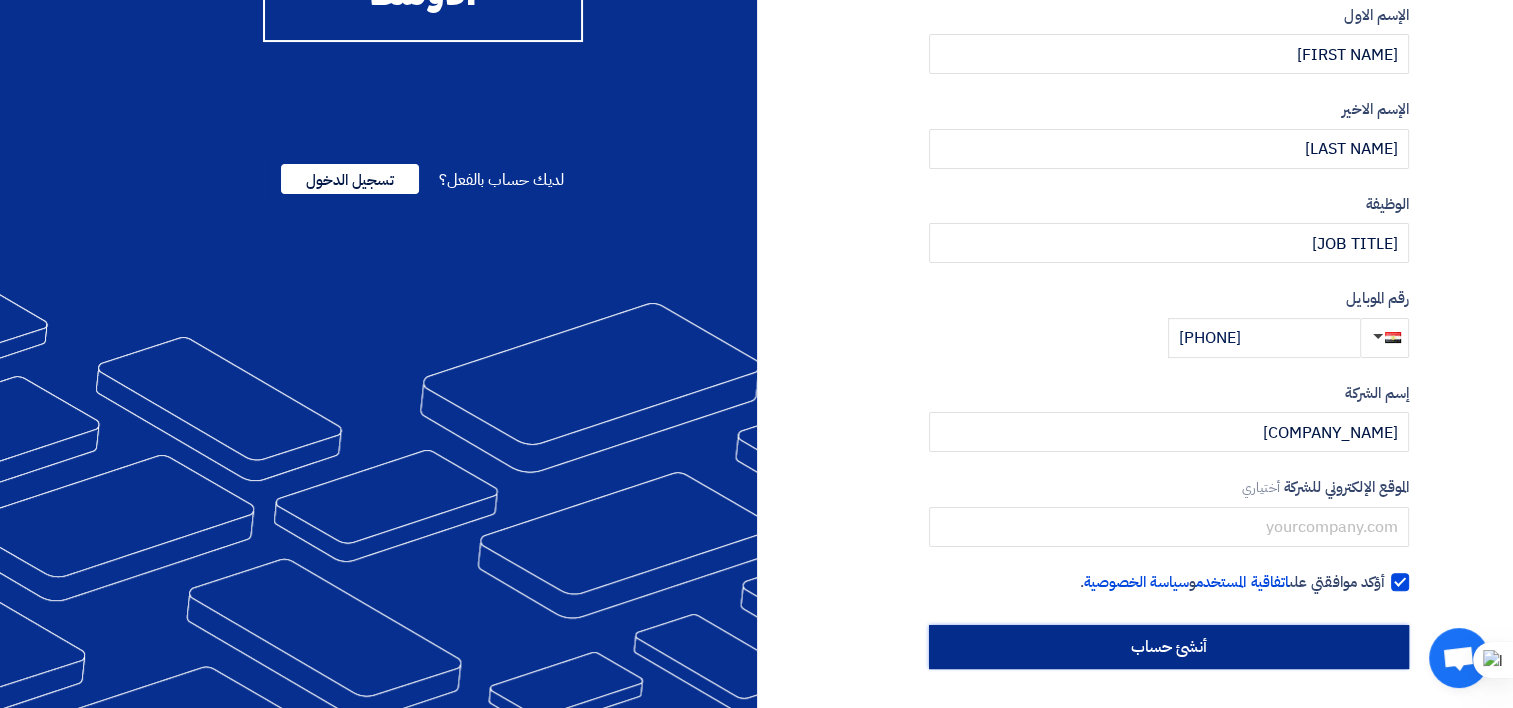 click on "أنشئ حساب" 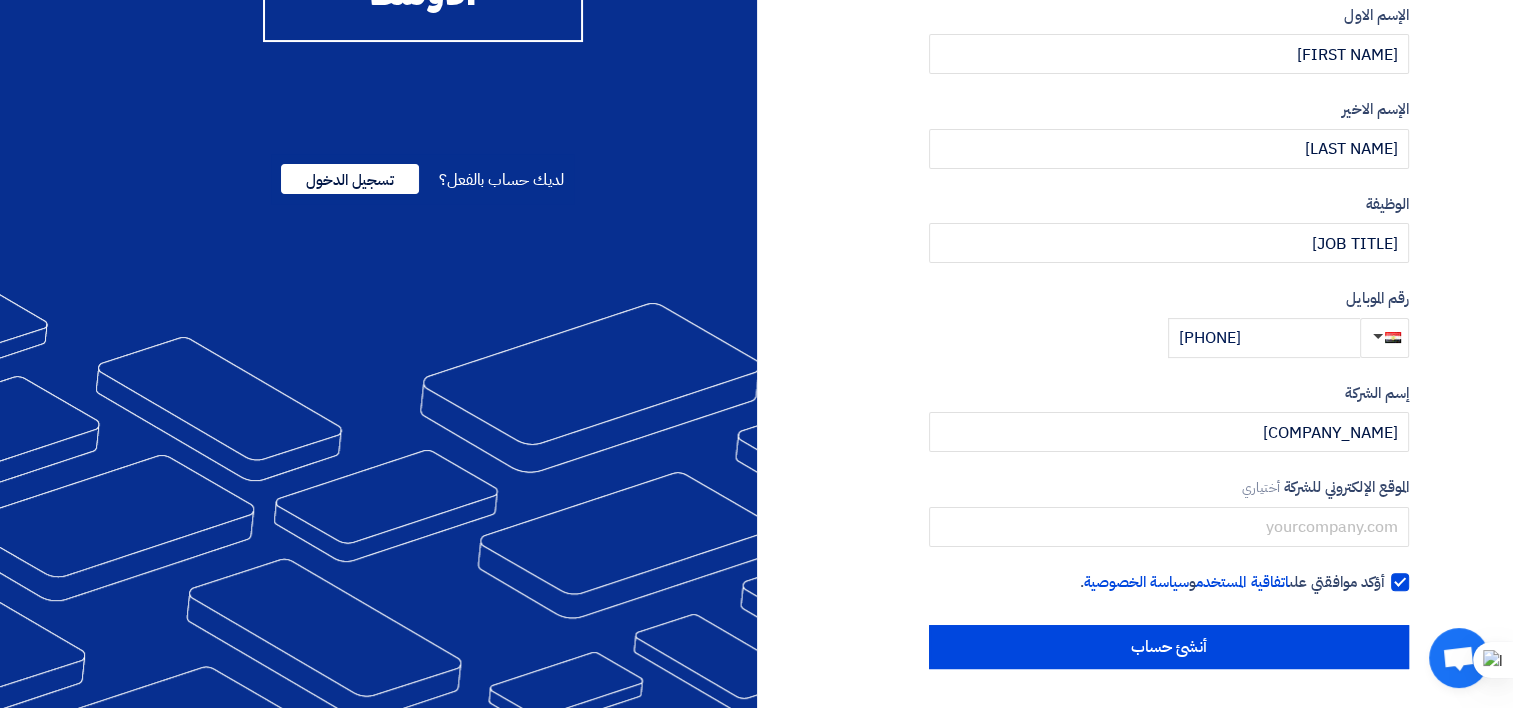 click on "أختياري" at bounding box center (1261, 487) 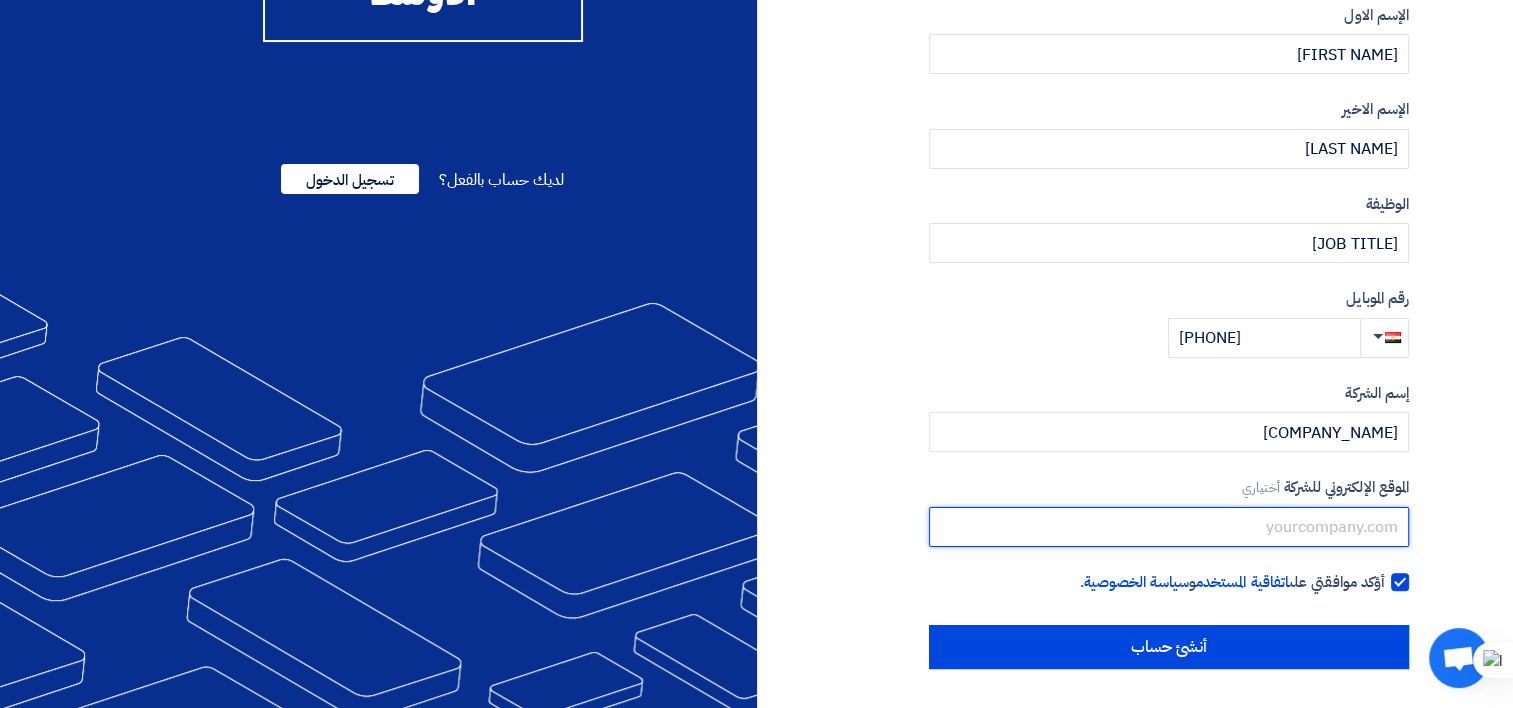 click at bounding box center (1169, 527) 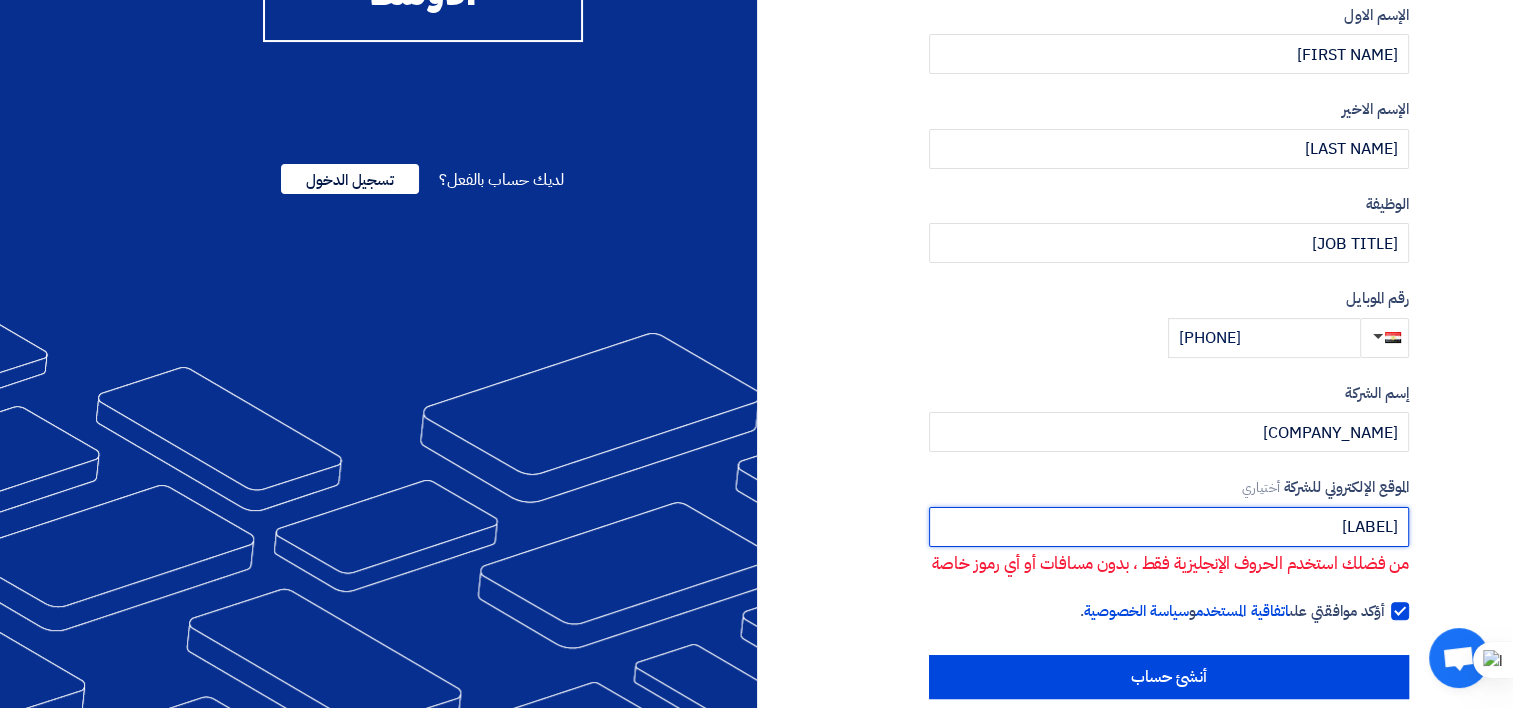 type on "ص" 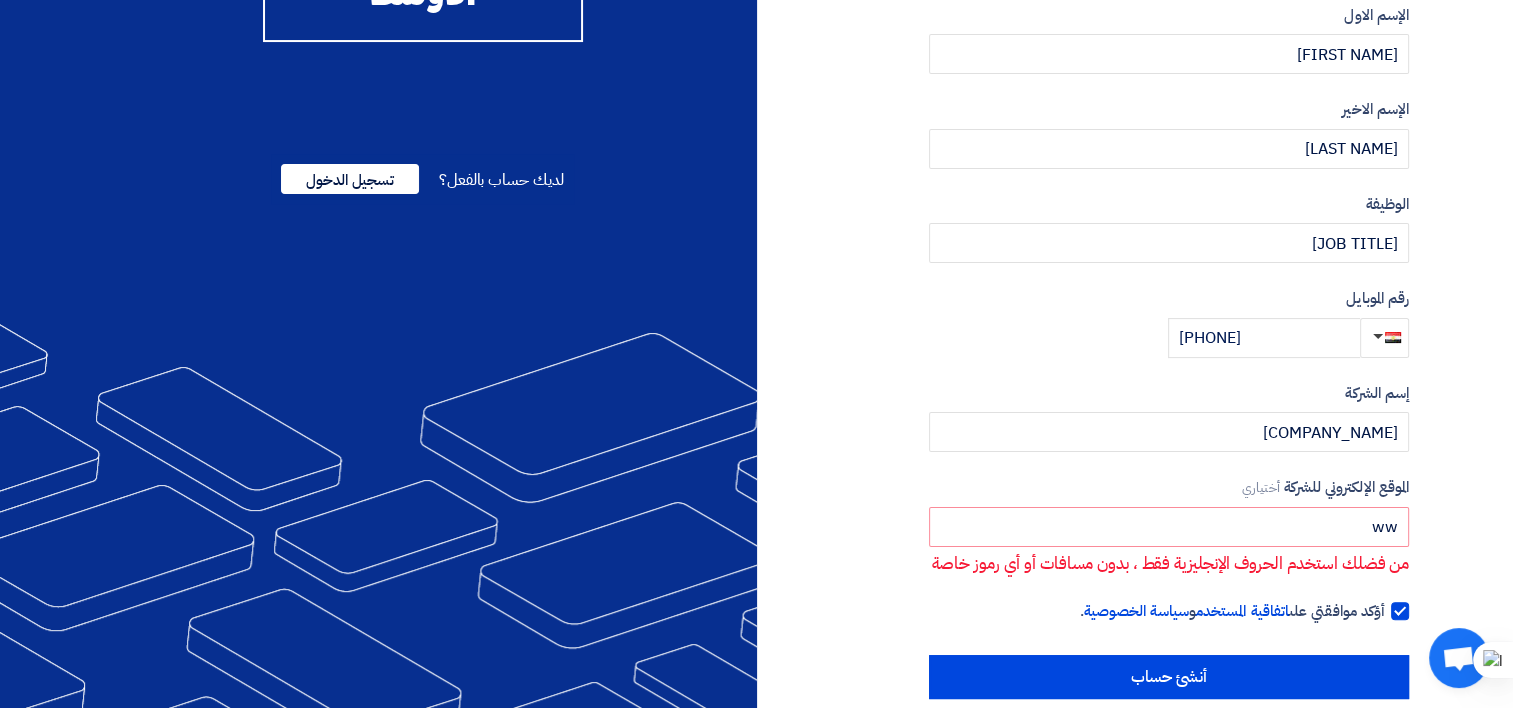 click on "نوع الحساب
مشتري
مورد
البريد الإلكتروني
(ليس لديك بريد إالكتروني؟ سجل باستخدام رقم الموبايل)
mahmoud.fathy@brandmix-eg.com
أنشئ كلمة مرور لحسابك
الإسم الاول
Mahmoud
الإسم الاخير
Ahmed
الوظيفة
أختياري" 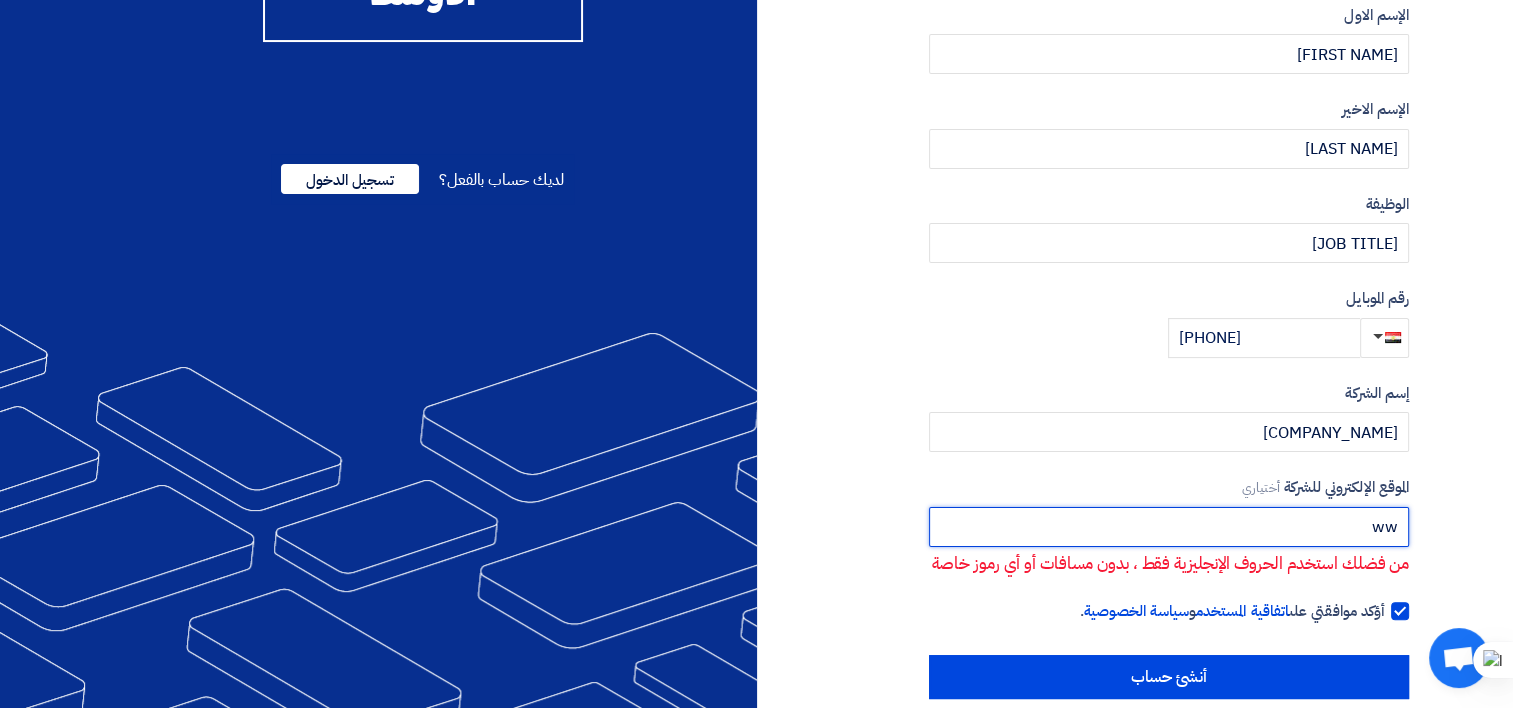 click on "ww" at bounding box center (1169, 527) 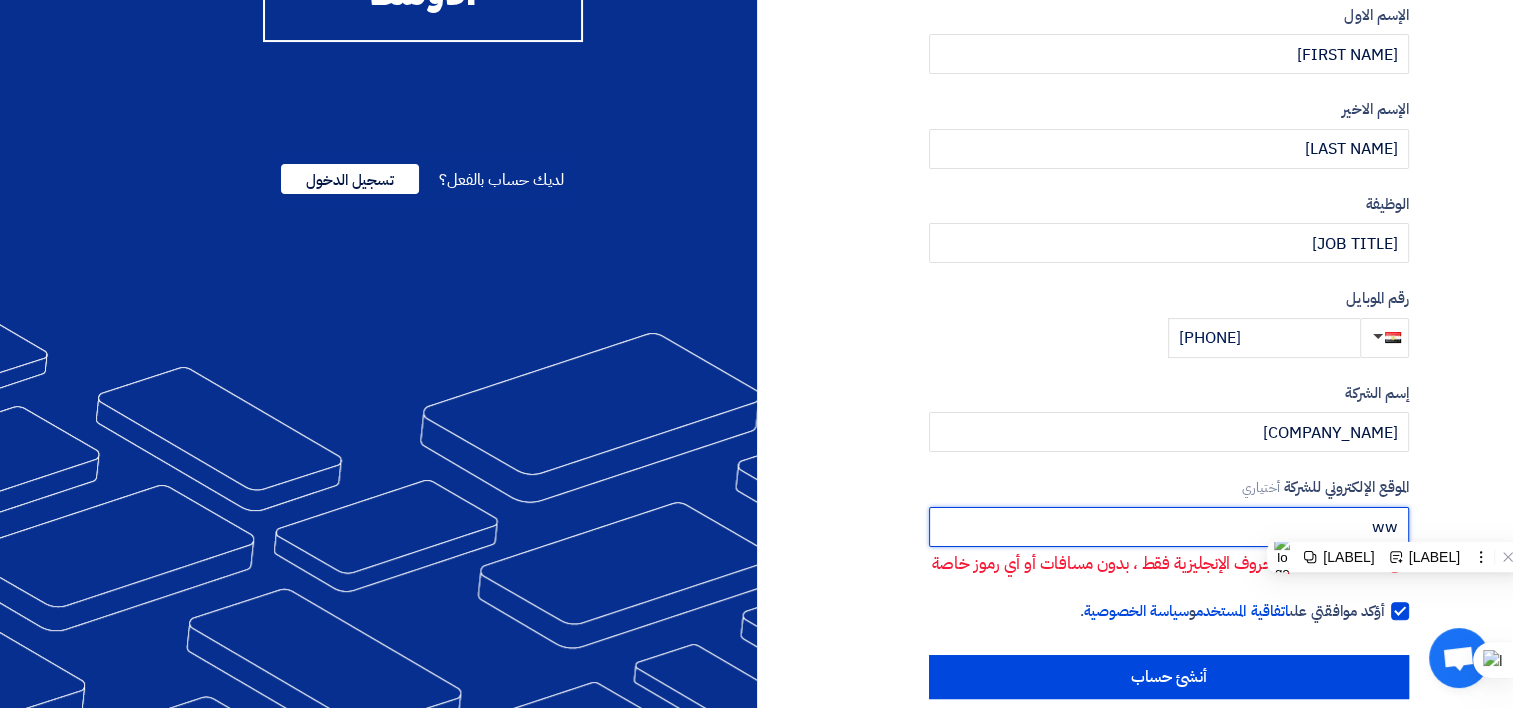 paste on "https://brandmix-eg.com/" 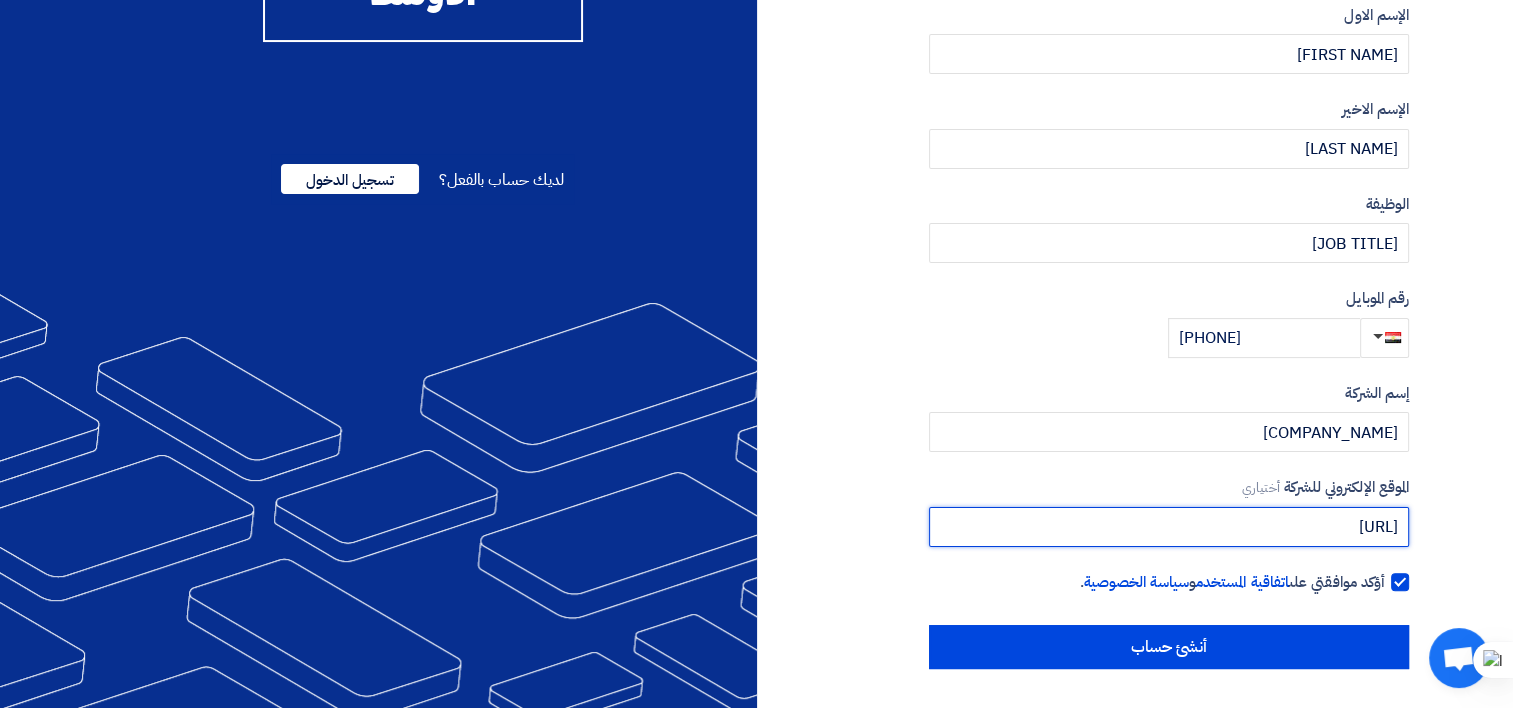type on "https://brandmix-eg.com" 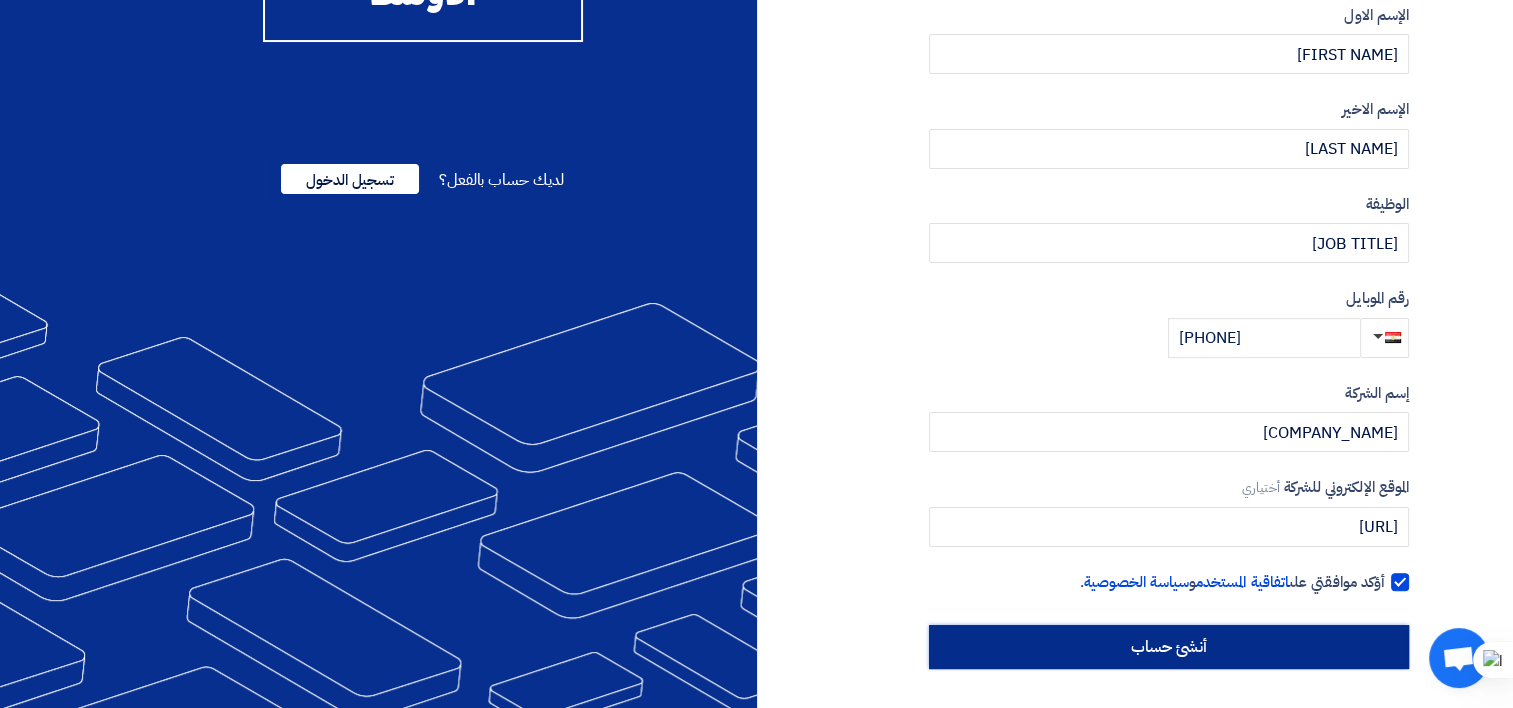 click on "أنشئ حساب" 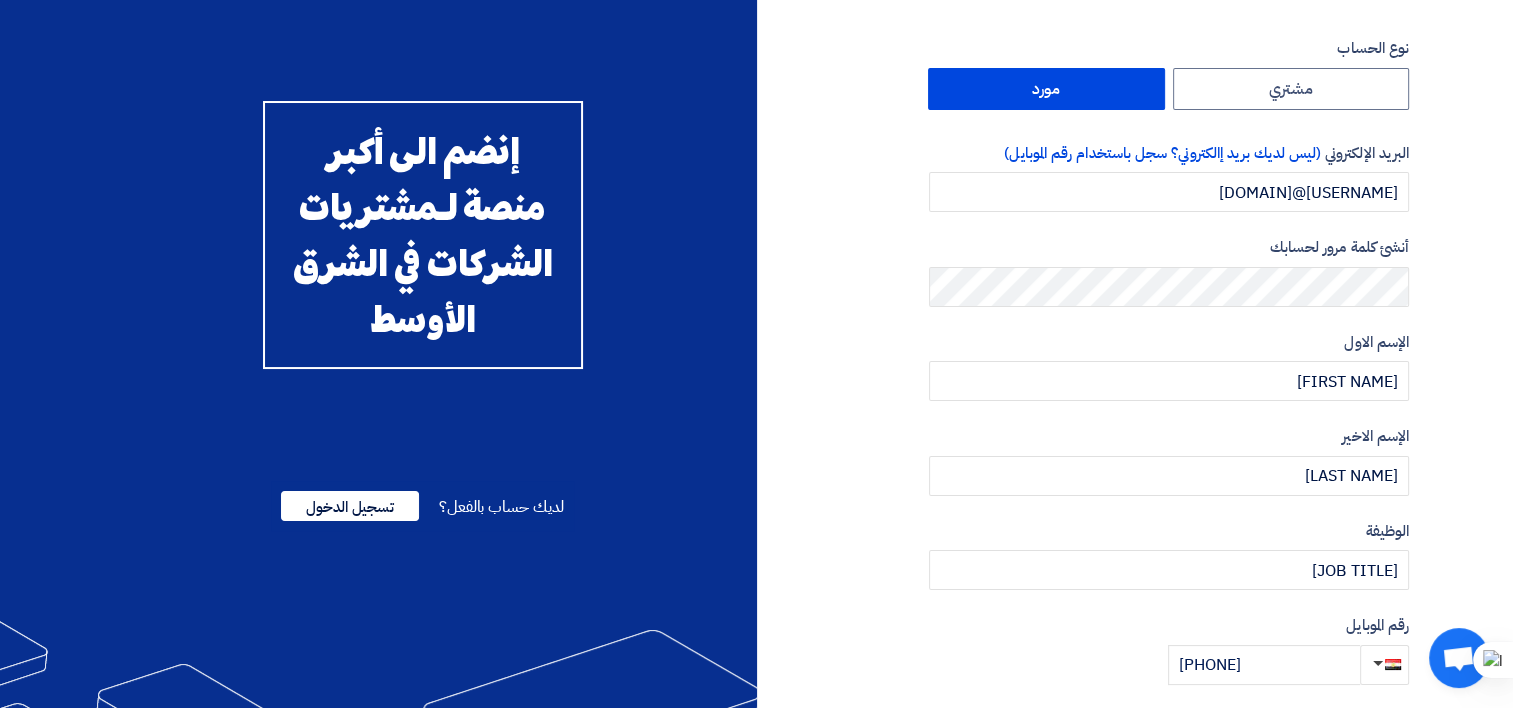 scroll, scrollTop: 0, scrollLeft: 0, axis: both 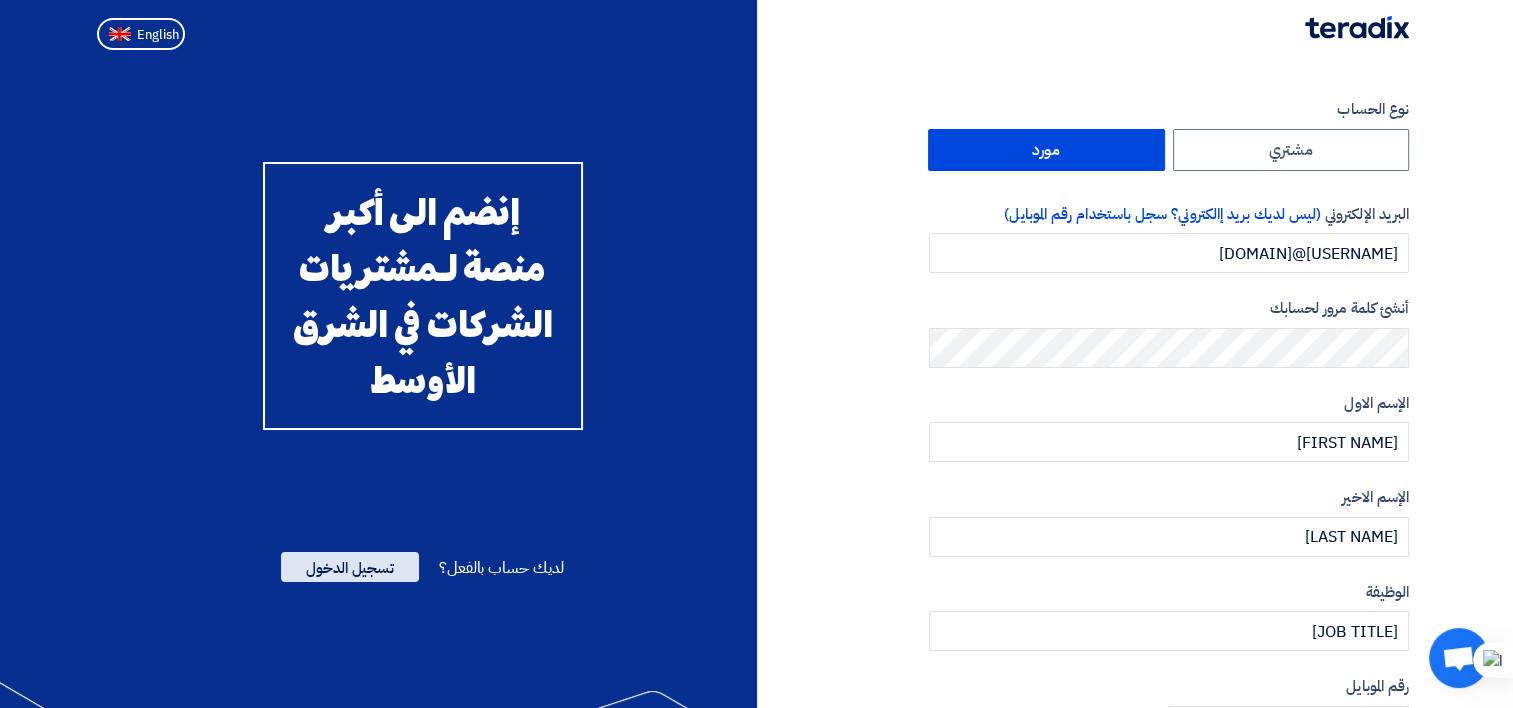 click on "تسجيل الدخول" 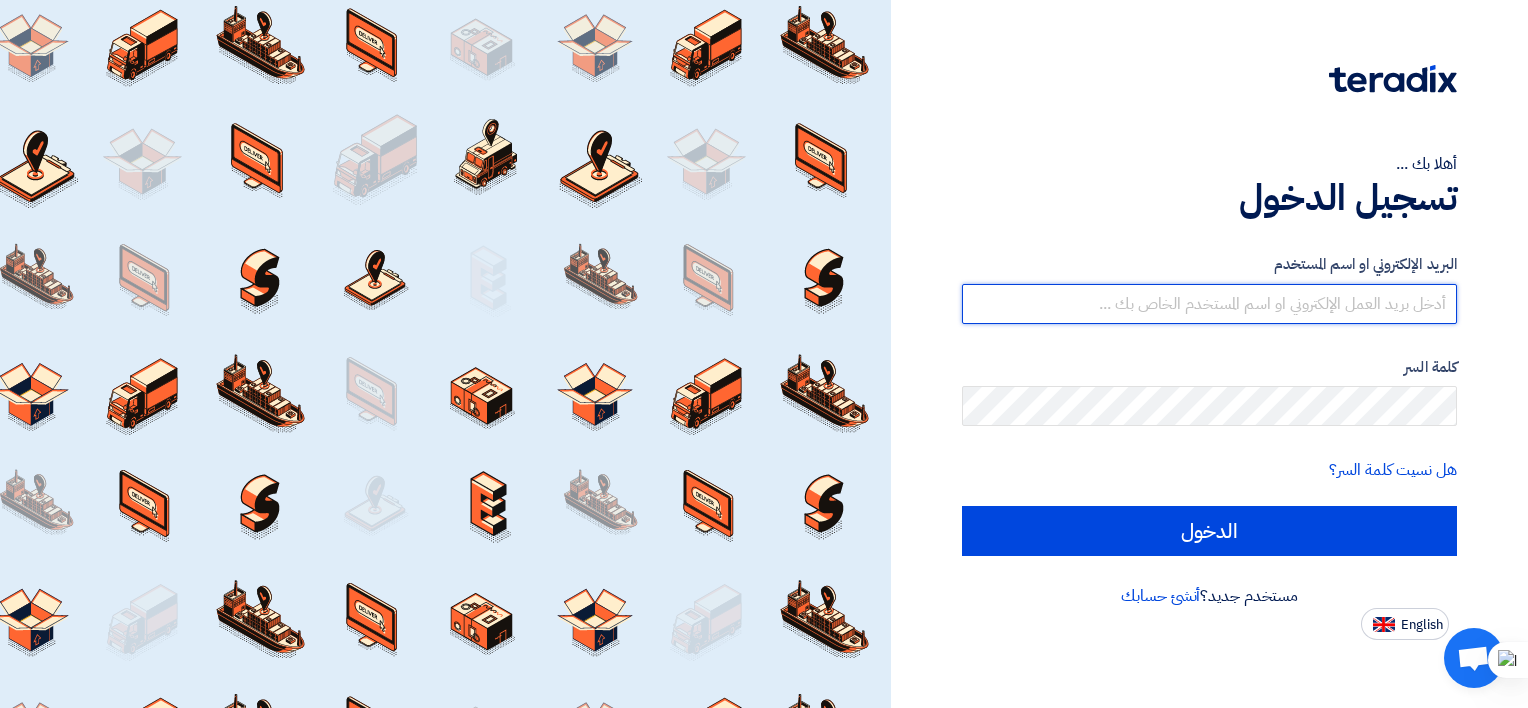 type on "[EMAIL]" 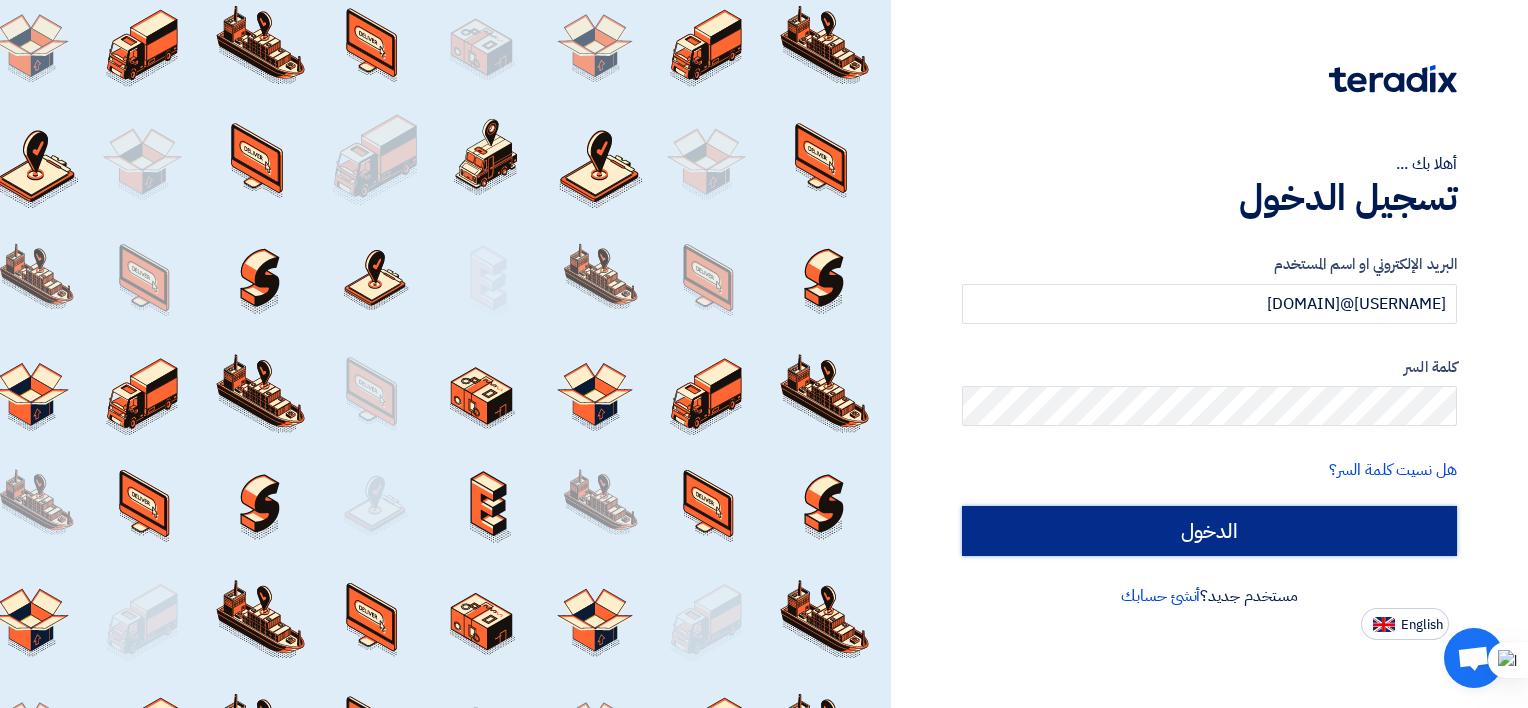 click on "الدخول" 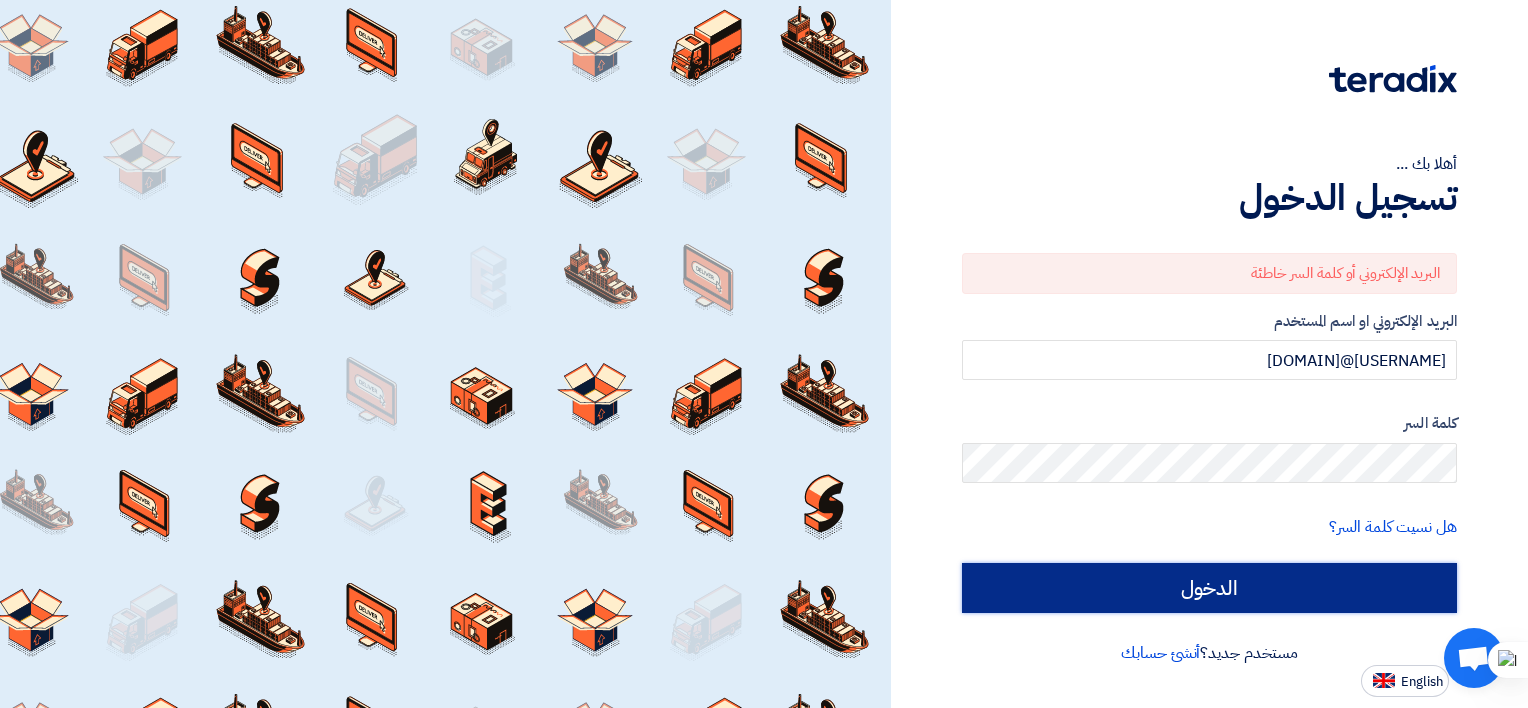 click on "الدخول" 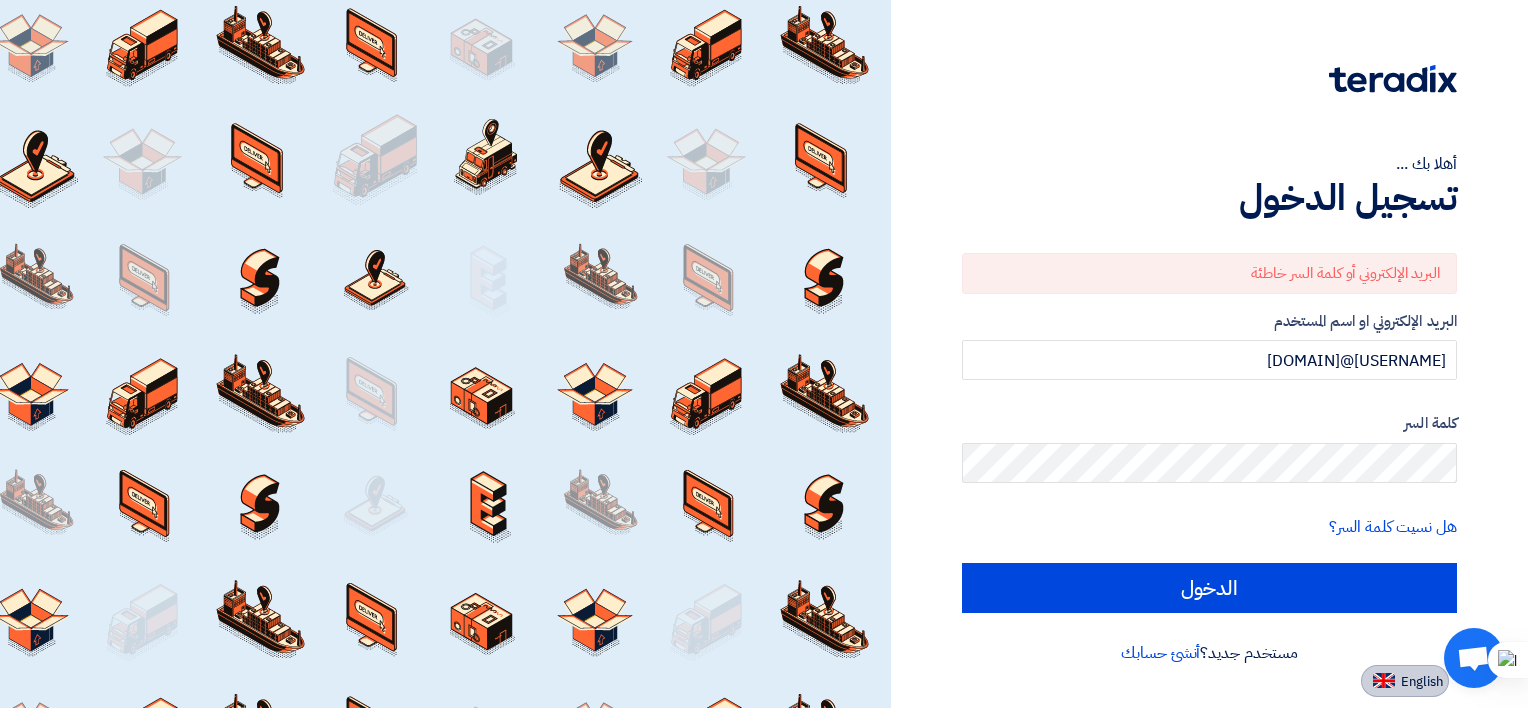 click on "English" 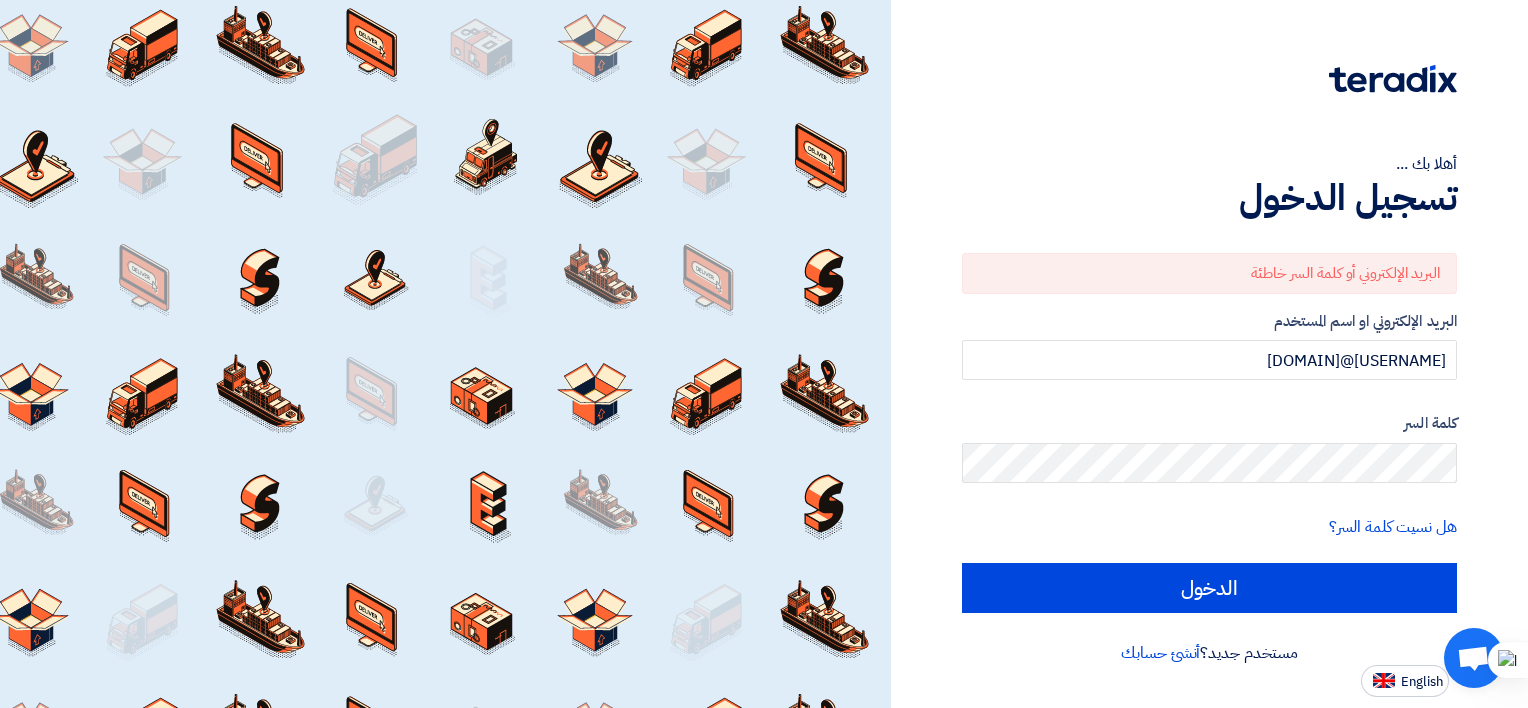 type on "Sign in" 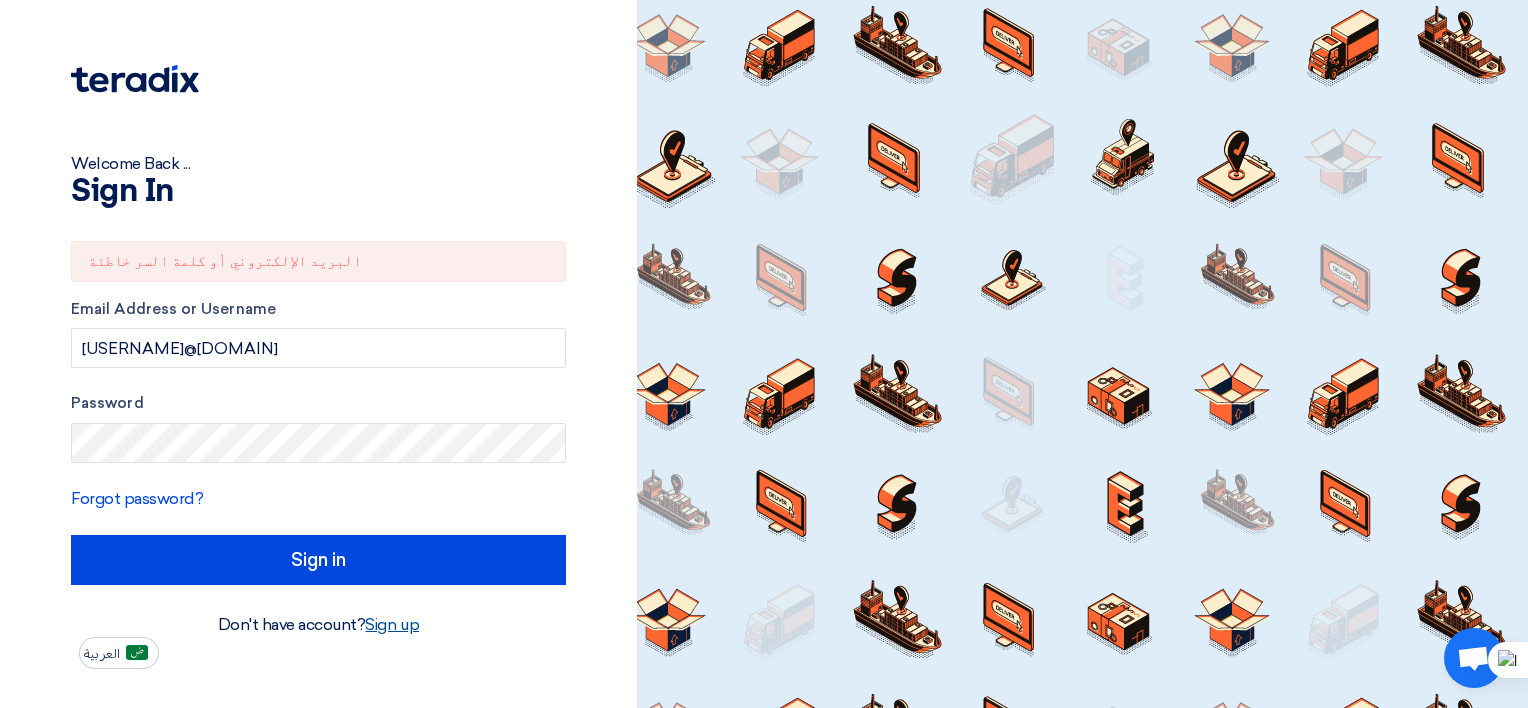 click on "Sign up" 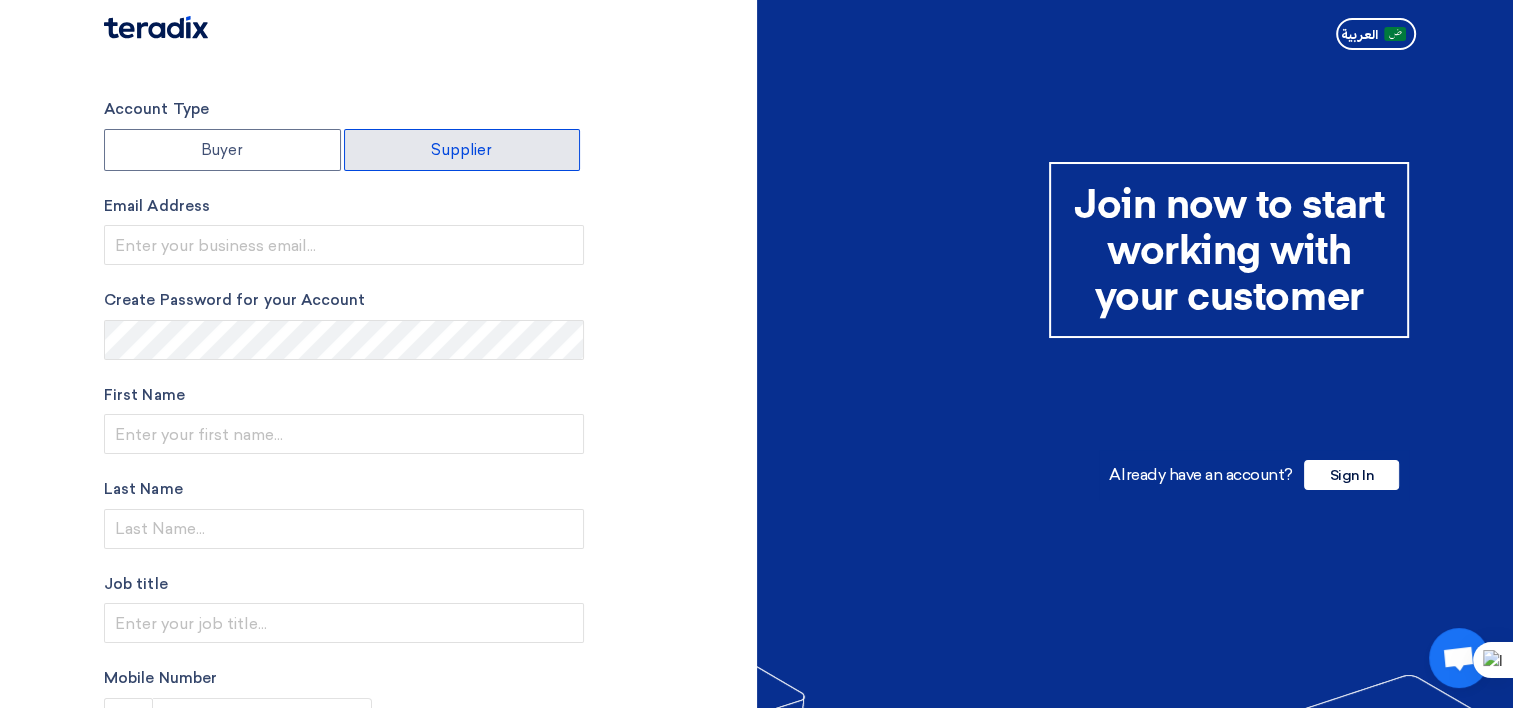click on "Supplier" 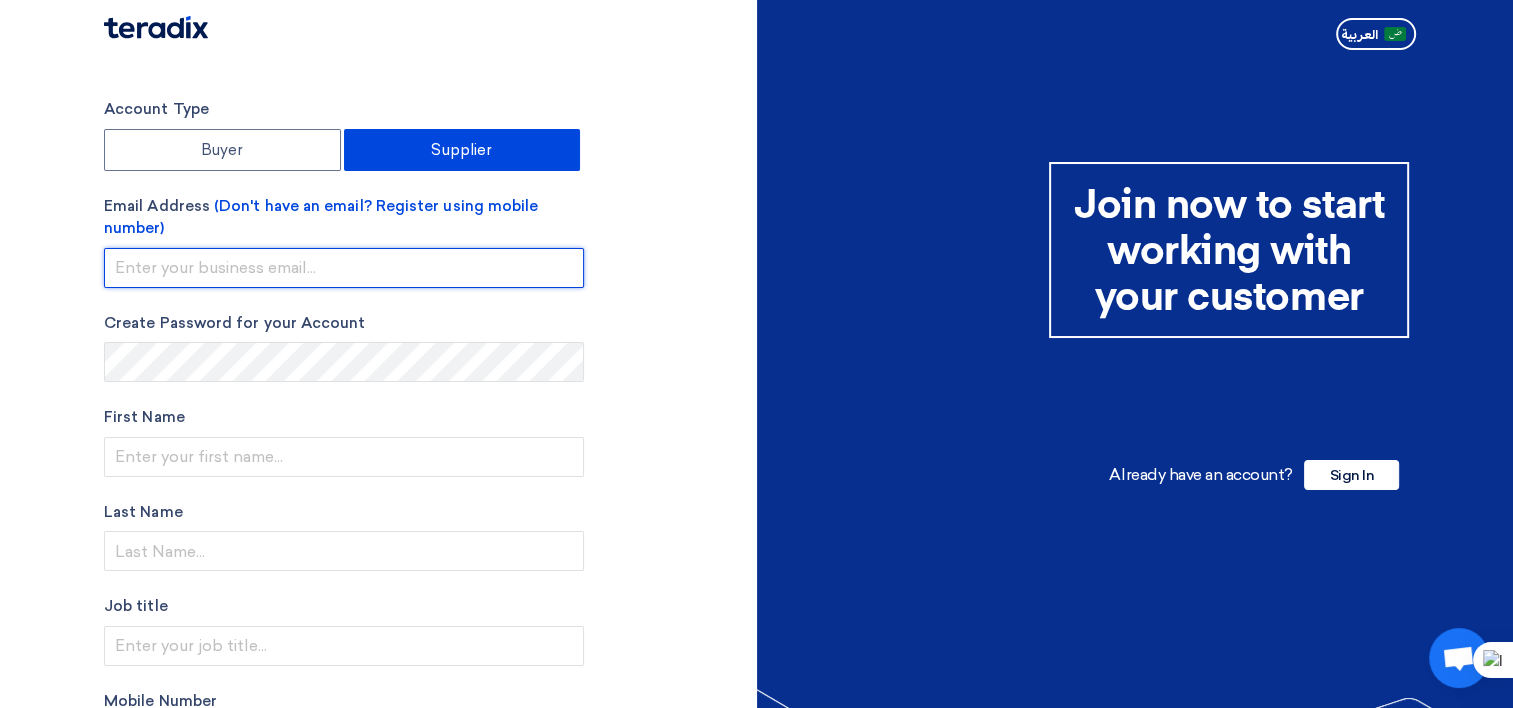 click at bounding box center [344, 268] 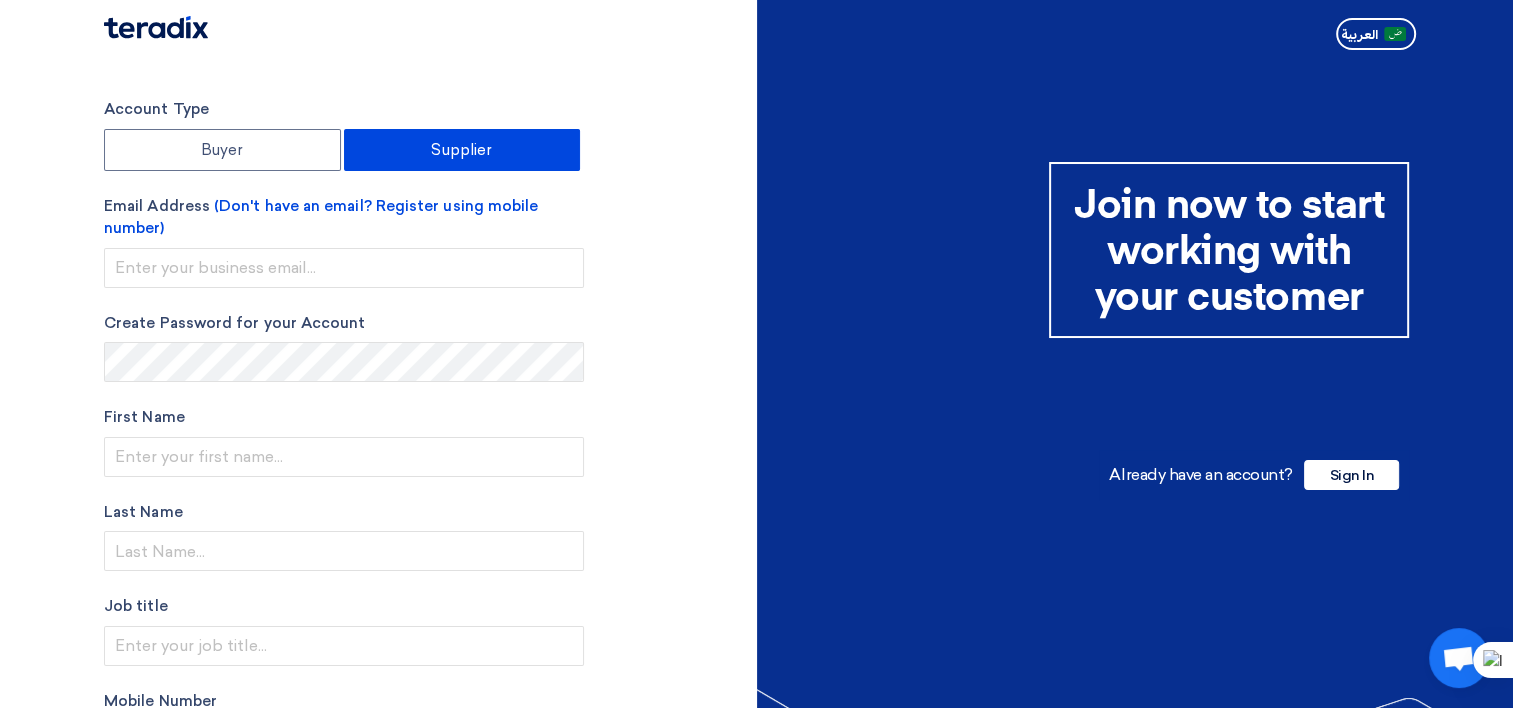 click on "Account Type
Buyer
Supplier
Email Address
(Don't have an email? Register using mobile number)
Create Password for your Account
First Name
Last Name
Job title
Optional
Mobile Number
+20" 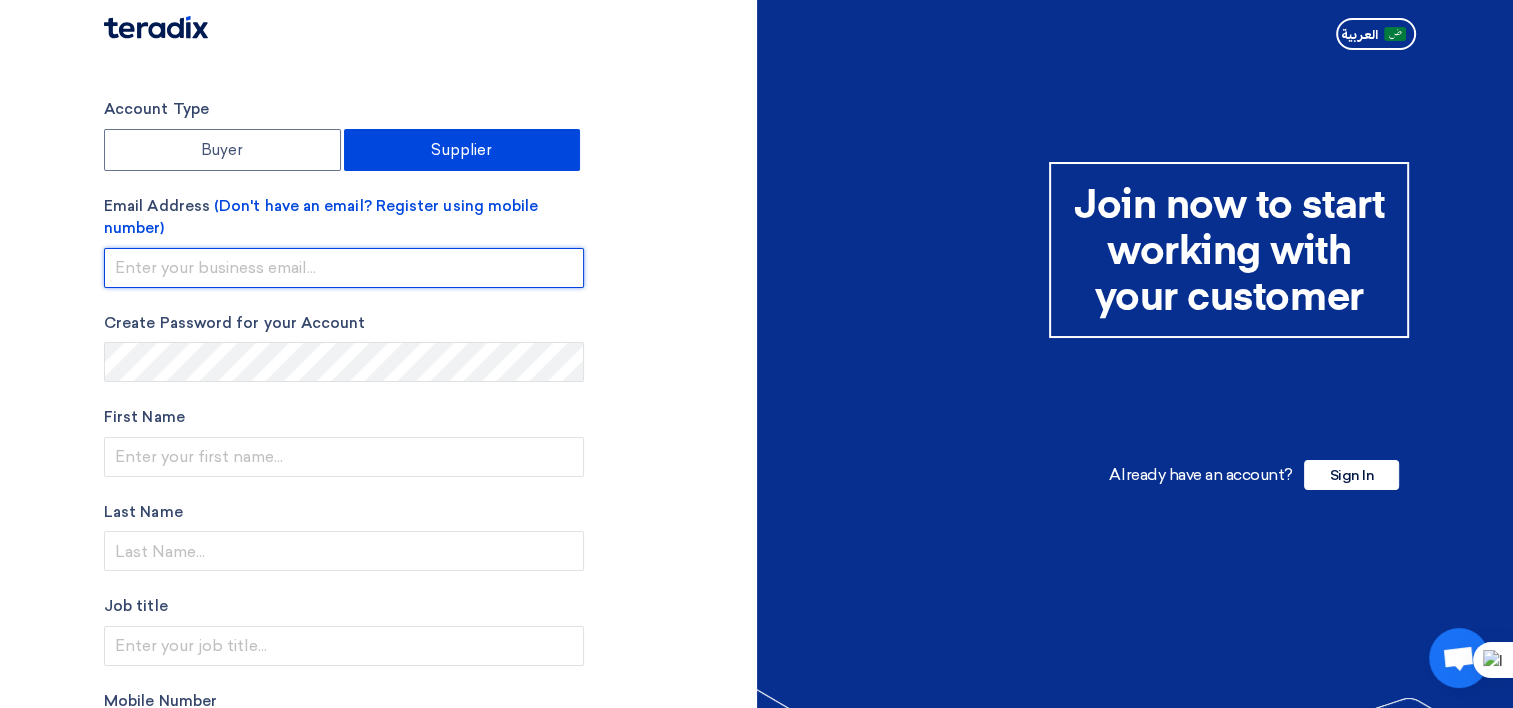 click at bounding box center [344, 268] 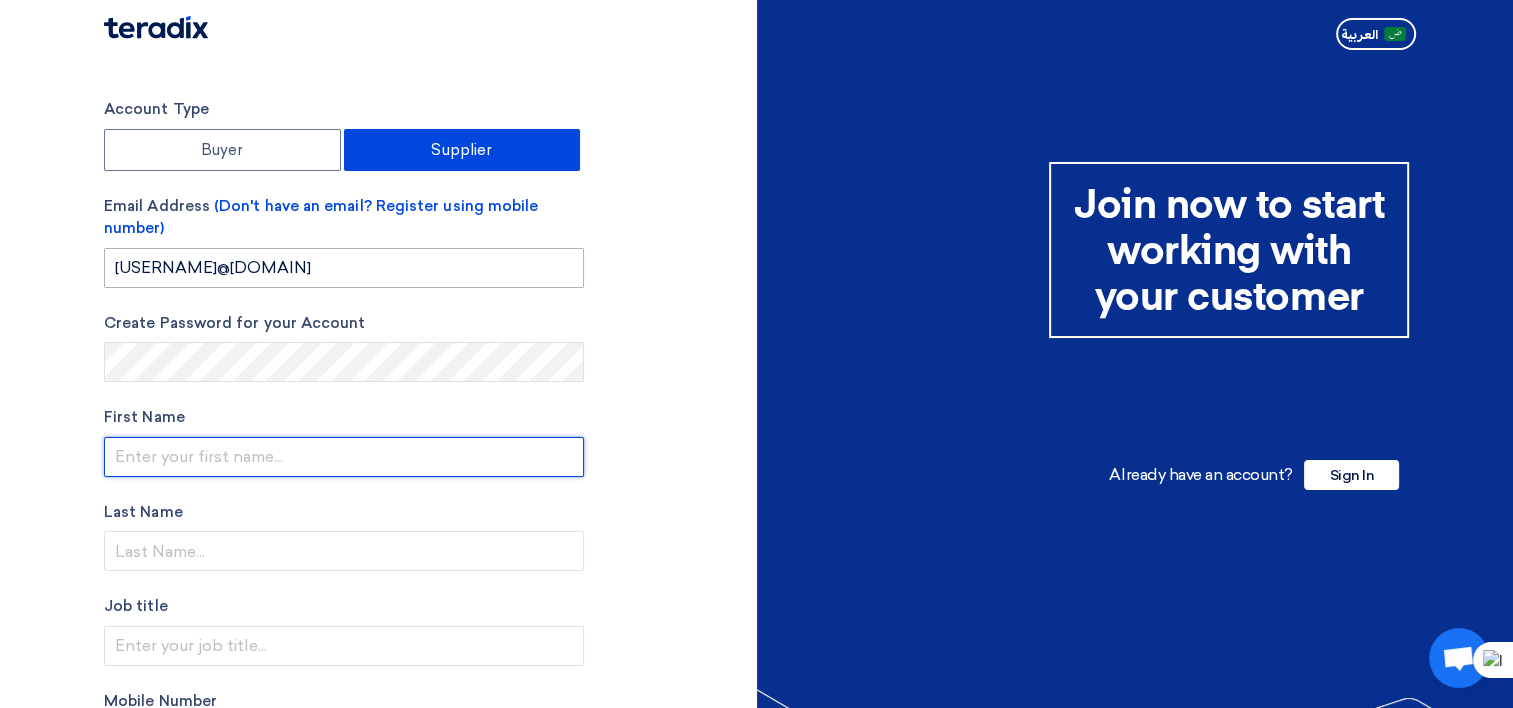 type on "[FIRST]" 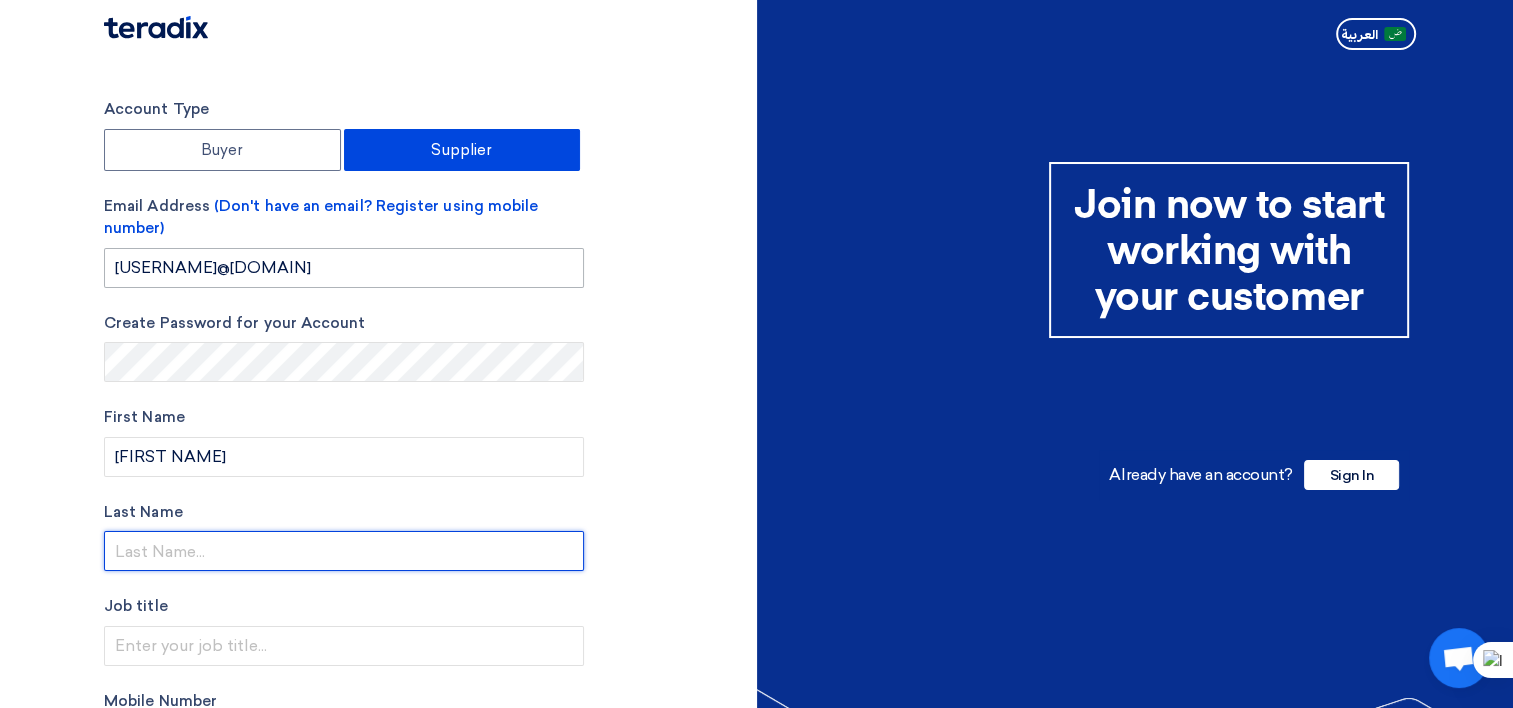 type on "Ahmed" 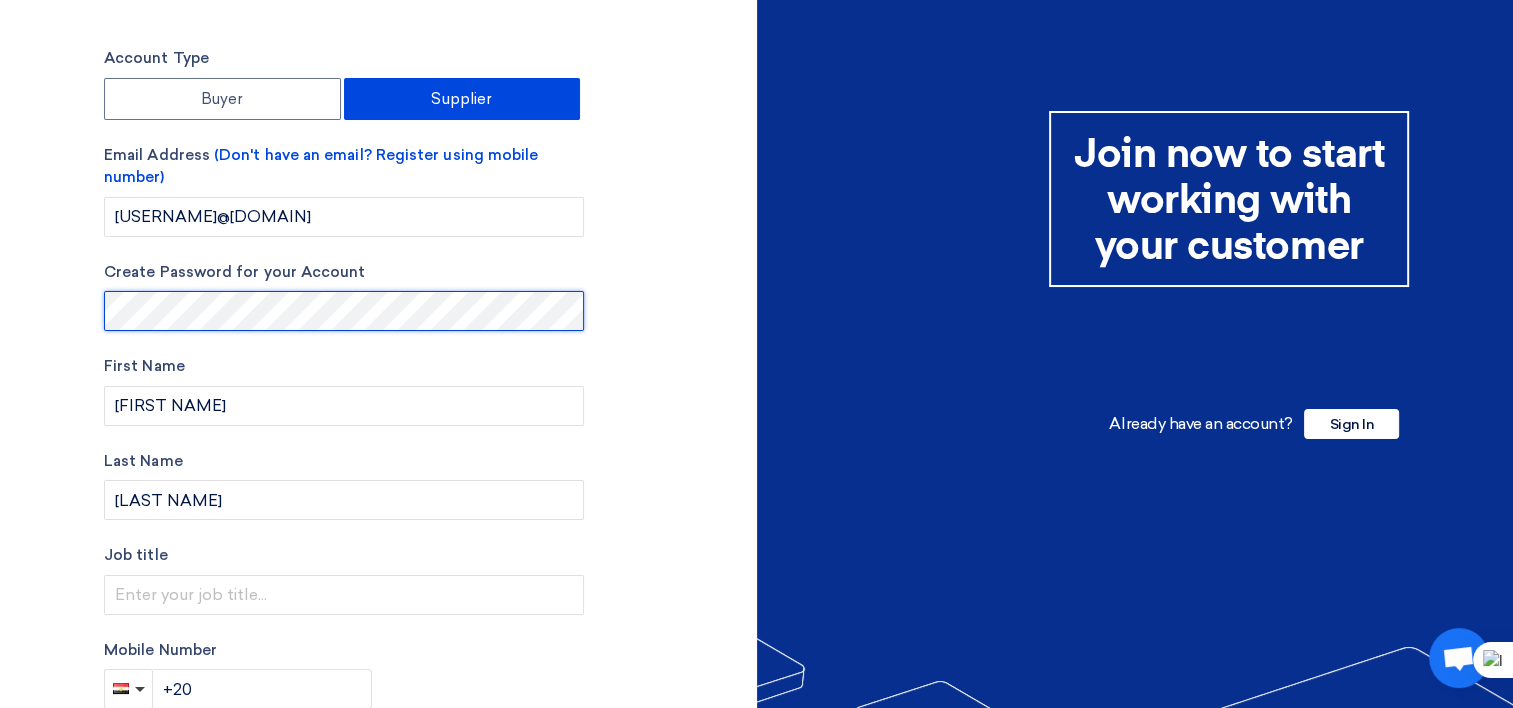 scroll, scrollTop: 100, scrollLeft: 0, axis: vertical 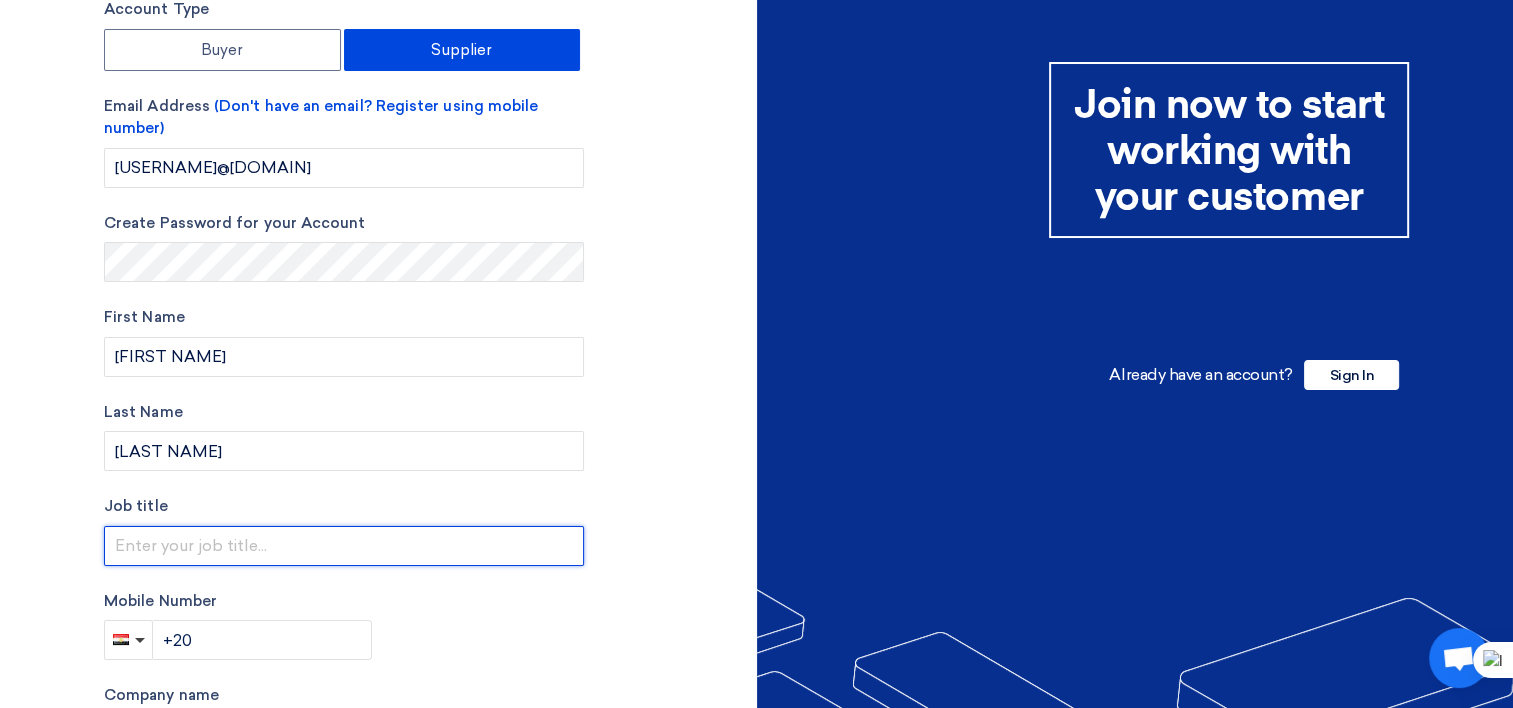 click at bounding box center [344, 546] 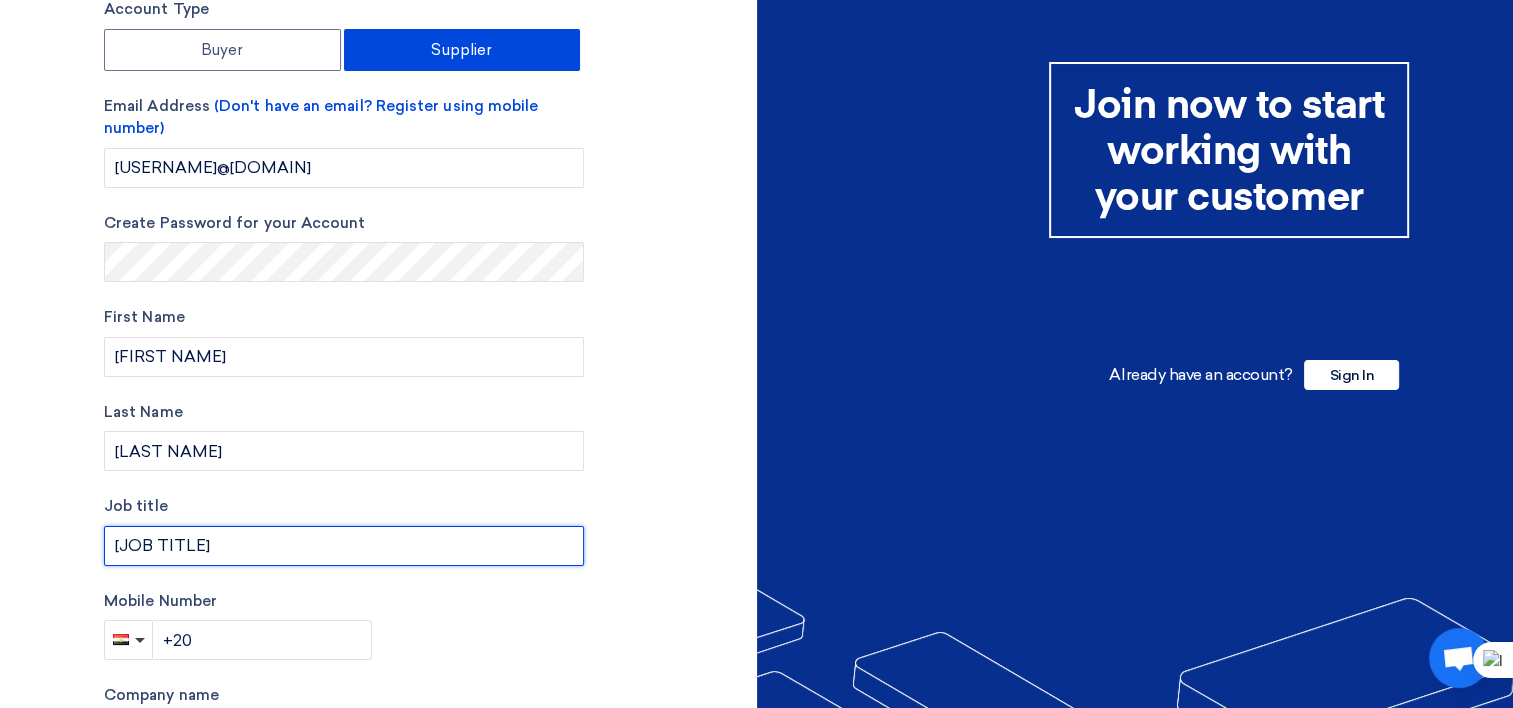 type on "Operation Manager" 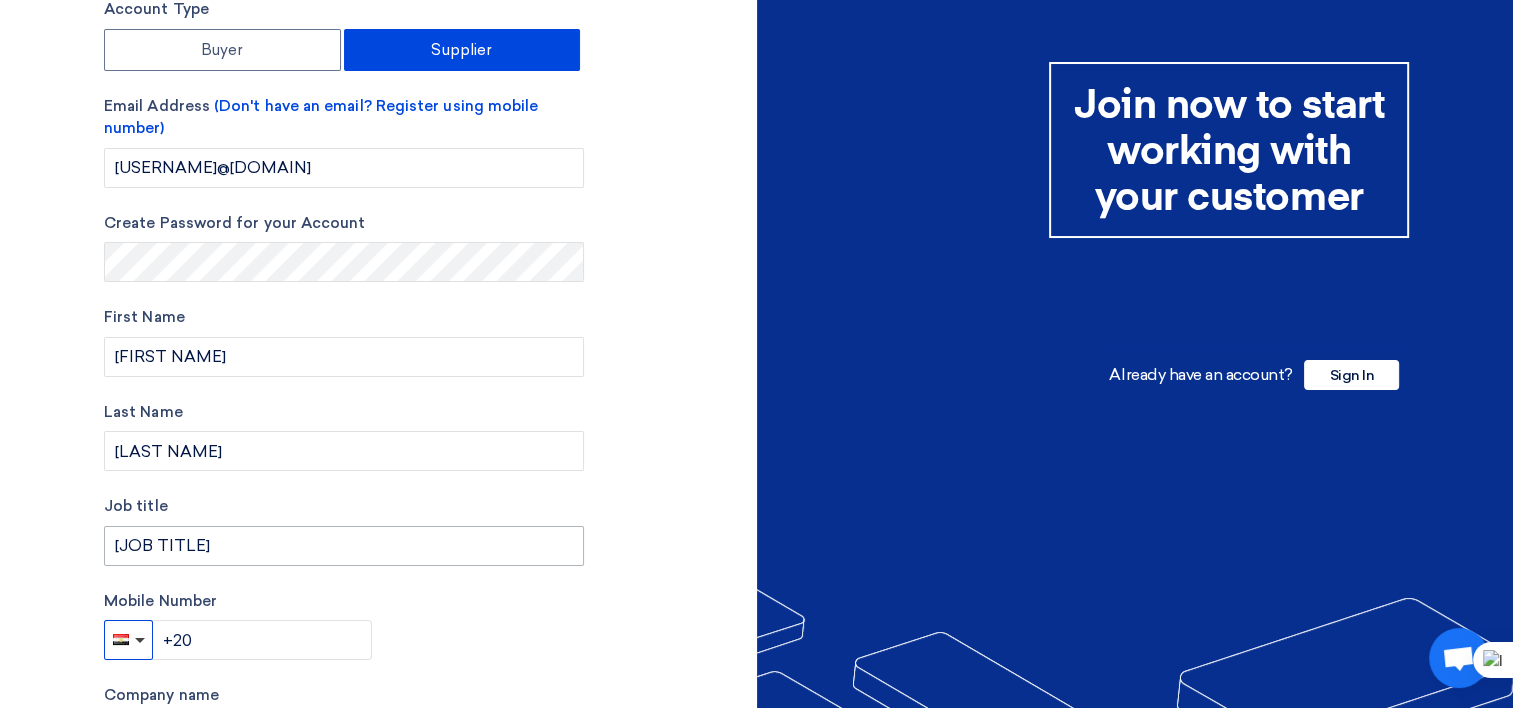 type 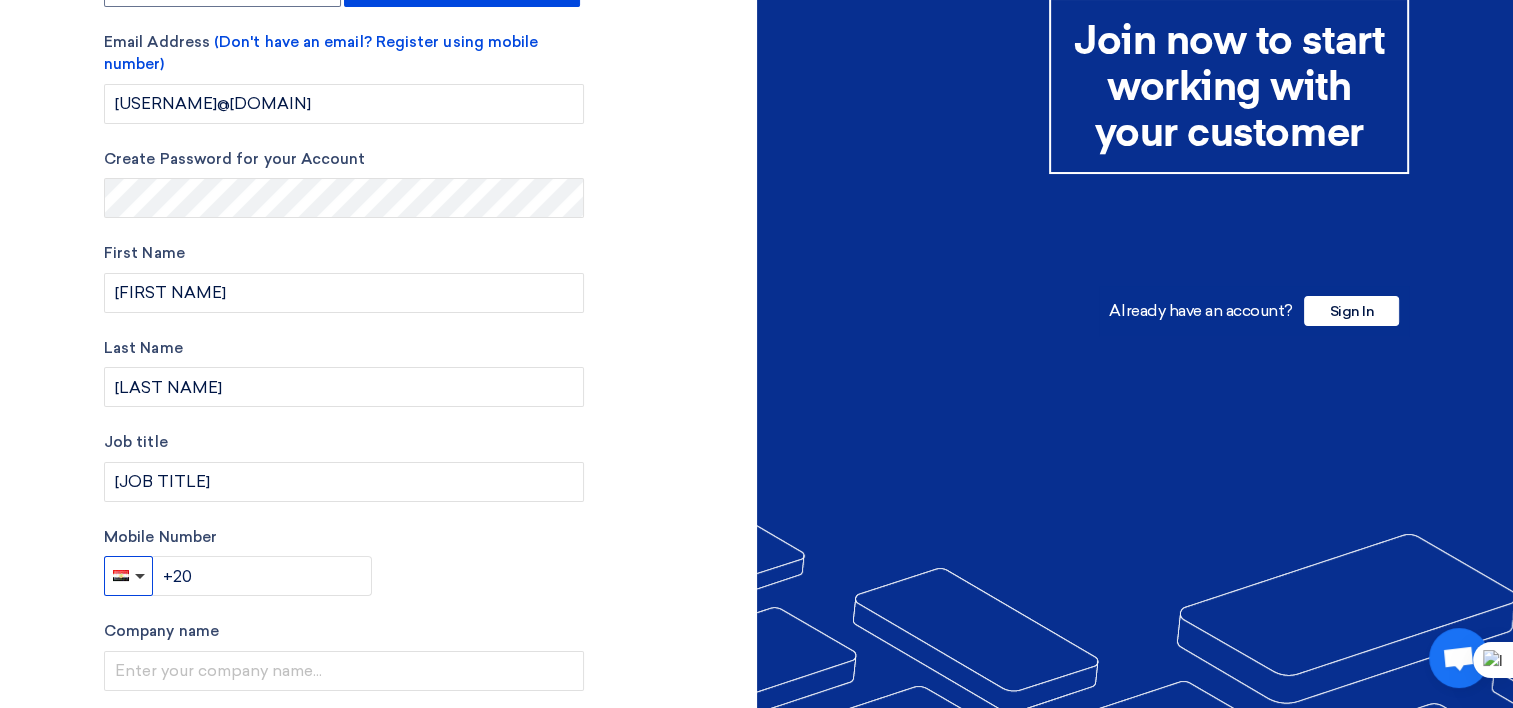 scroll, scrollTop: 200, scrollLeft: 0, axis: vertical 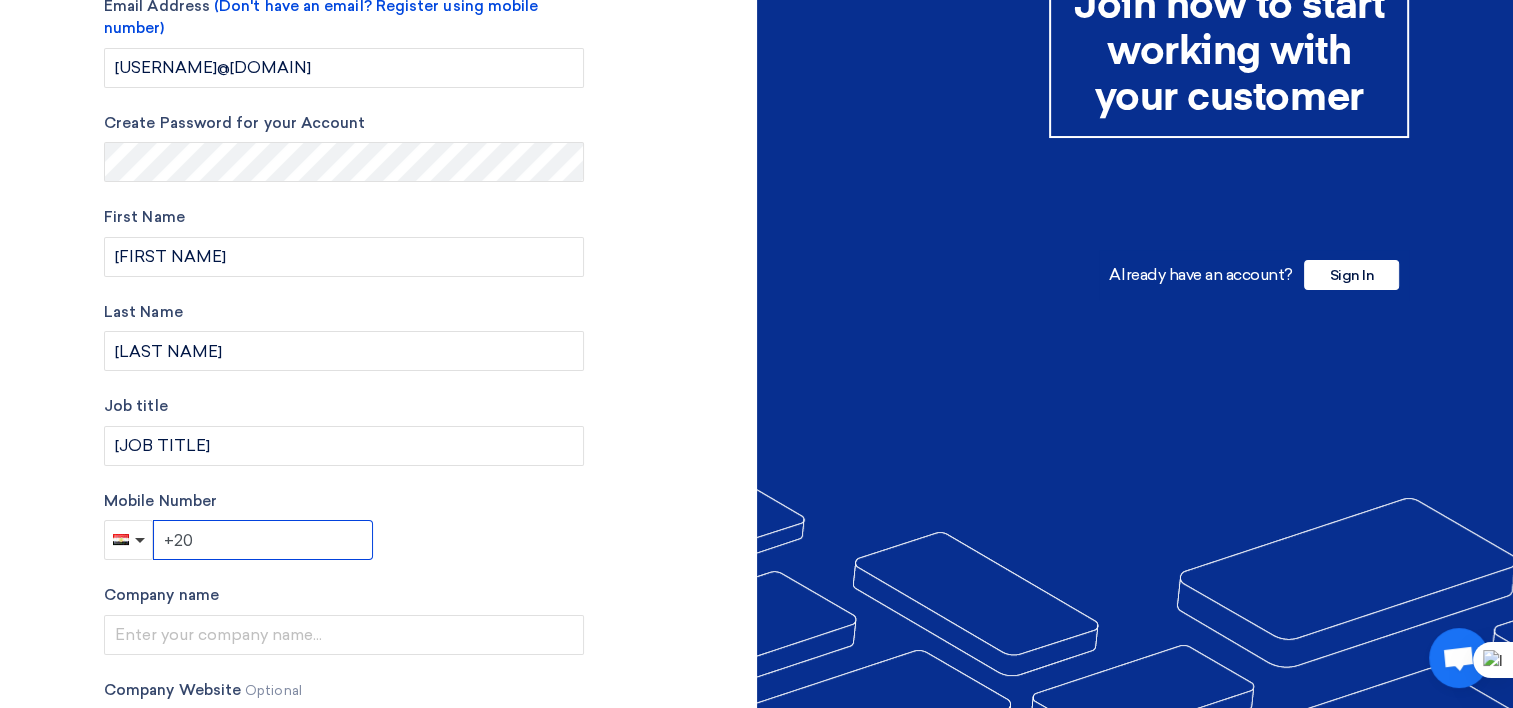 click on "+20" 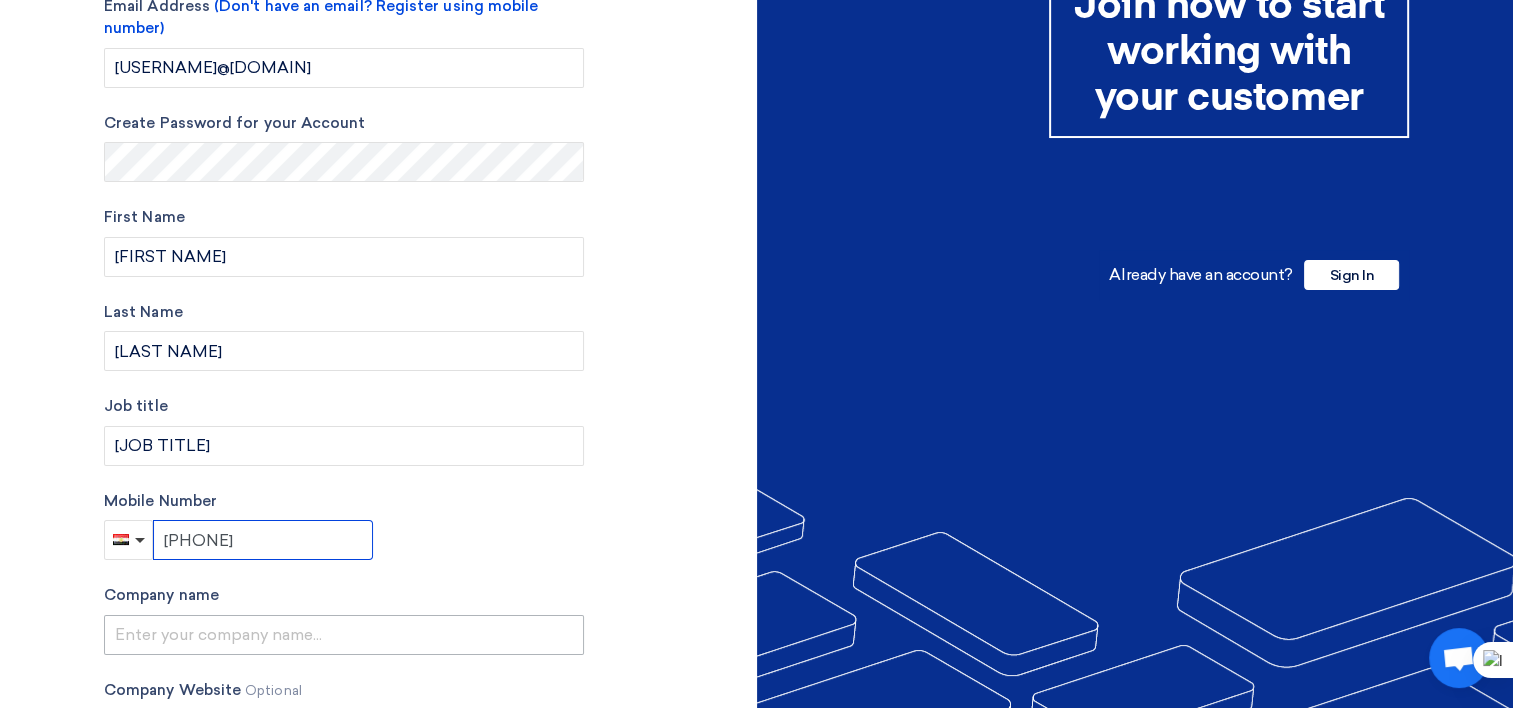 type on "+20 1229681987" 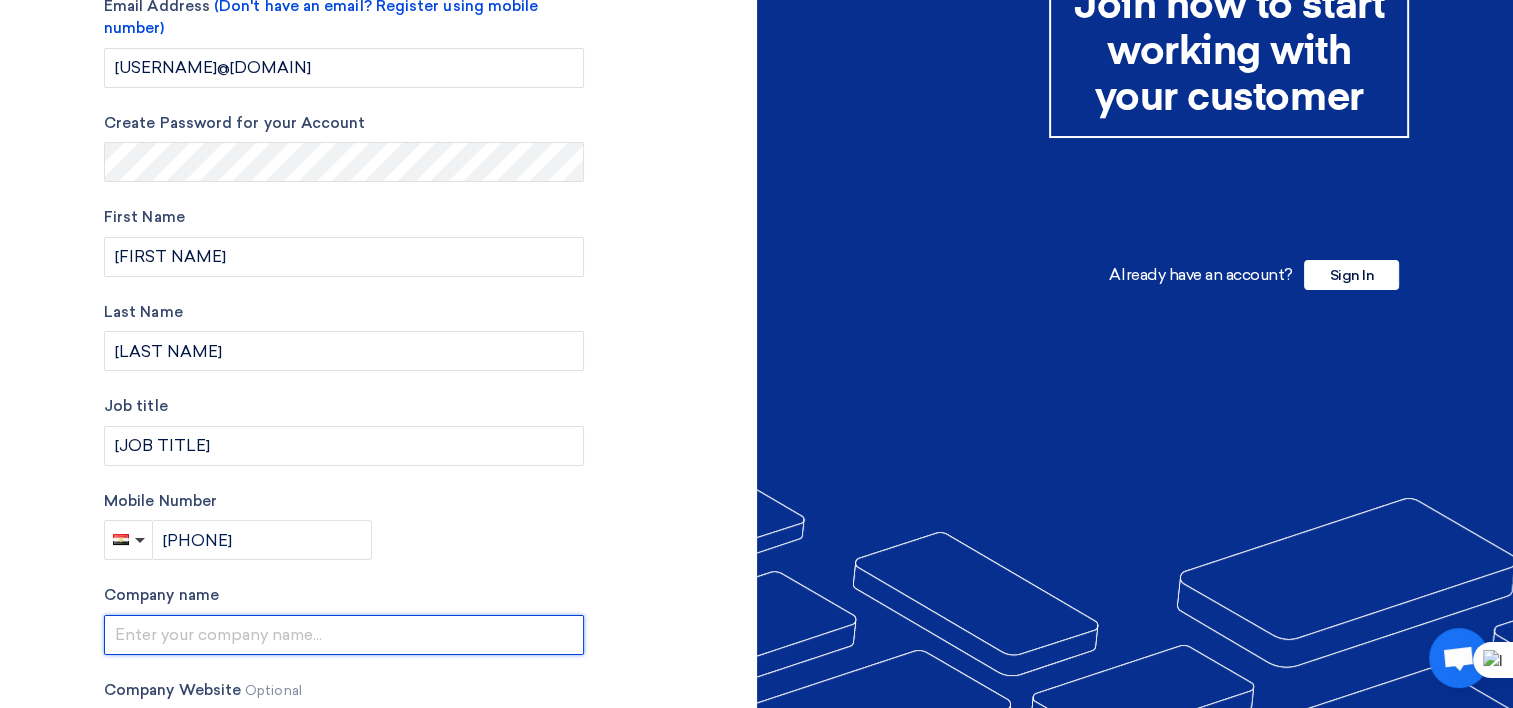 click at bounding box center (344, 635) 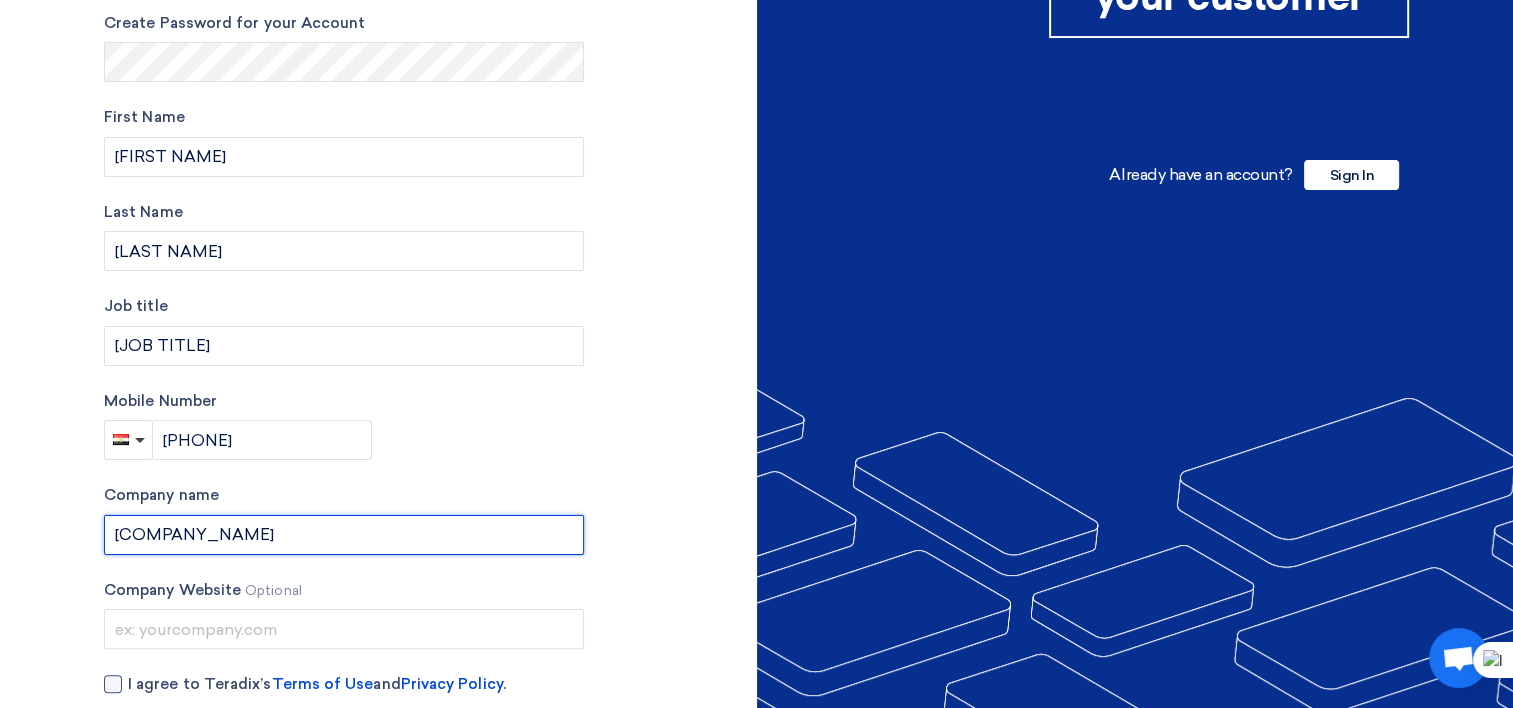 scroll, scrollTop: 394, scrollLeft: 0, axis: vertical 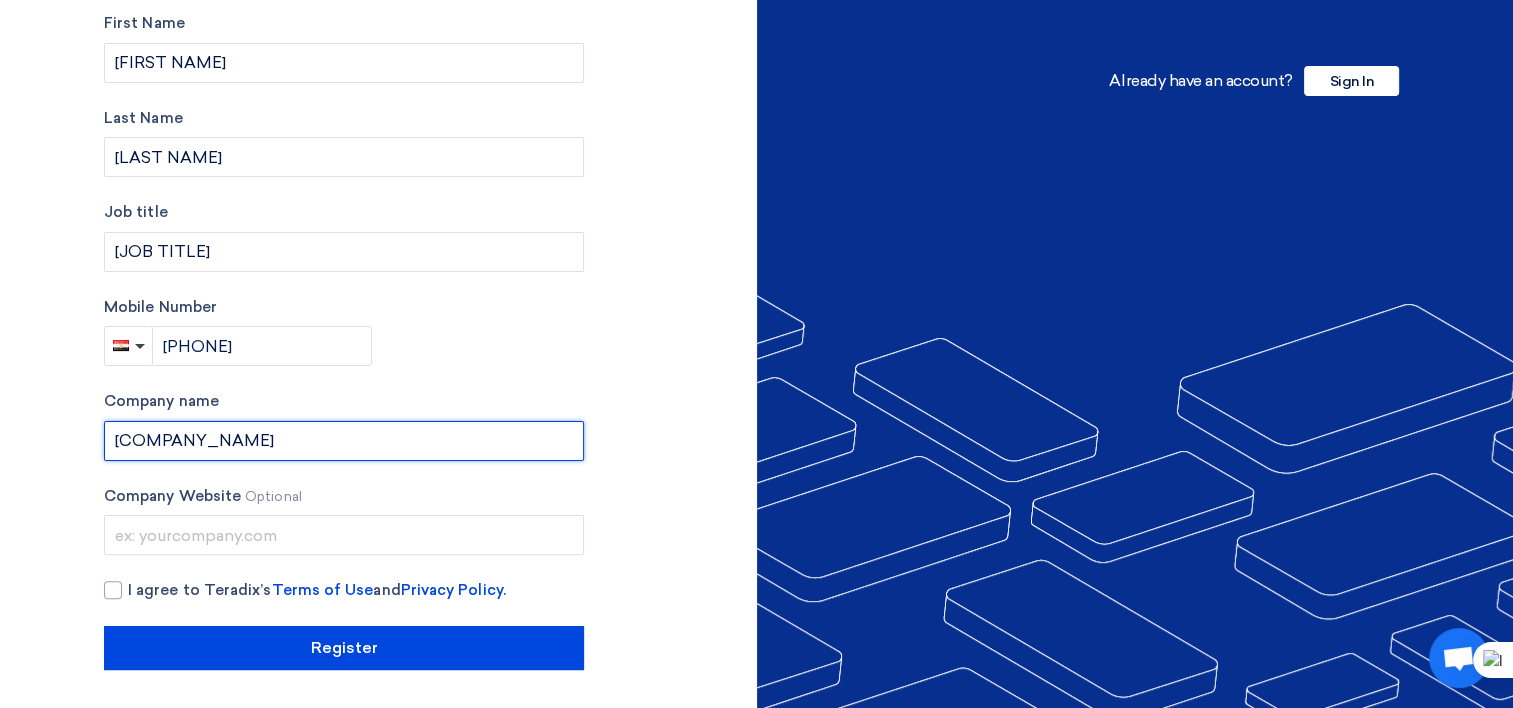 type on "Egyptian International for Marketing consulting BrandMix" 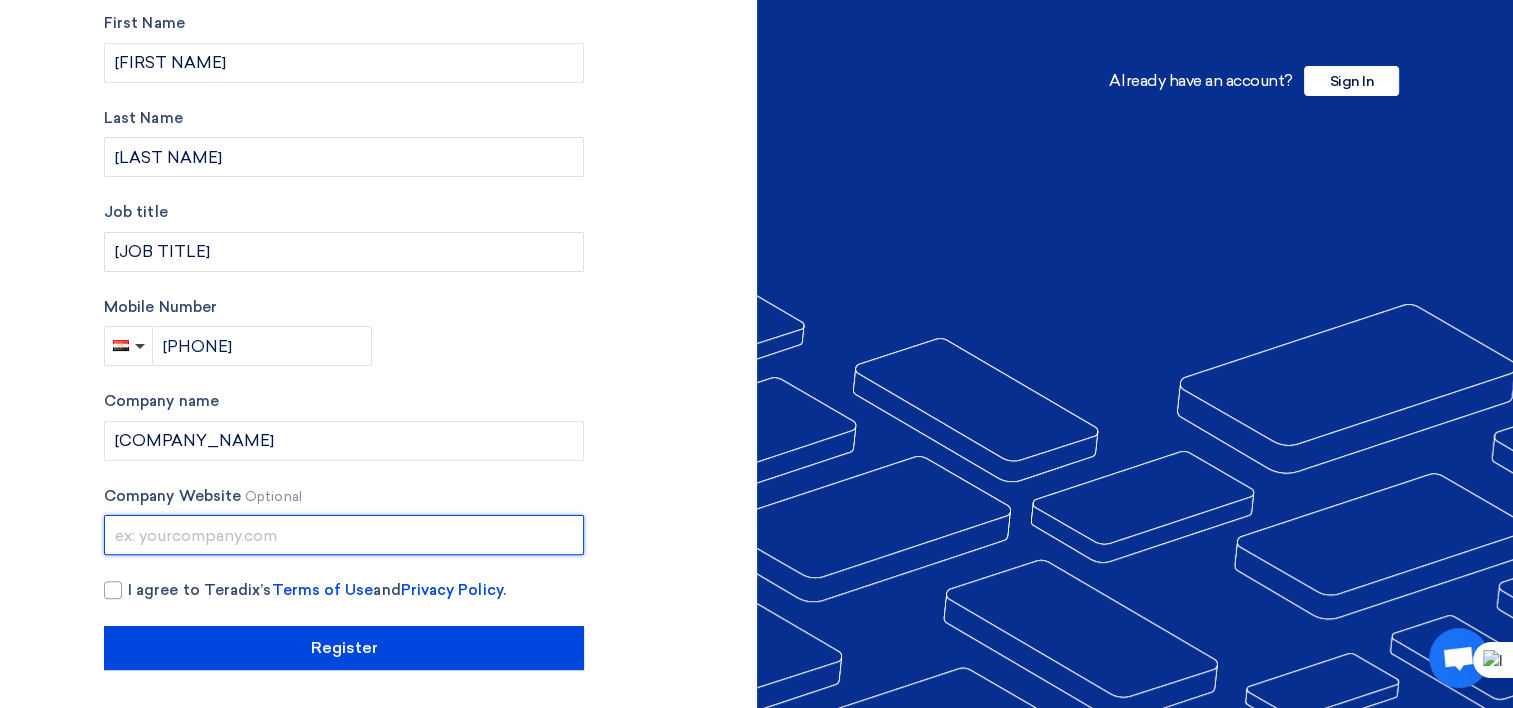 click at bounding box center (344, 535) 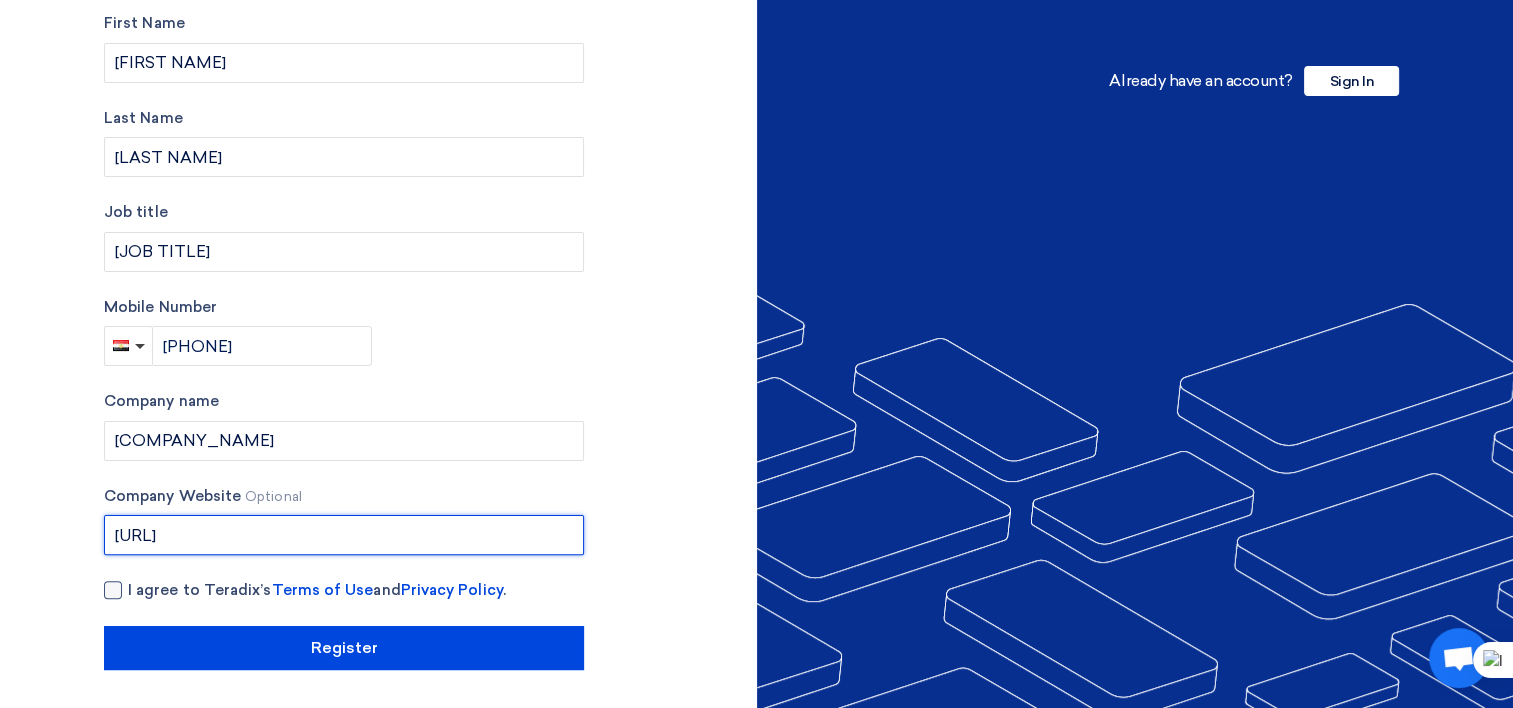 type on "https://brandmix-eg.com/" 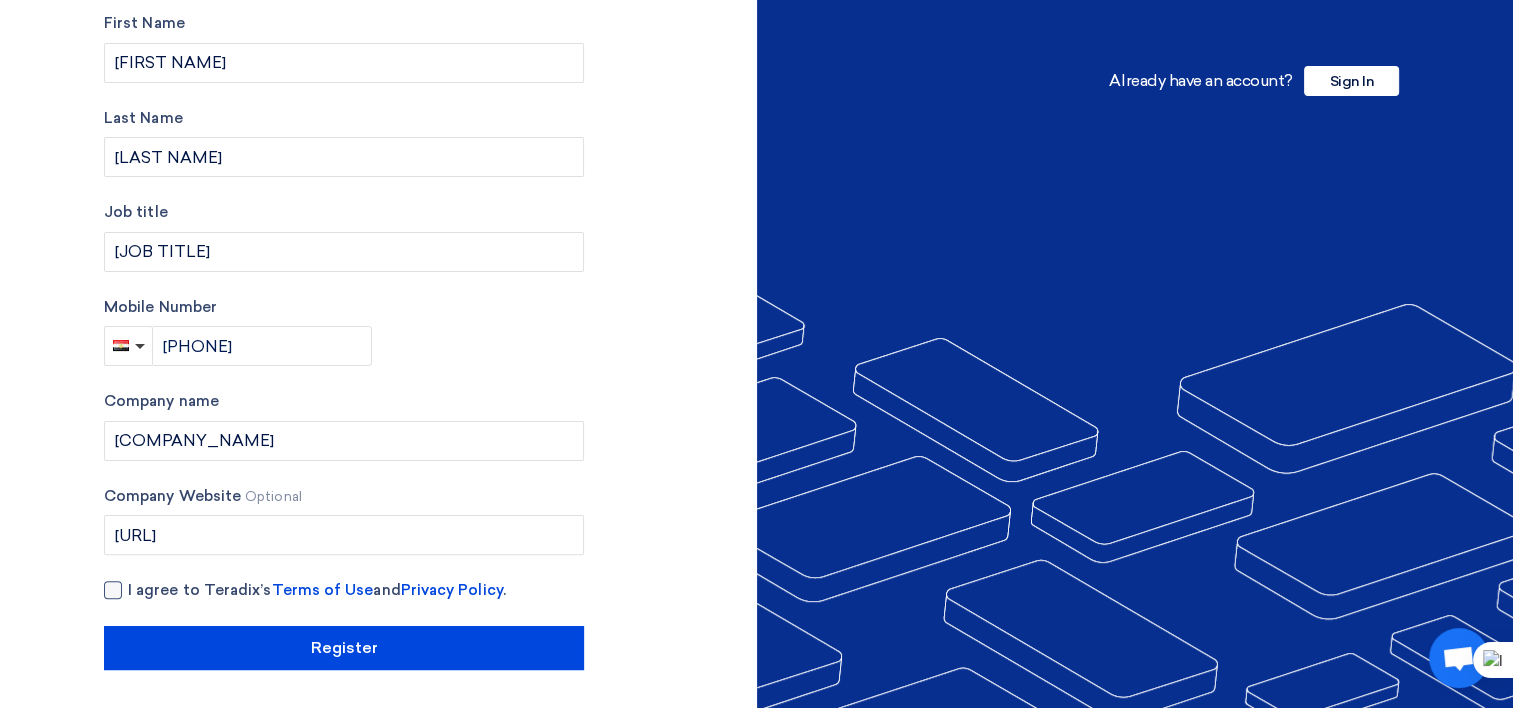 click 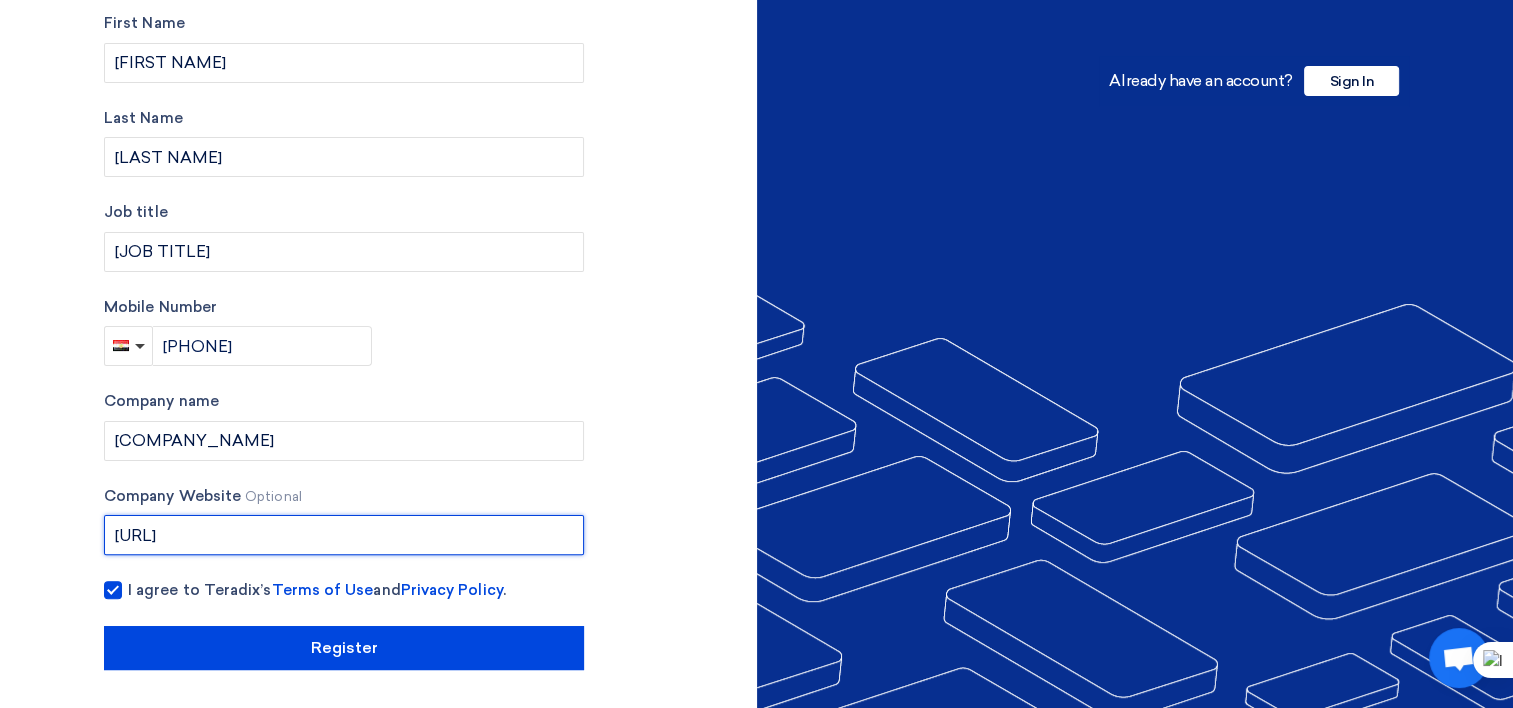 click on "https://brandmix-eg.com/" at bounding box center (344, 535) 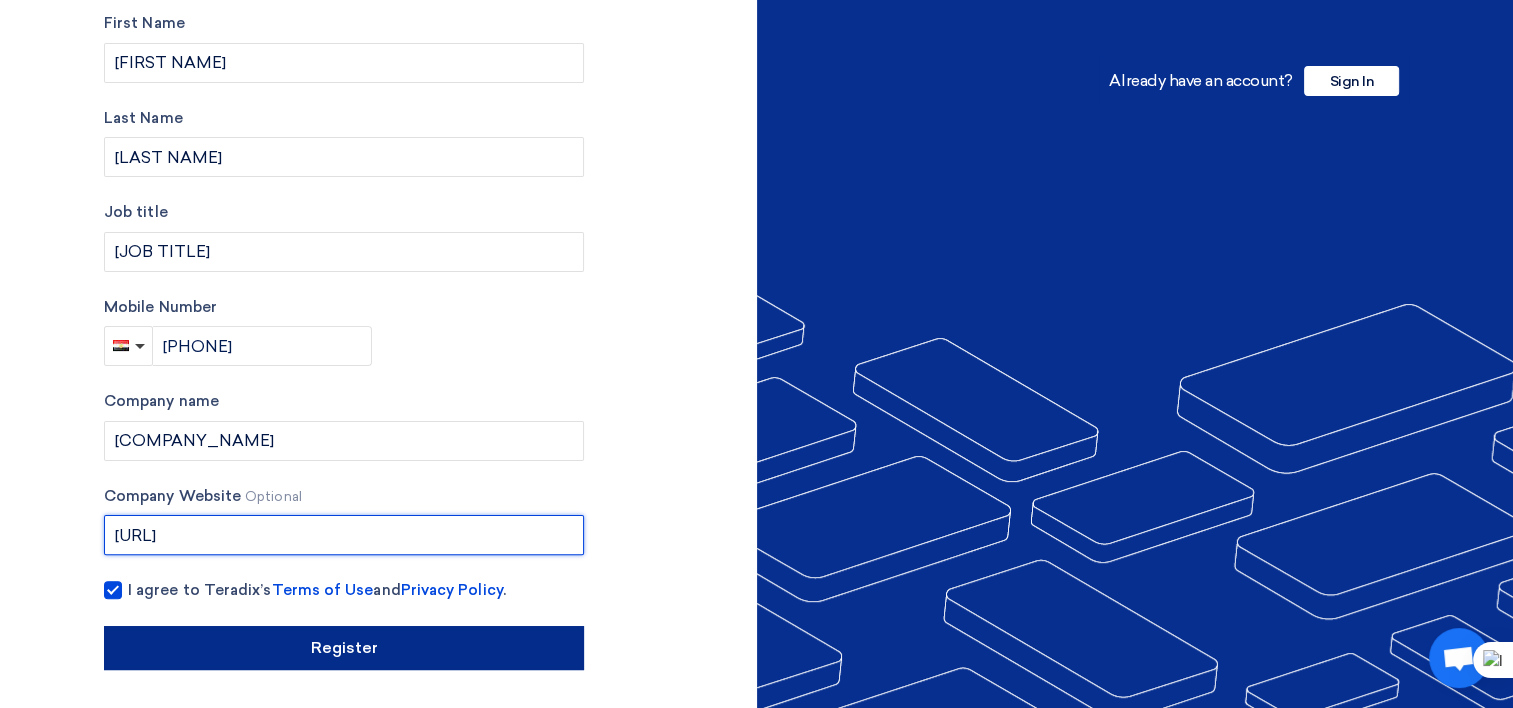 type on "https://brandmix-eg.com" 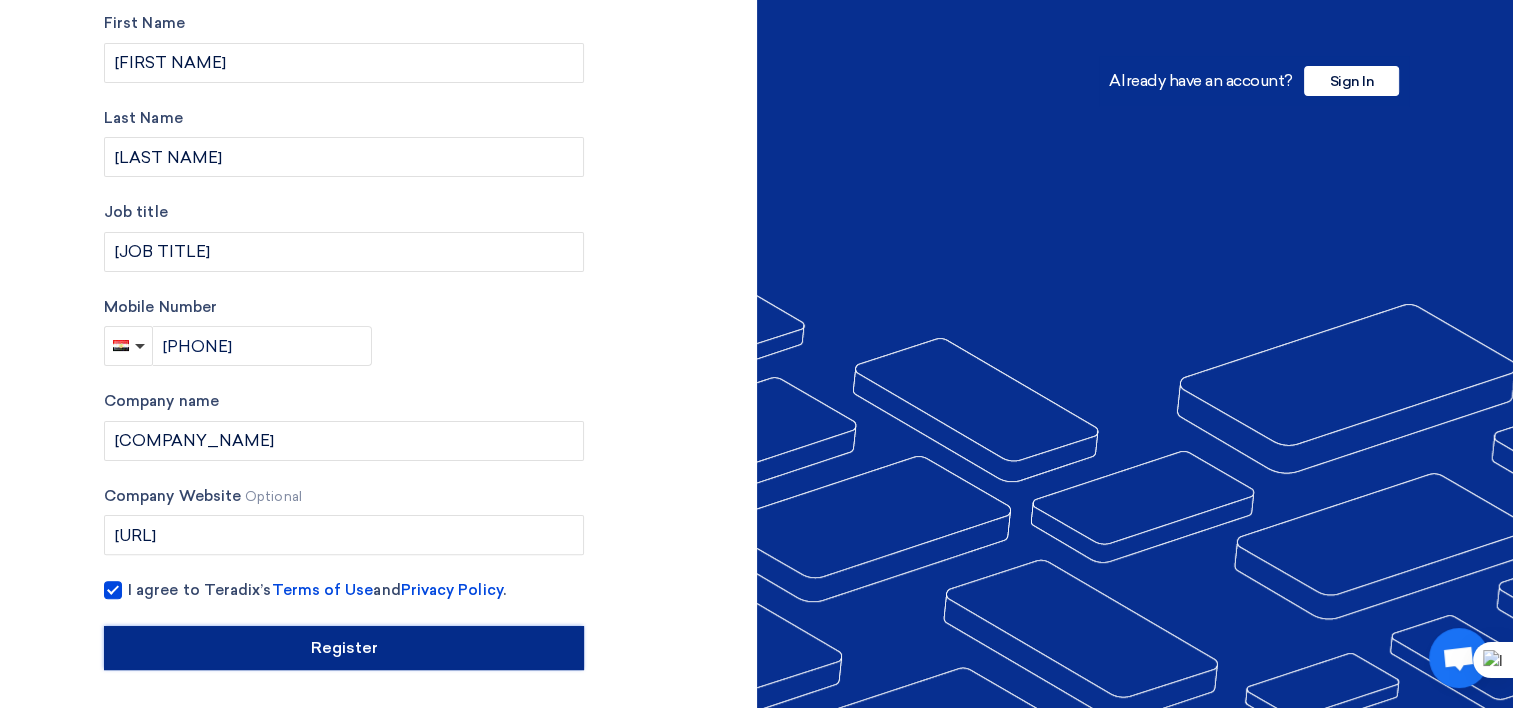 click on "Register" 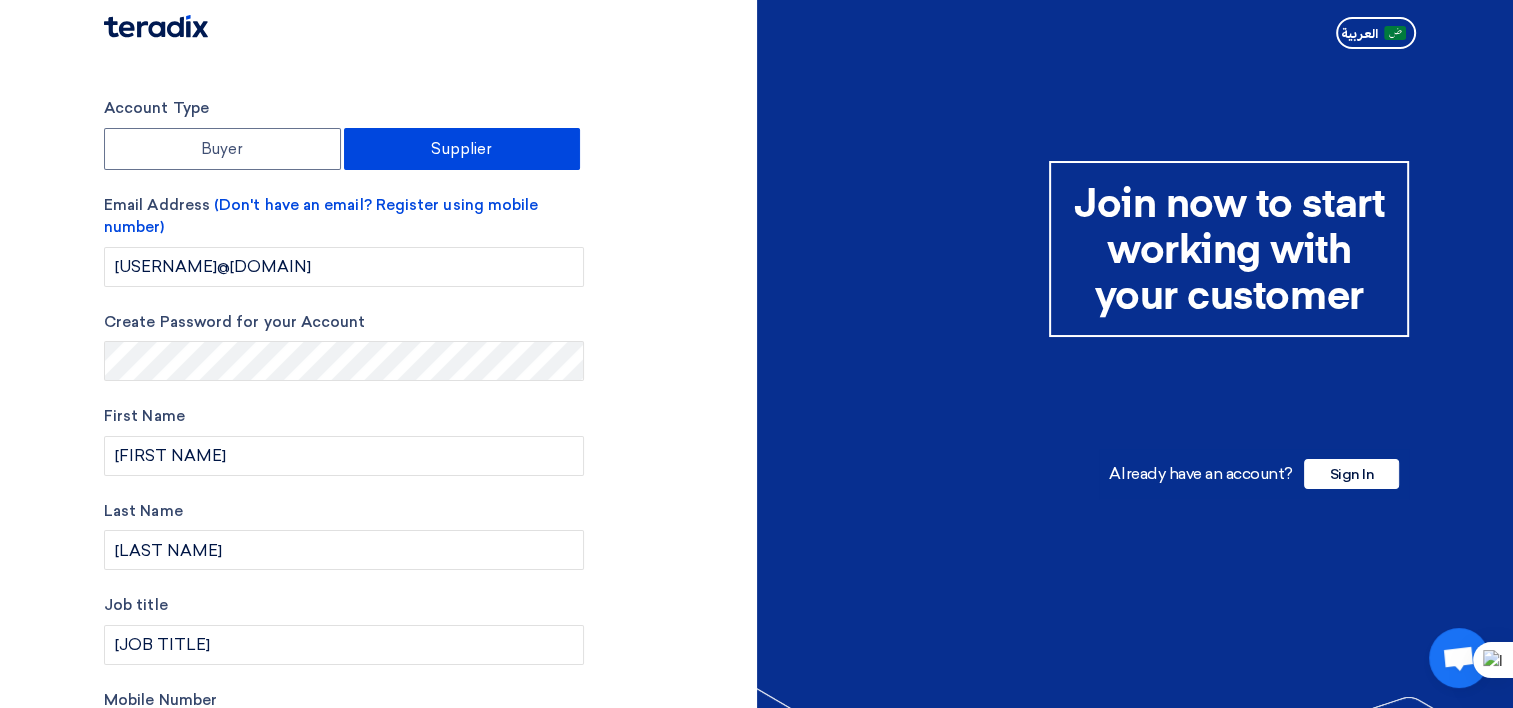 scroll, scrollTop: 0, scrollLeft: 0, axis: both 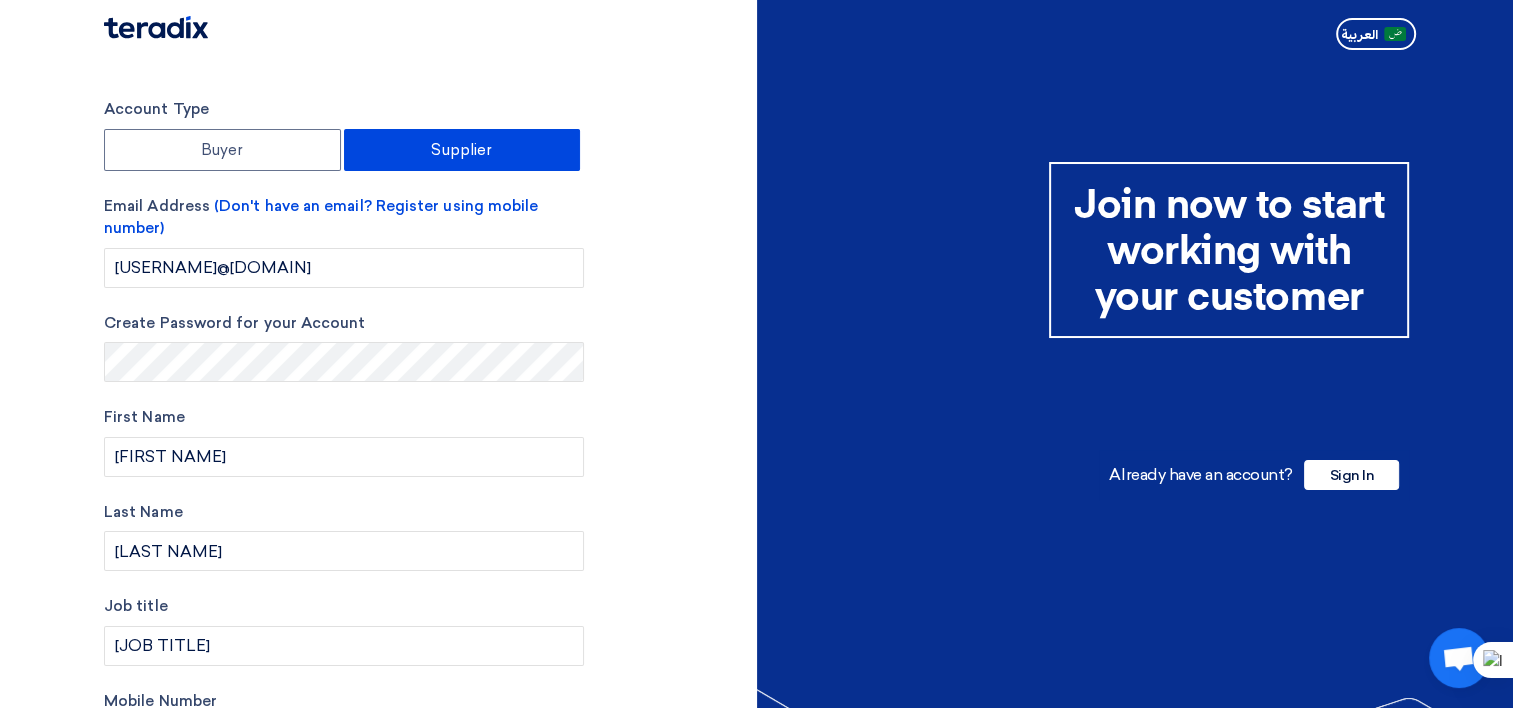 click 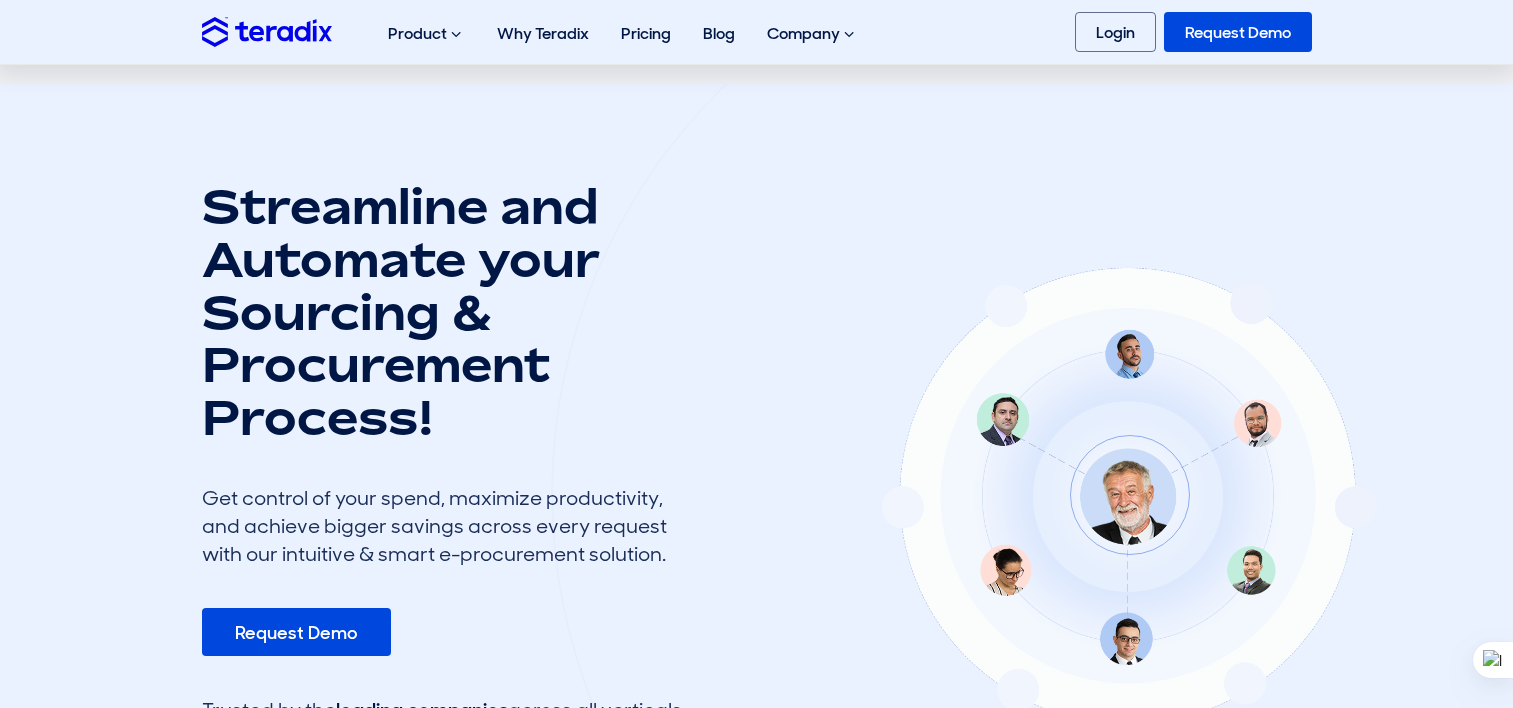 scroll, scrollTop: 200, scrollLeft: 0, axis: vertical 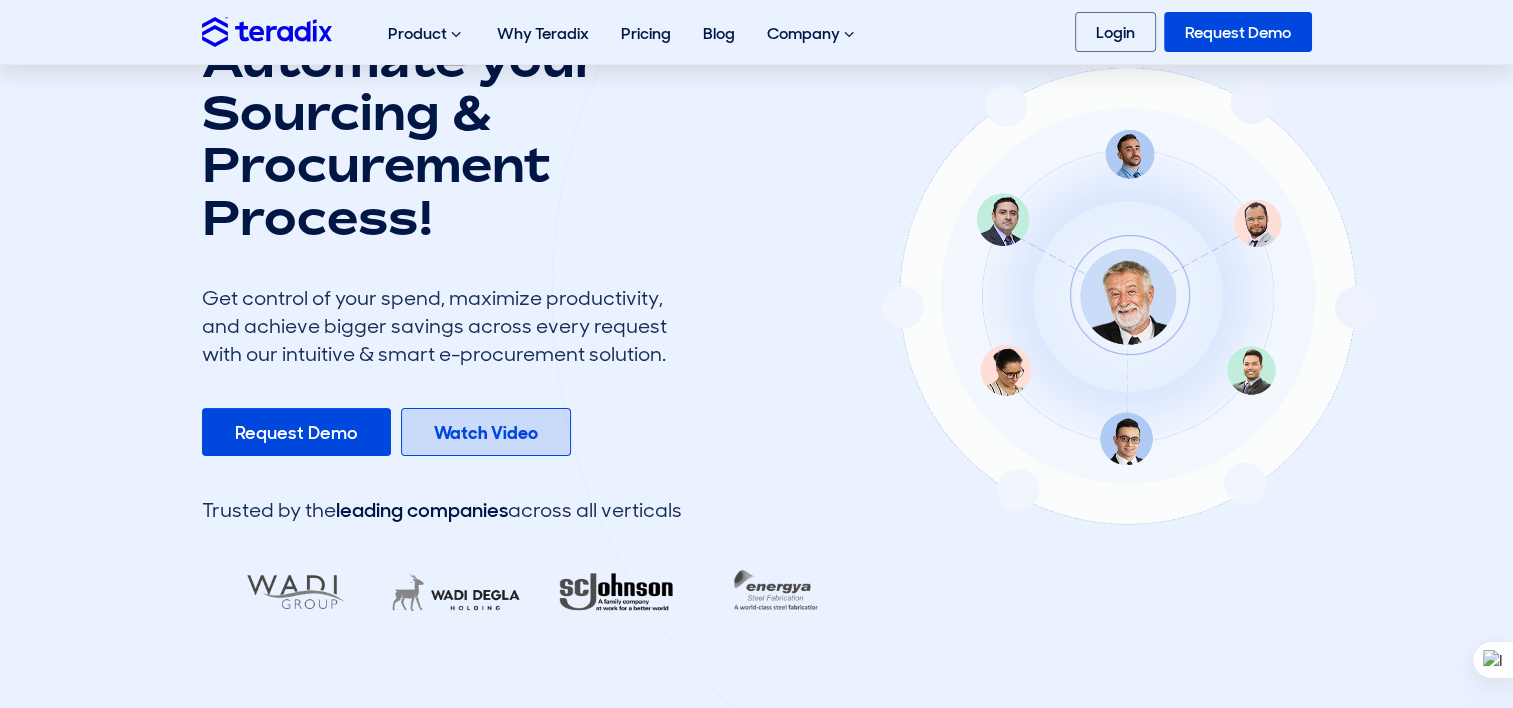 click on "Watch Video" at bounding box center [486, 433] 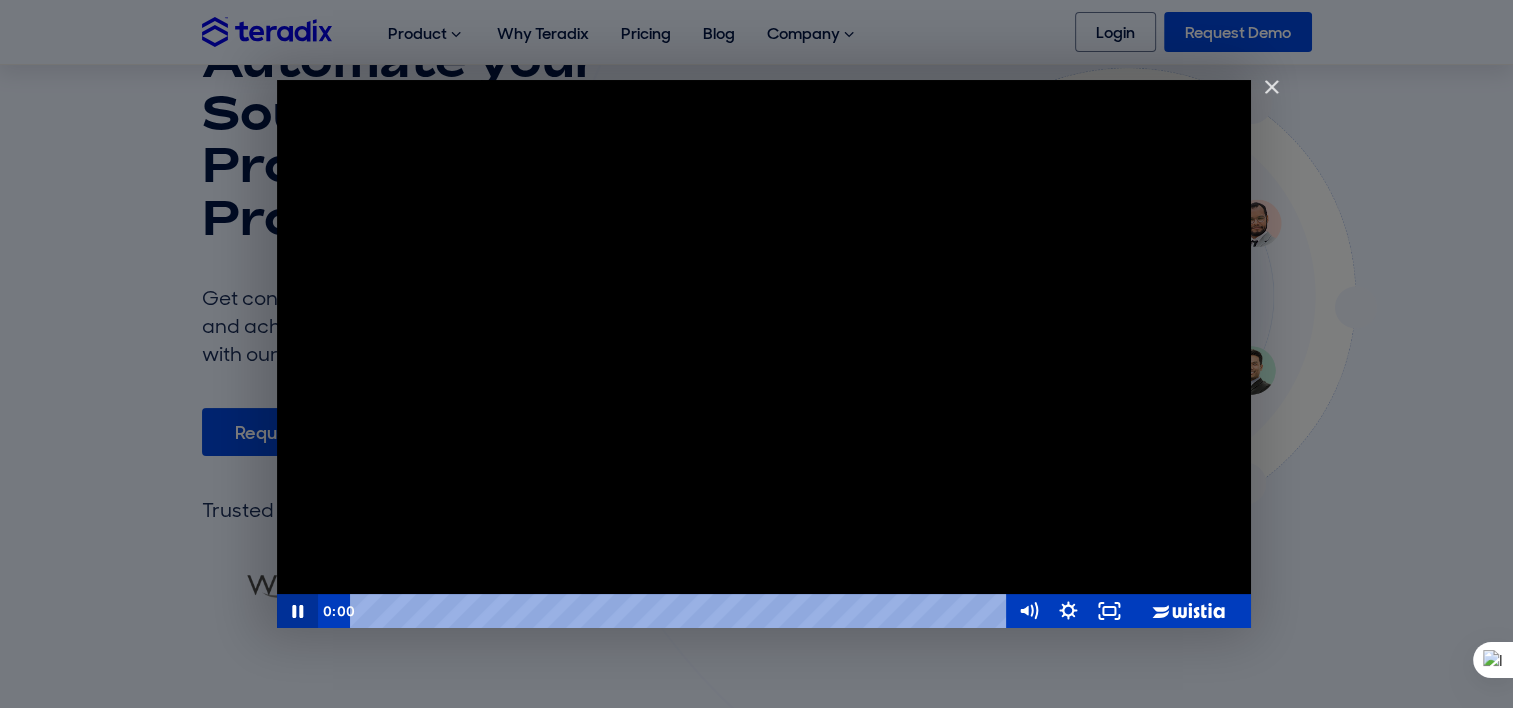 click 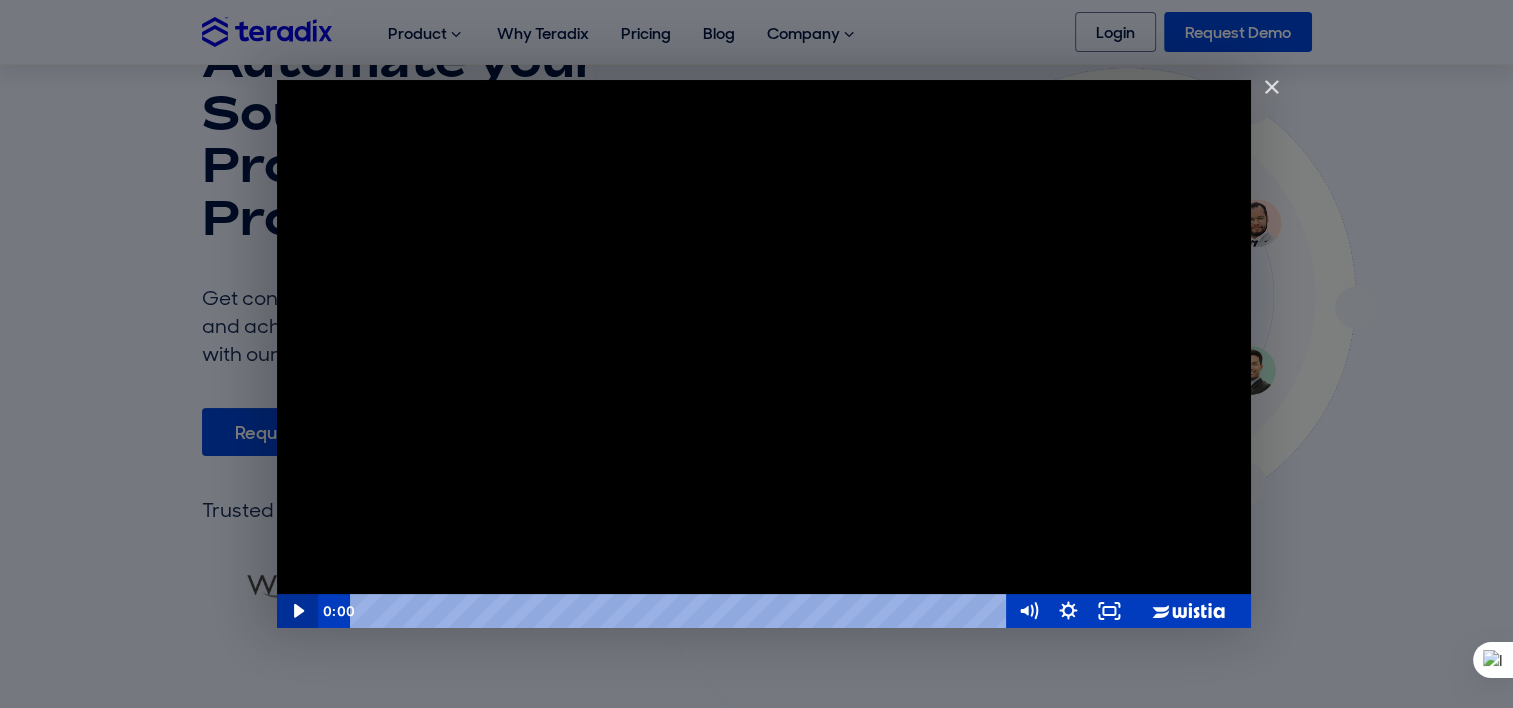 click 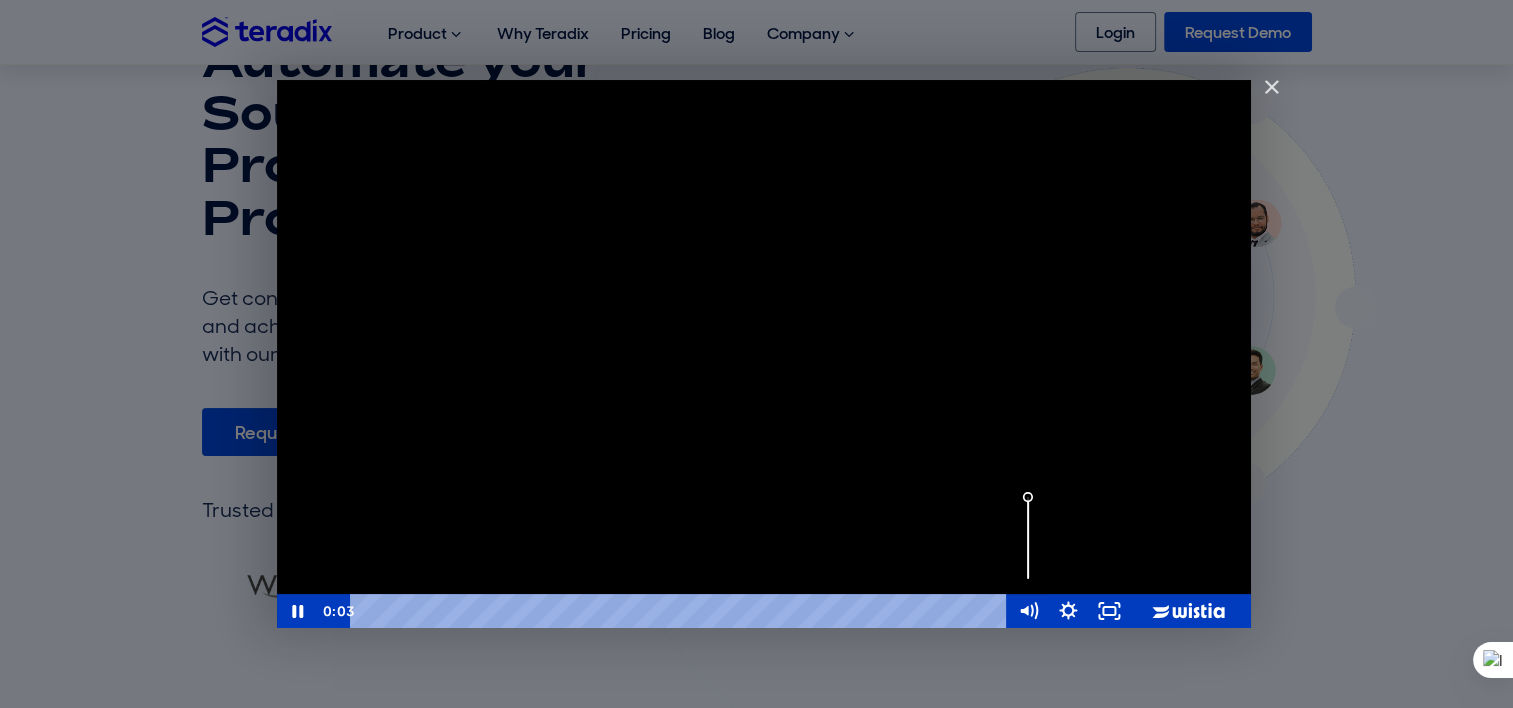 click at bounding box center (1028, 538) 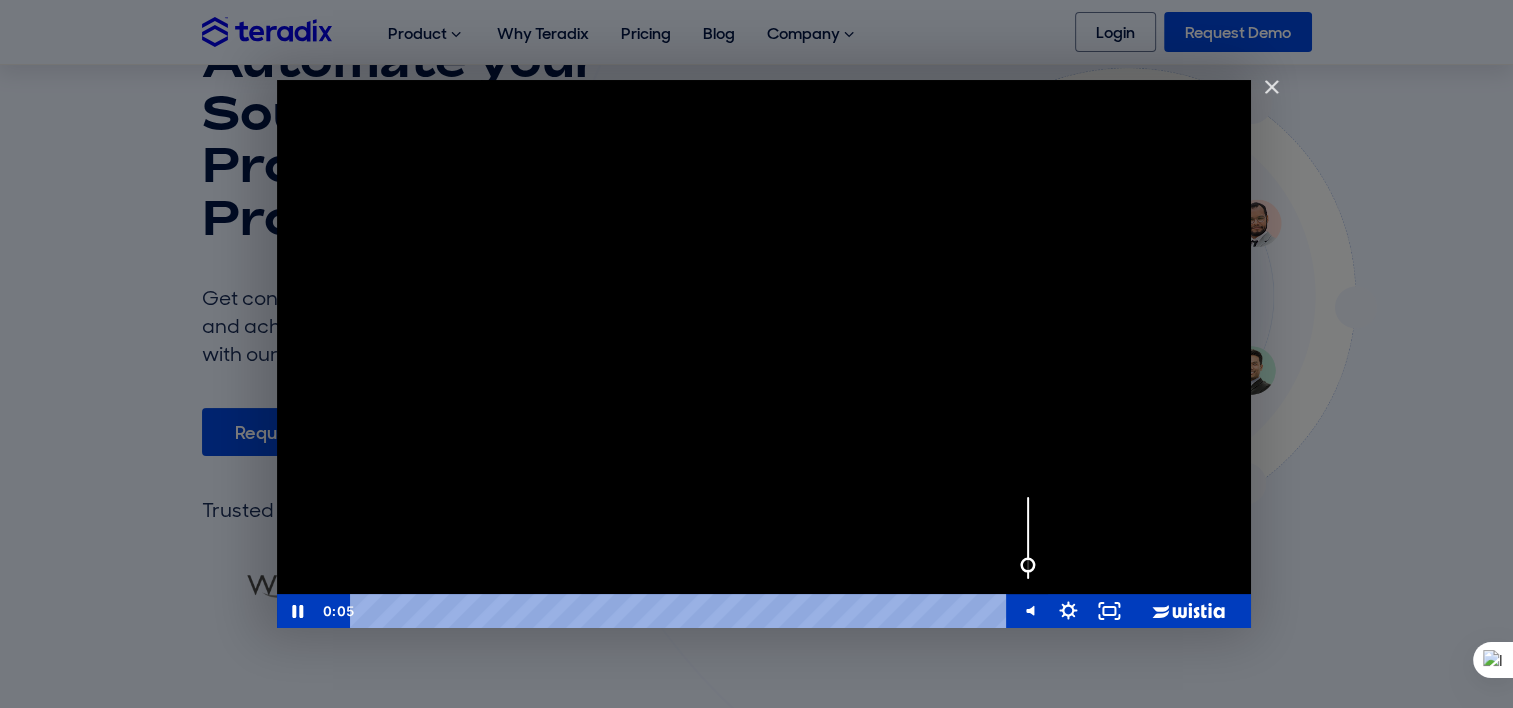 click at bounding box center [1027, 565] 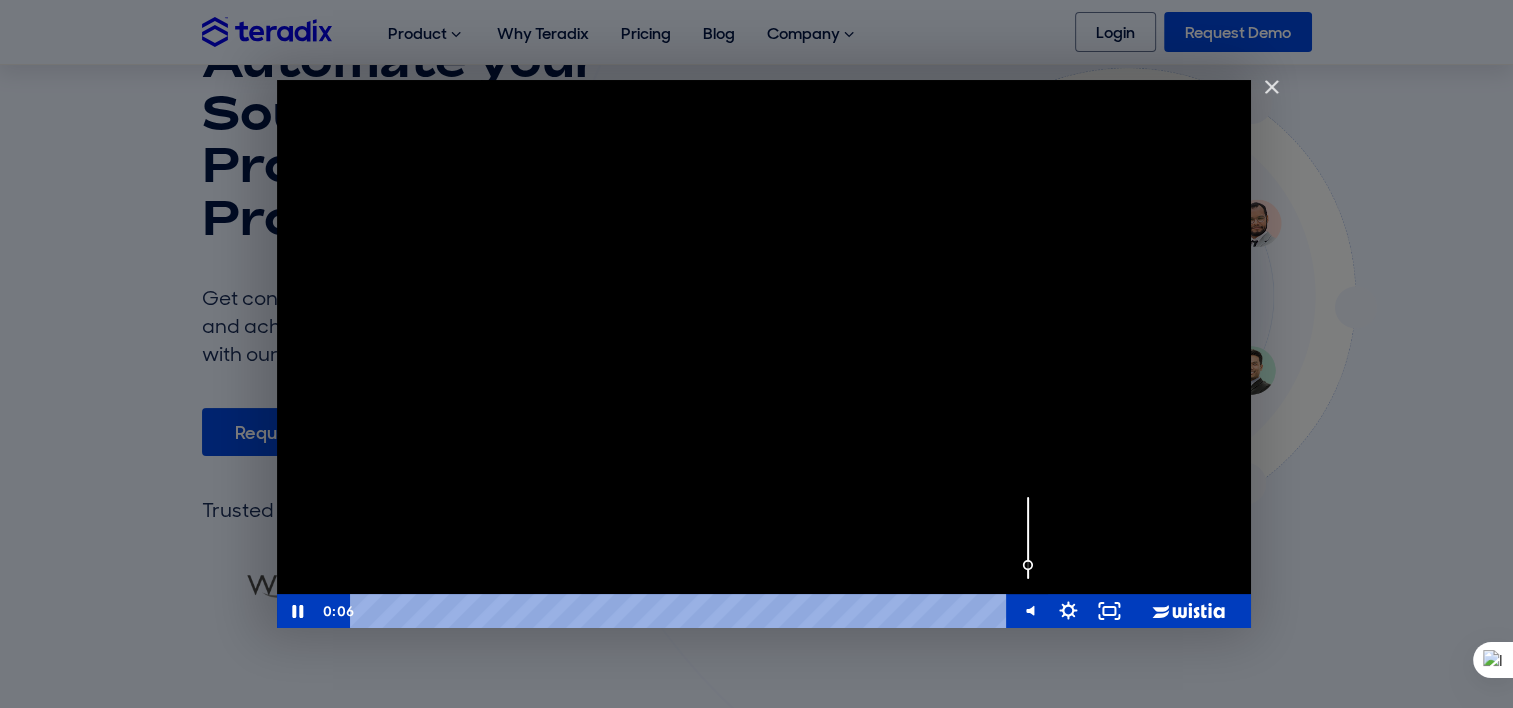 scroll, scrollTop: 0, scrollLeft: 0, axis: both 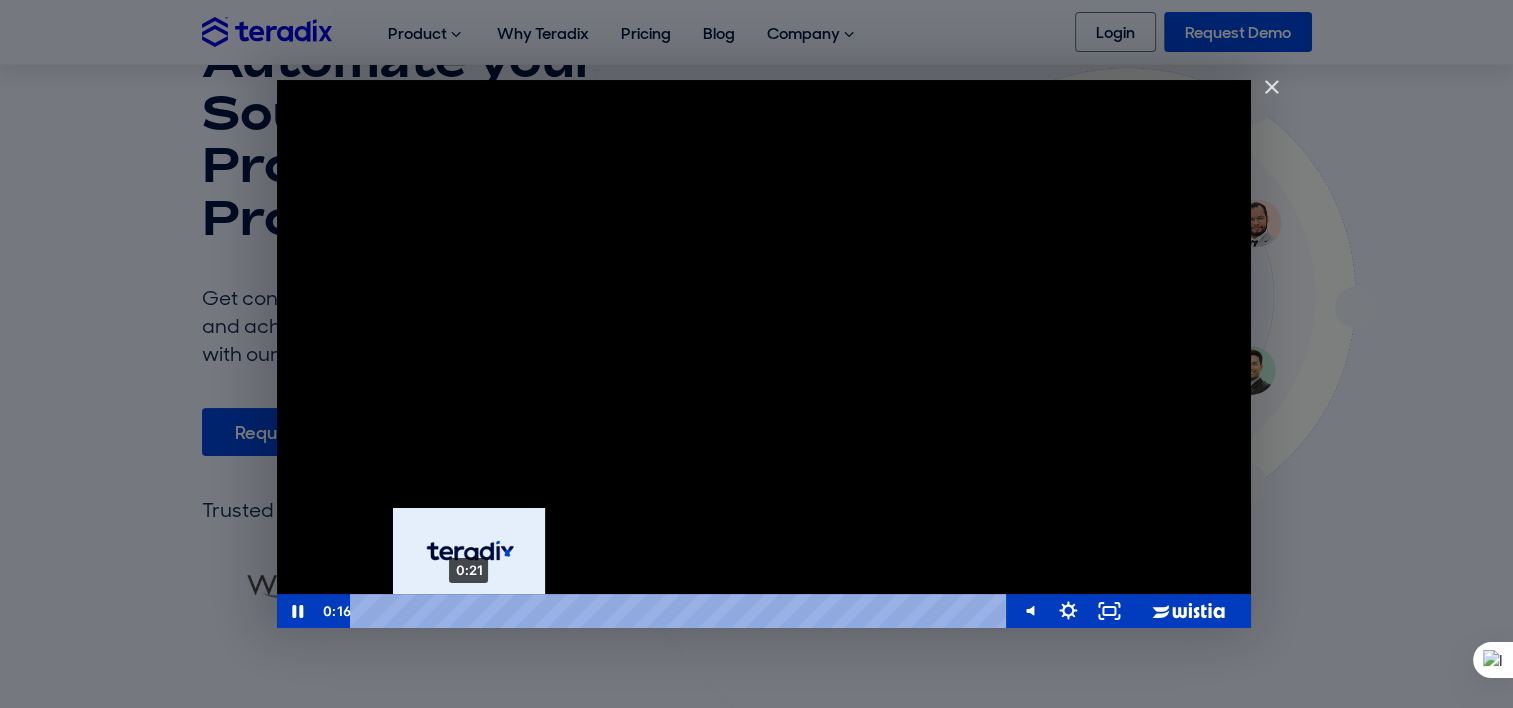 click on "0:21" at bounding box center [681, 611] 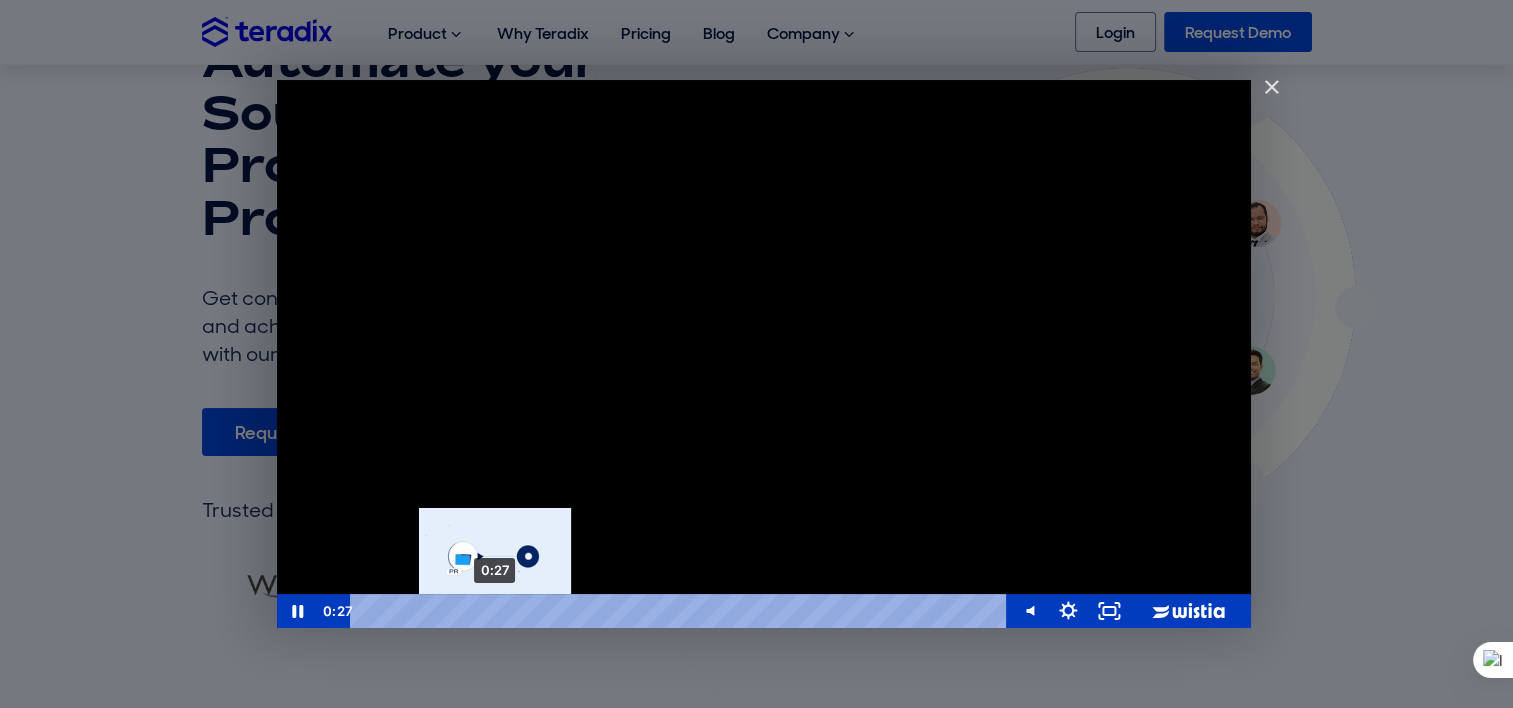 click on "0:27" at bounding box center (681, 611) 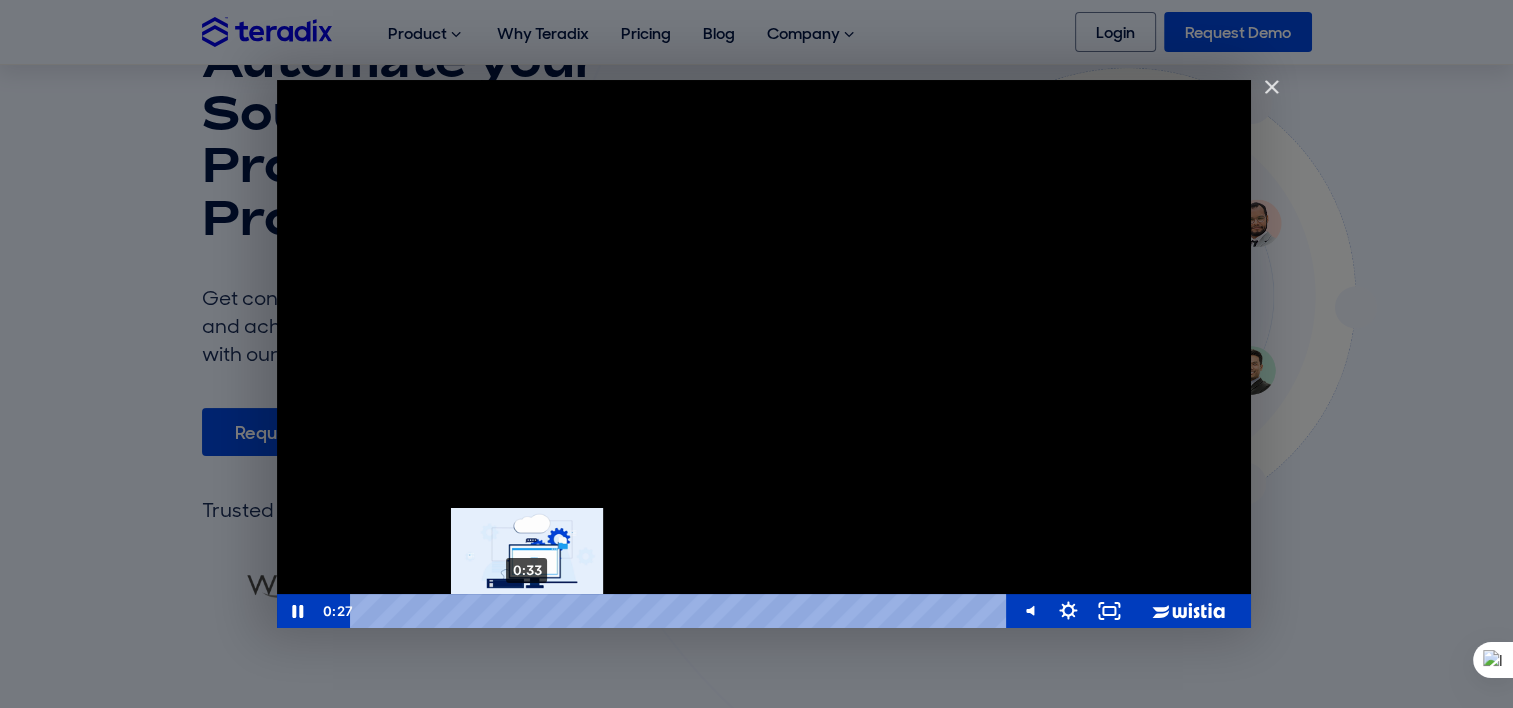 click on "0:33" at bounding box center [681, 611] 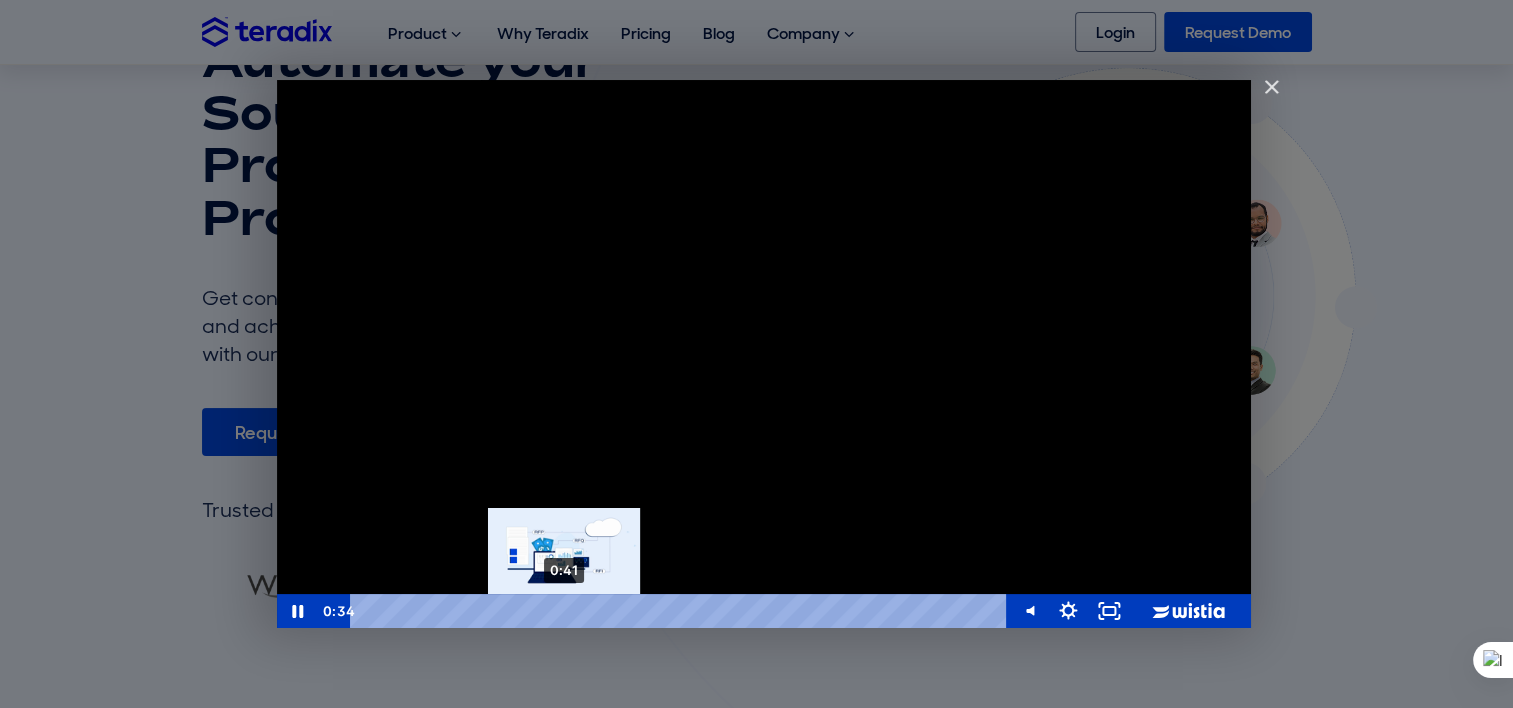 click on "0:41" at bounding box center (681, 611) 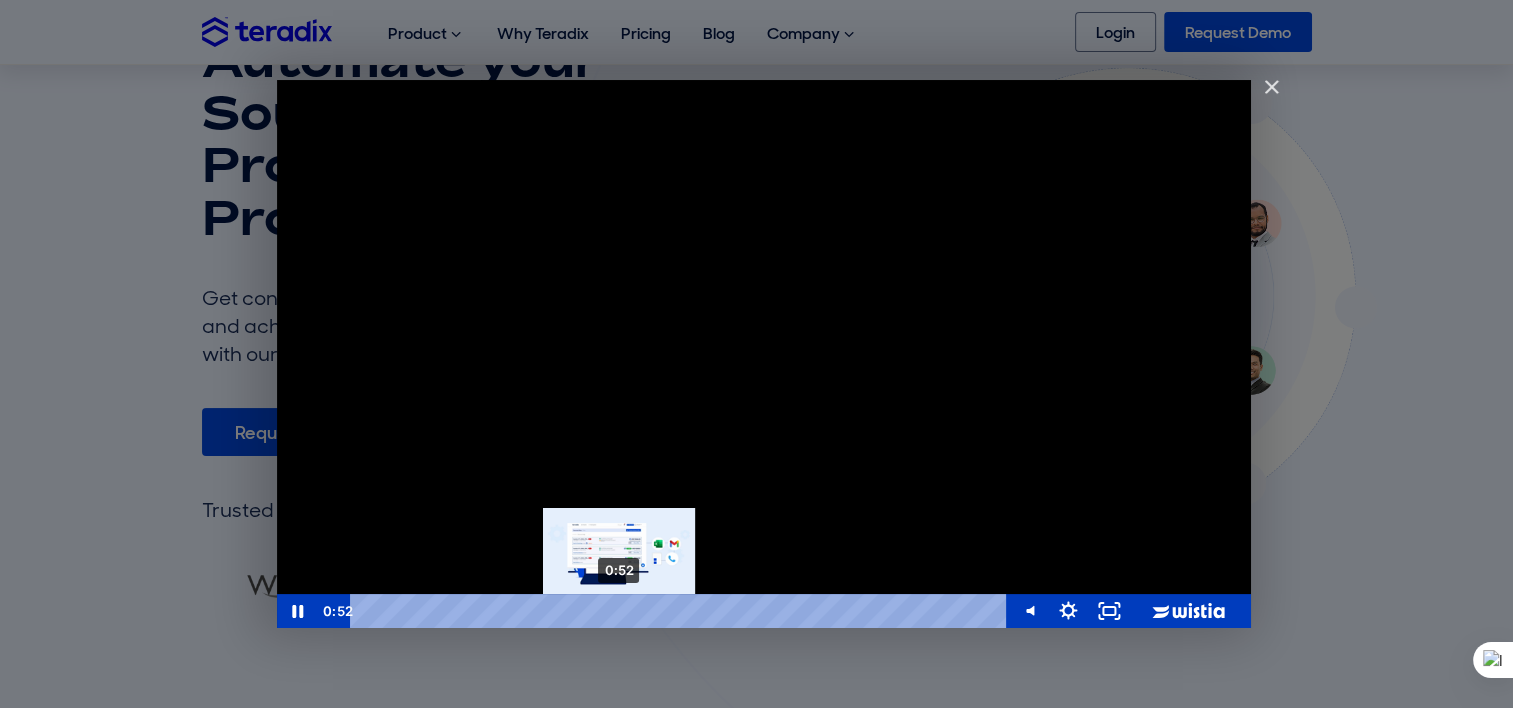 click on "0:52" at bounding box center [681, 611] 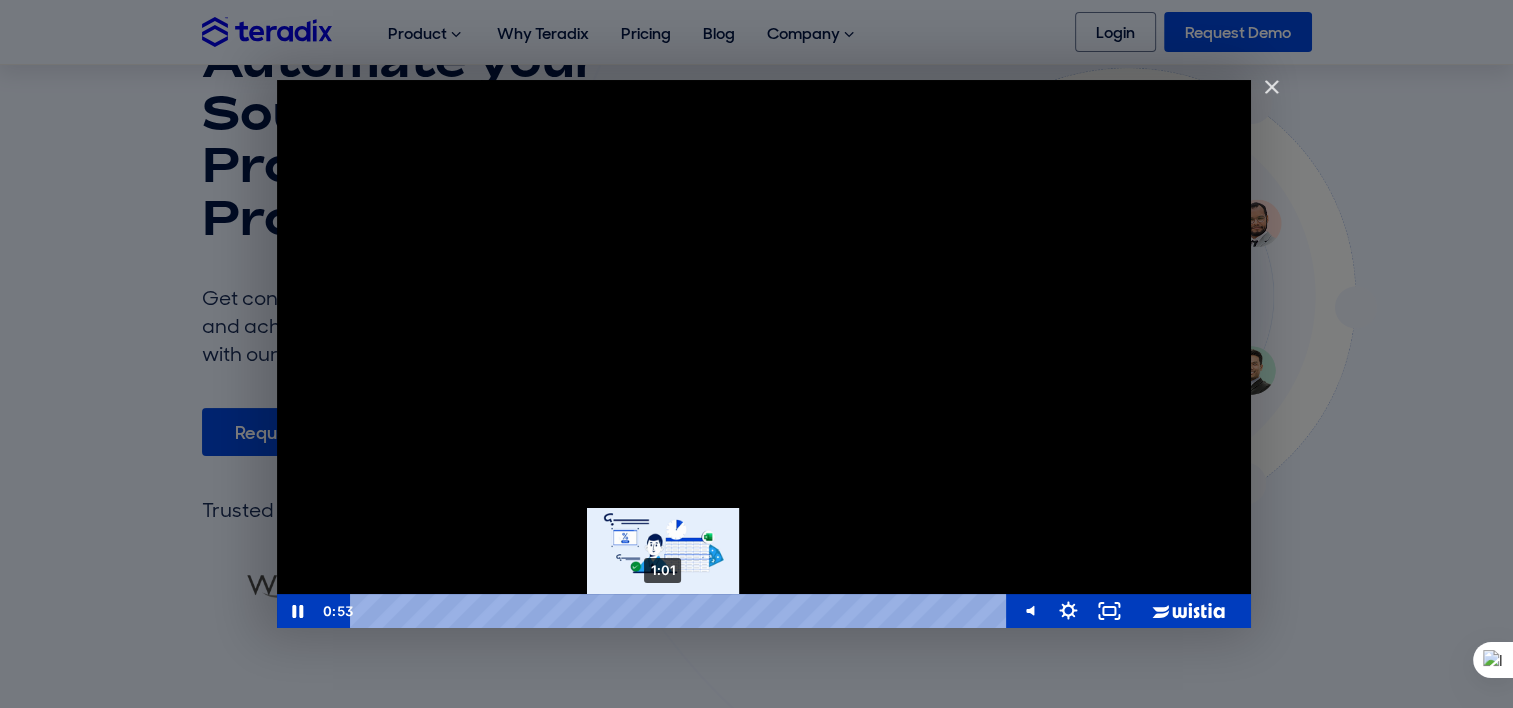 click on "1:01" at bounding box center (681, 611) 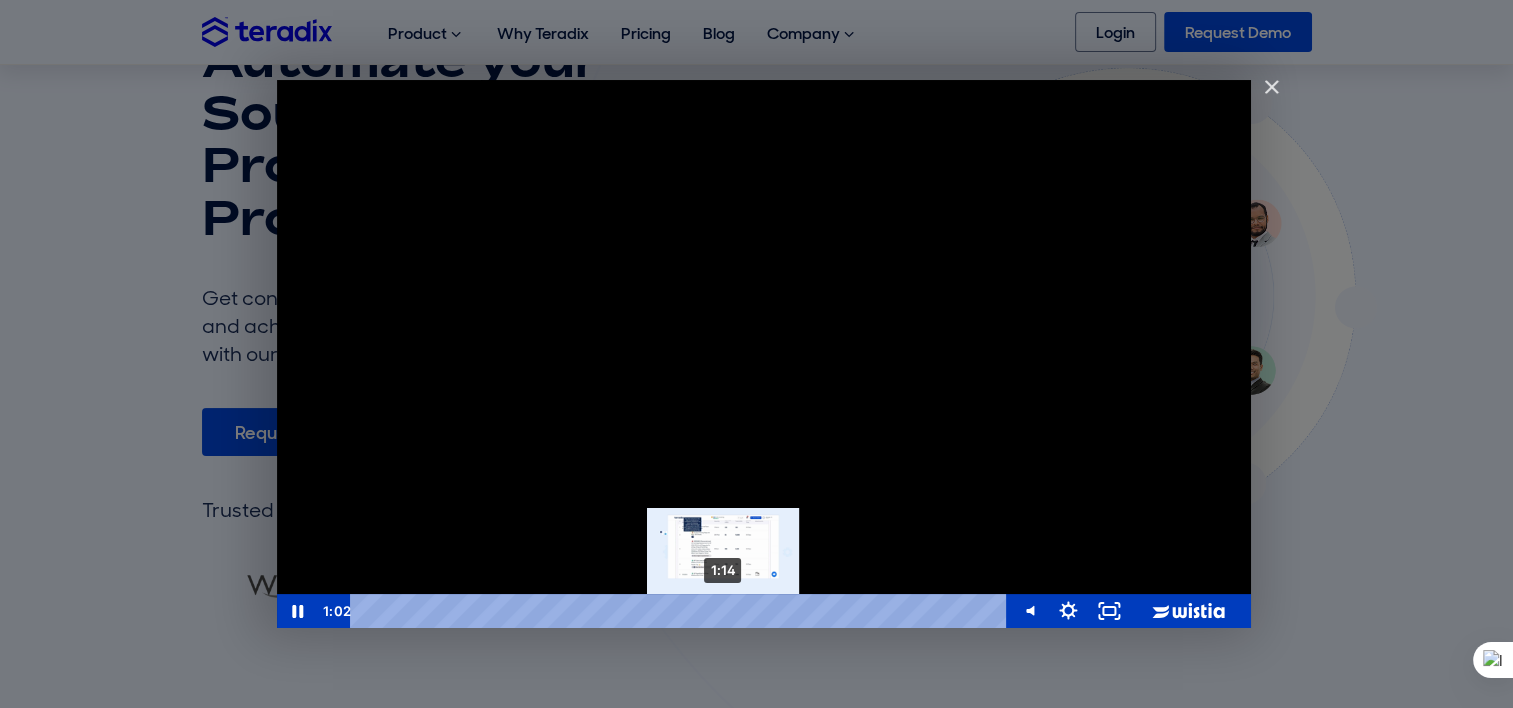 click on "1:14" at bounding box center [681, 611] 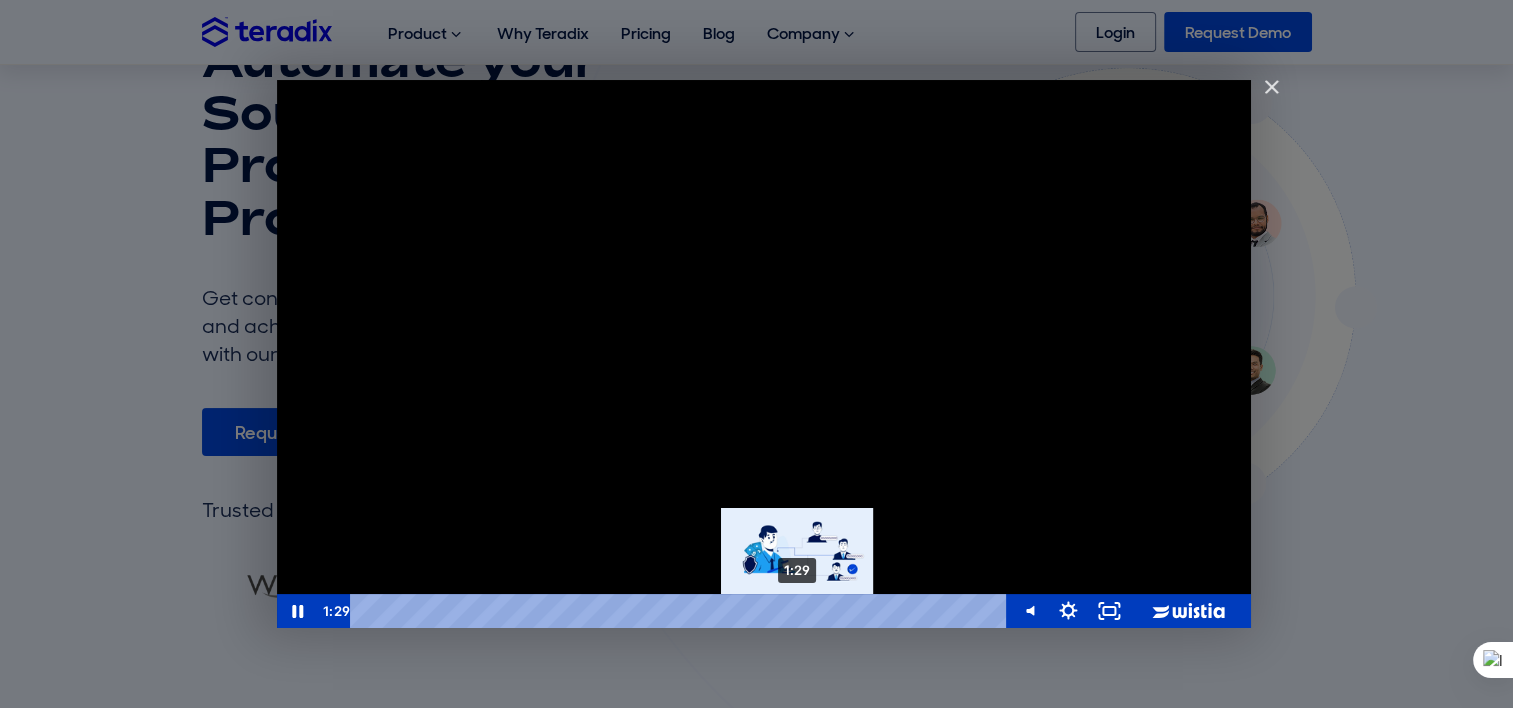 click on "1:29" at bounding box center (681, 611) 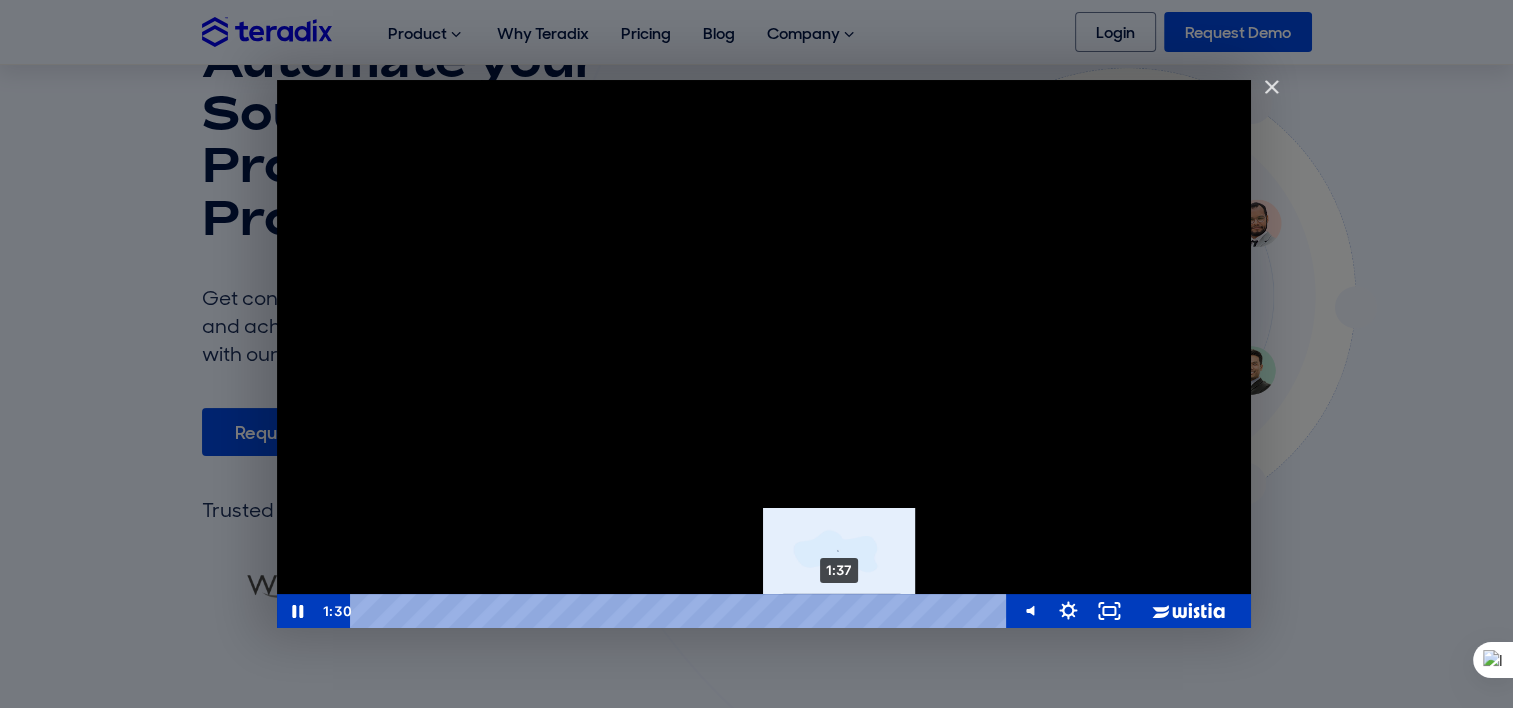click on "1:37" at bounding box center [681, 611] 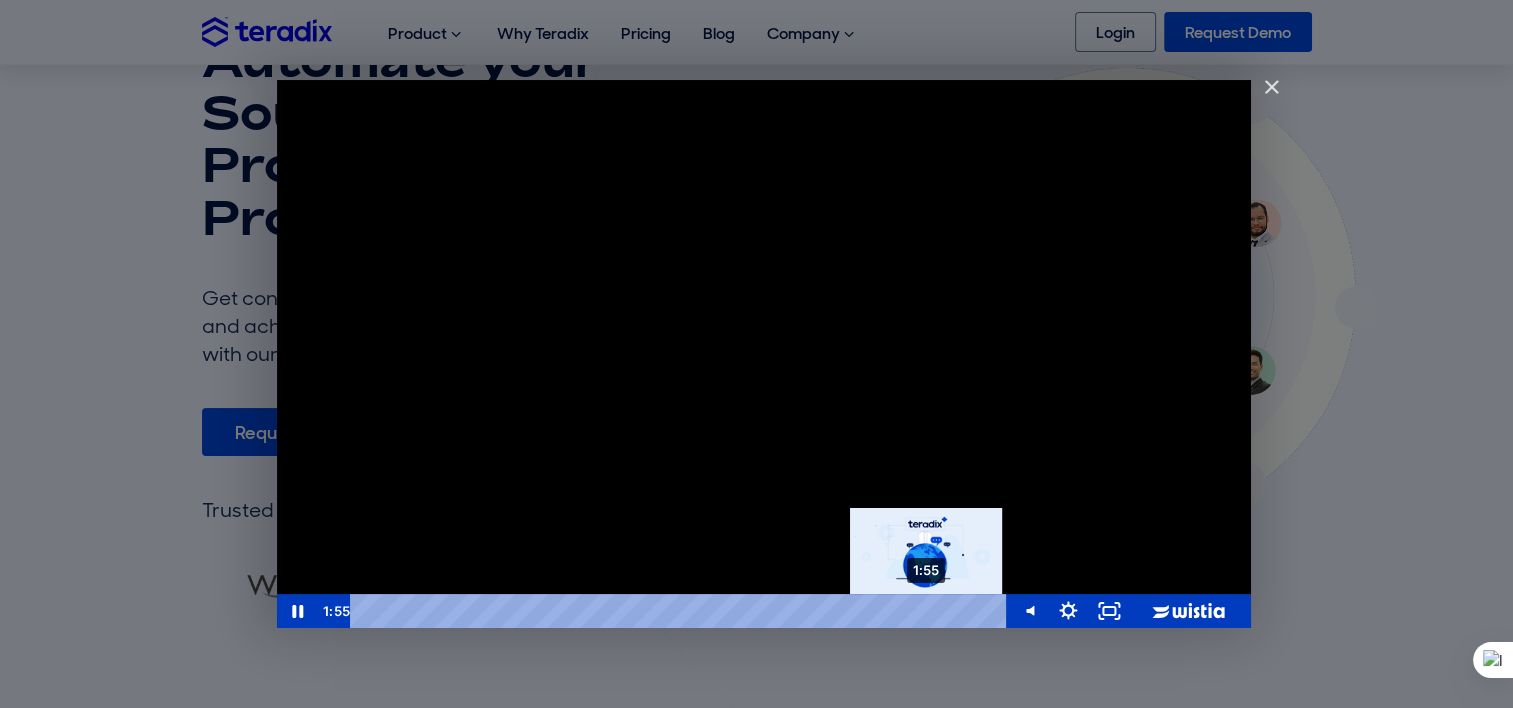 click on "1:55" at bounding box center [681, 611] 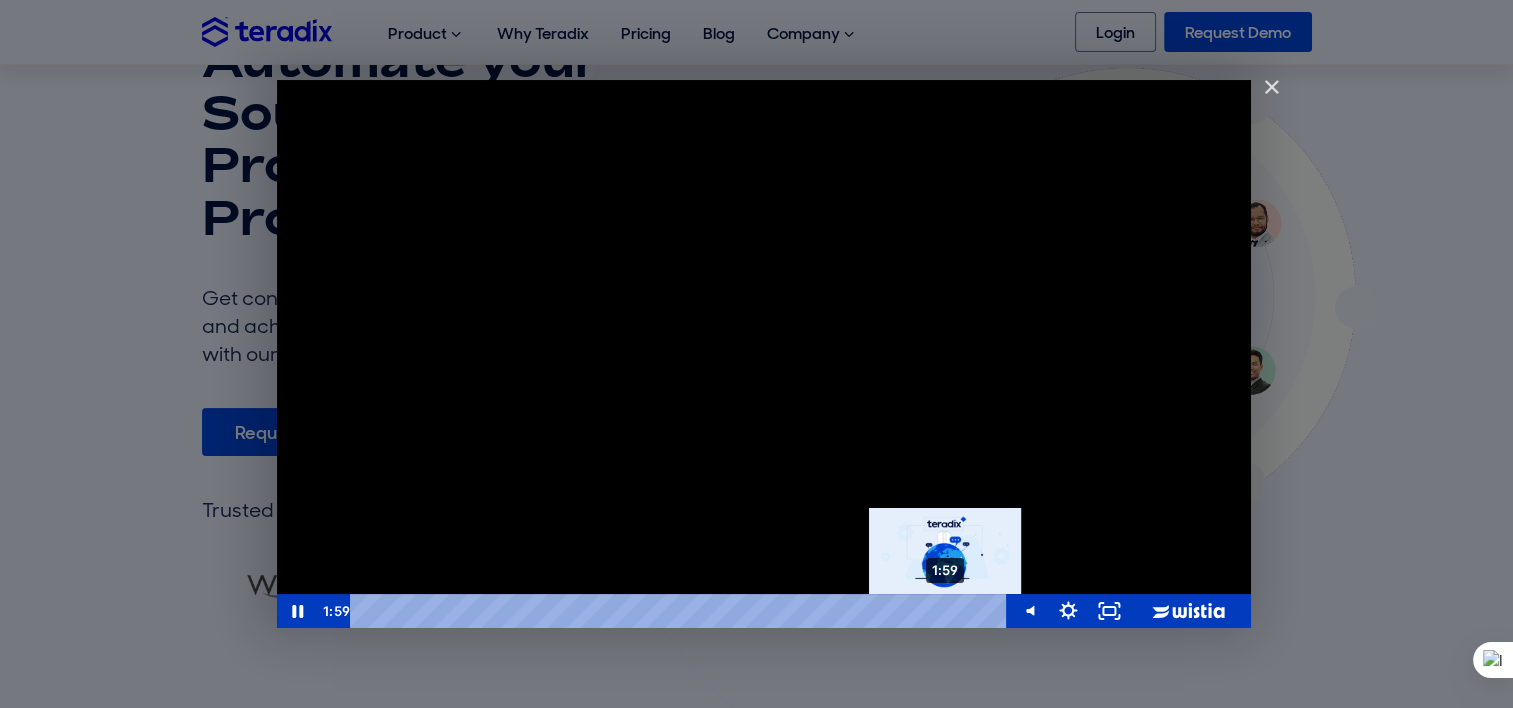 click on "1:59" at bounding box center [681, 611] 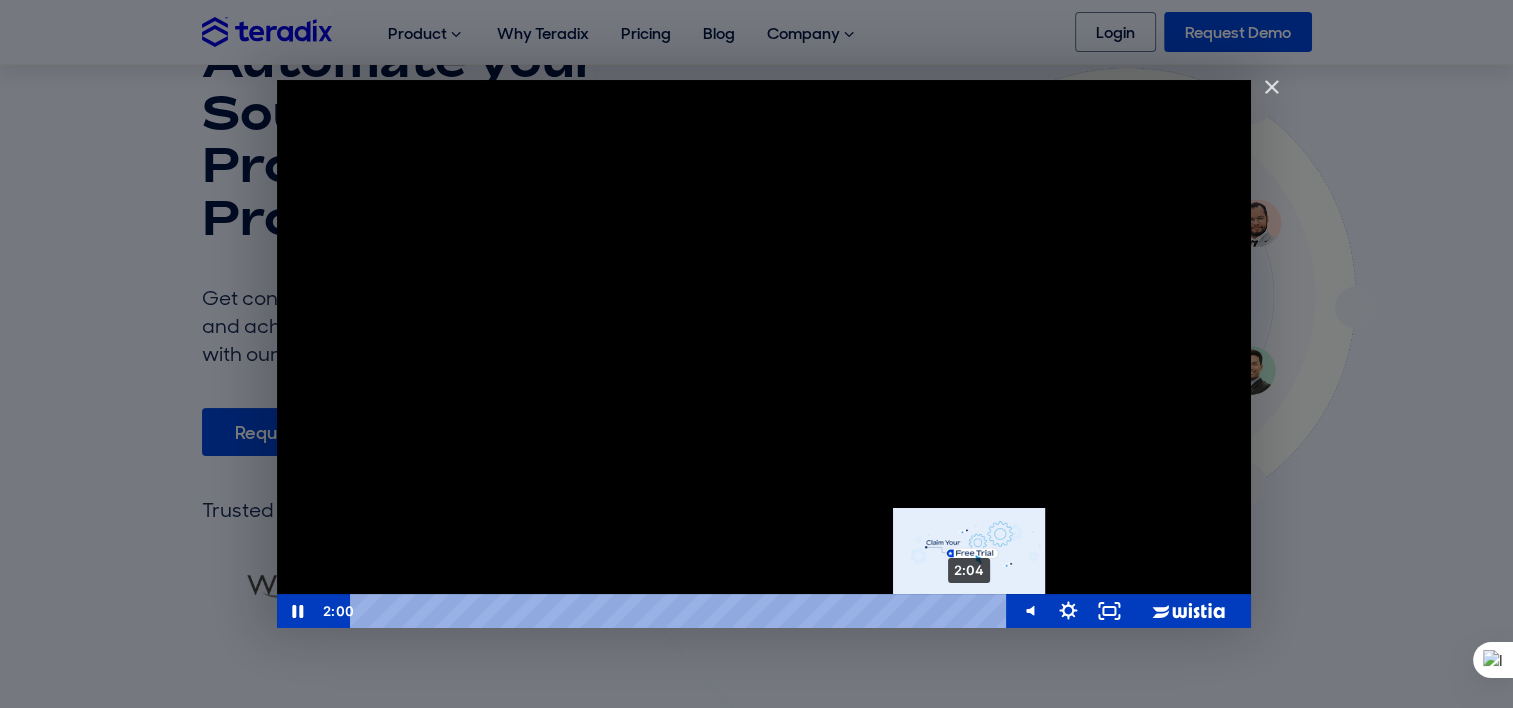 click on "2:04" at bounding box center [681, 611] 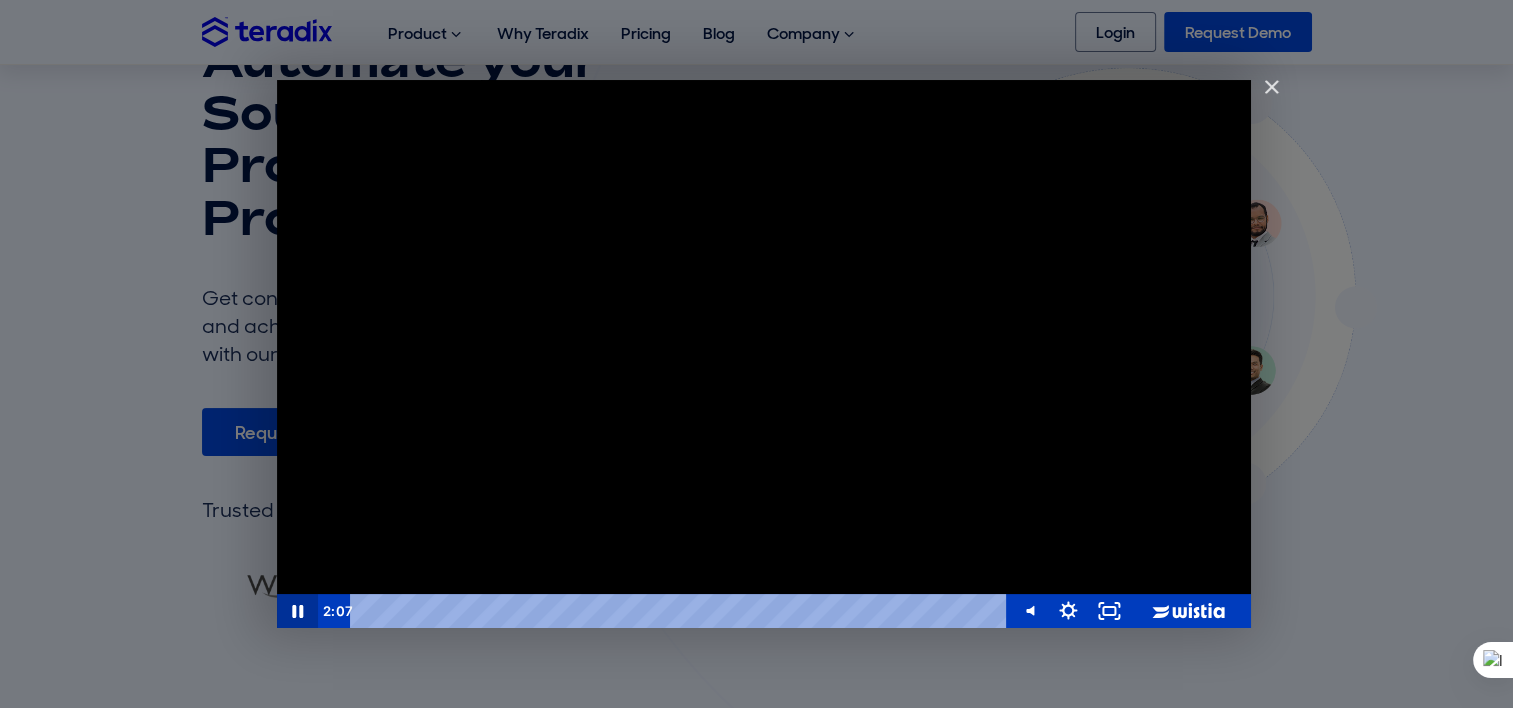 click 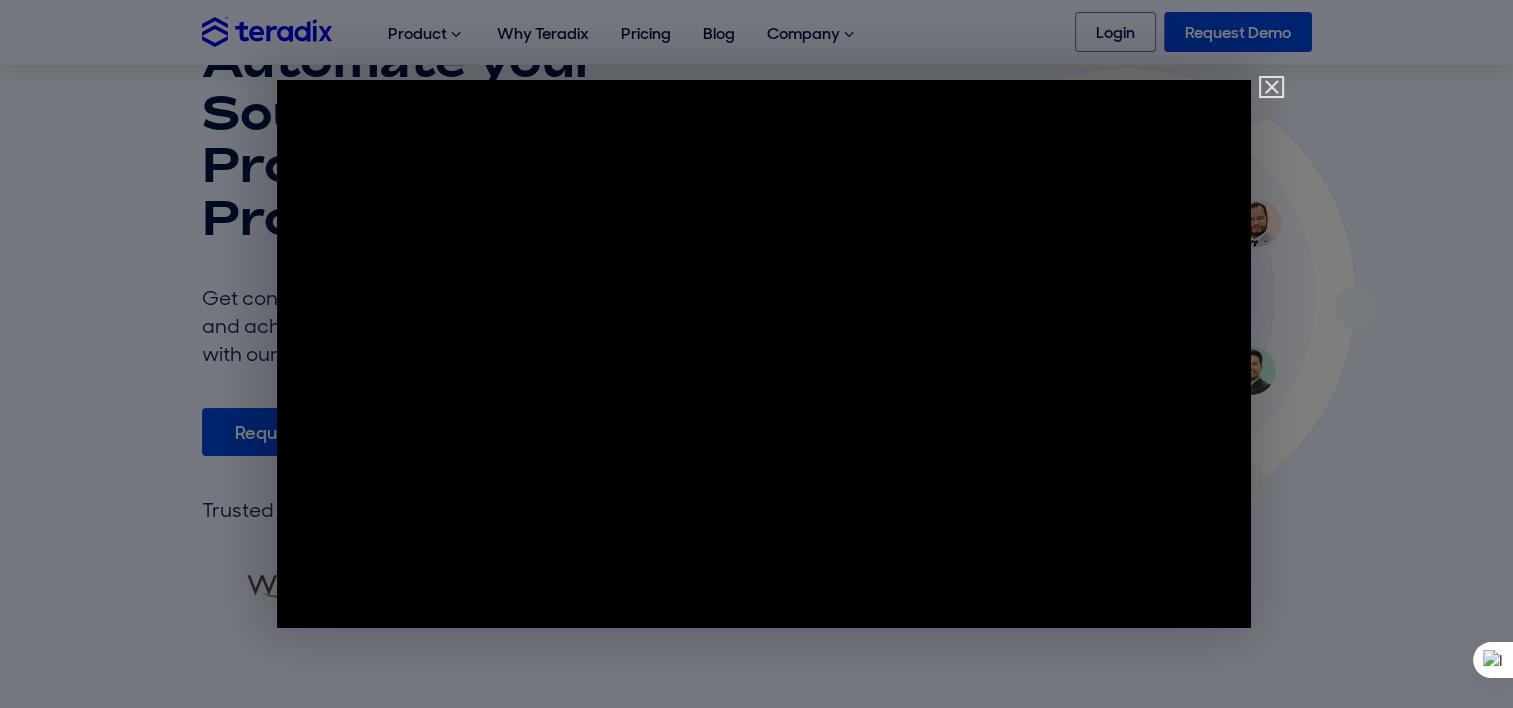 click at bounding box center [1263, 96] 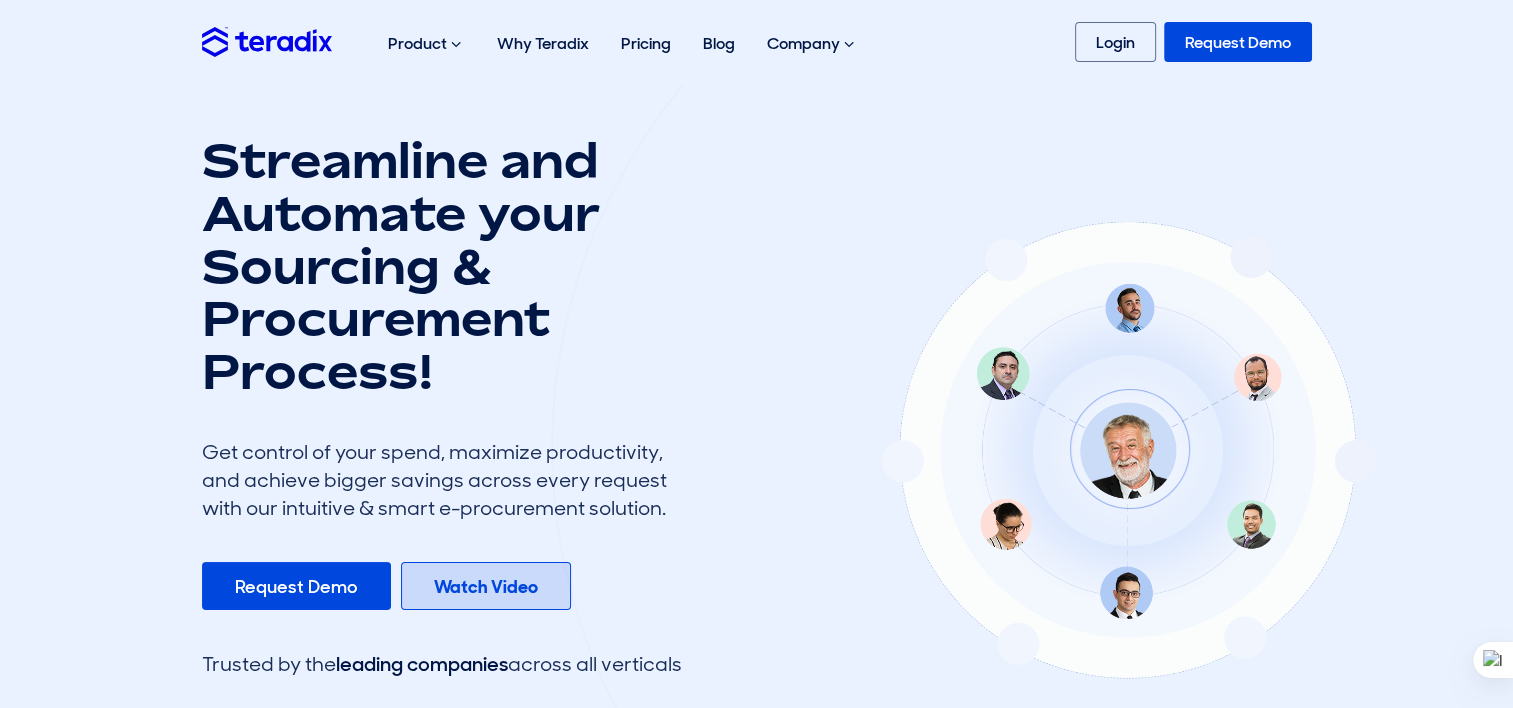 scroll, scrollTop: 0, scrollLeft: 0, axis: both 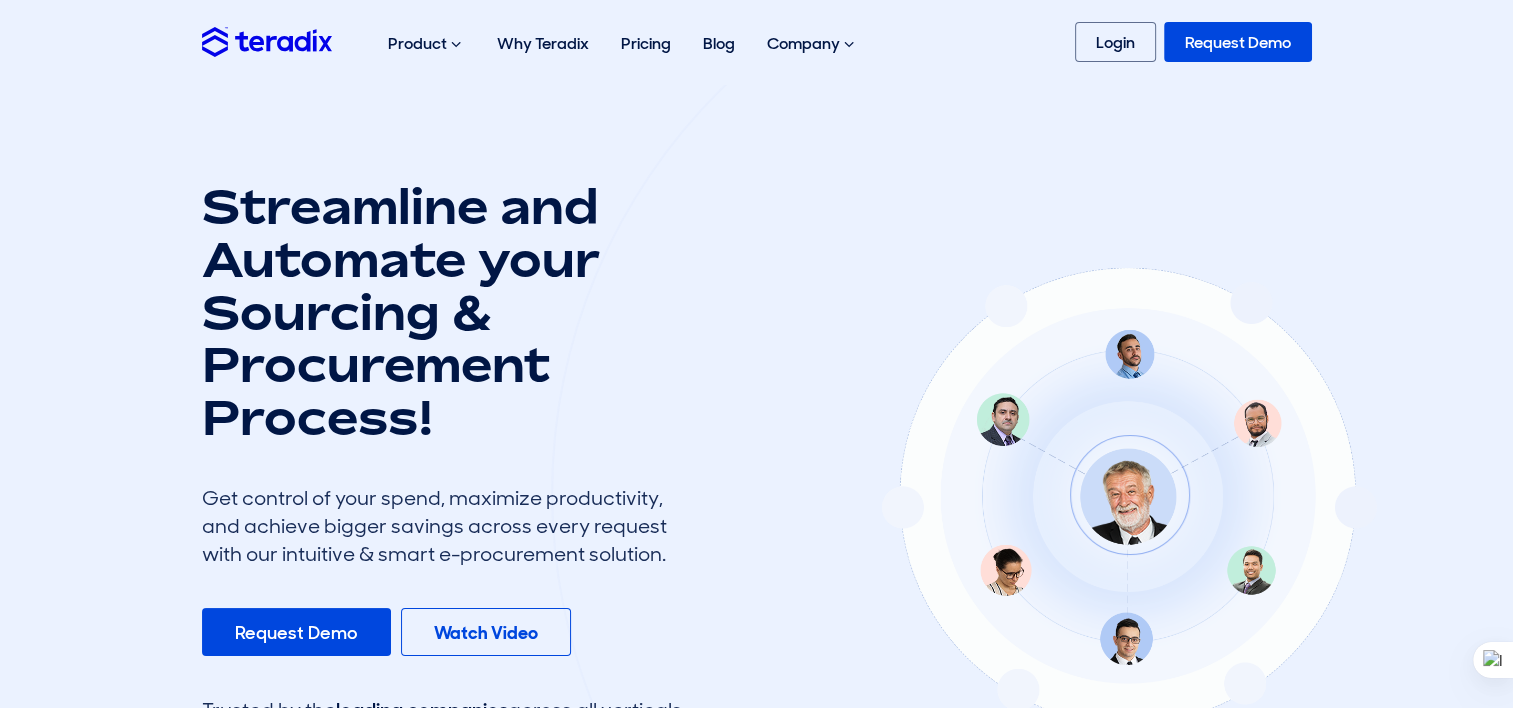 click at bounding box center (267, 41) 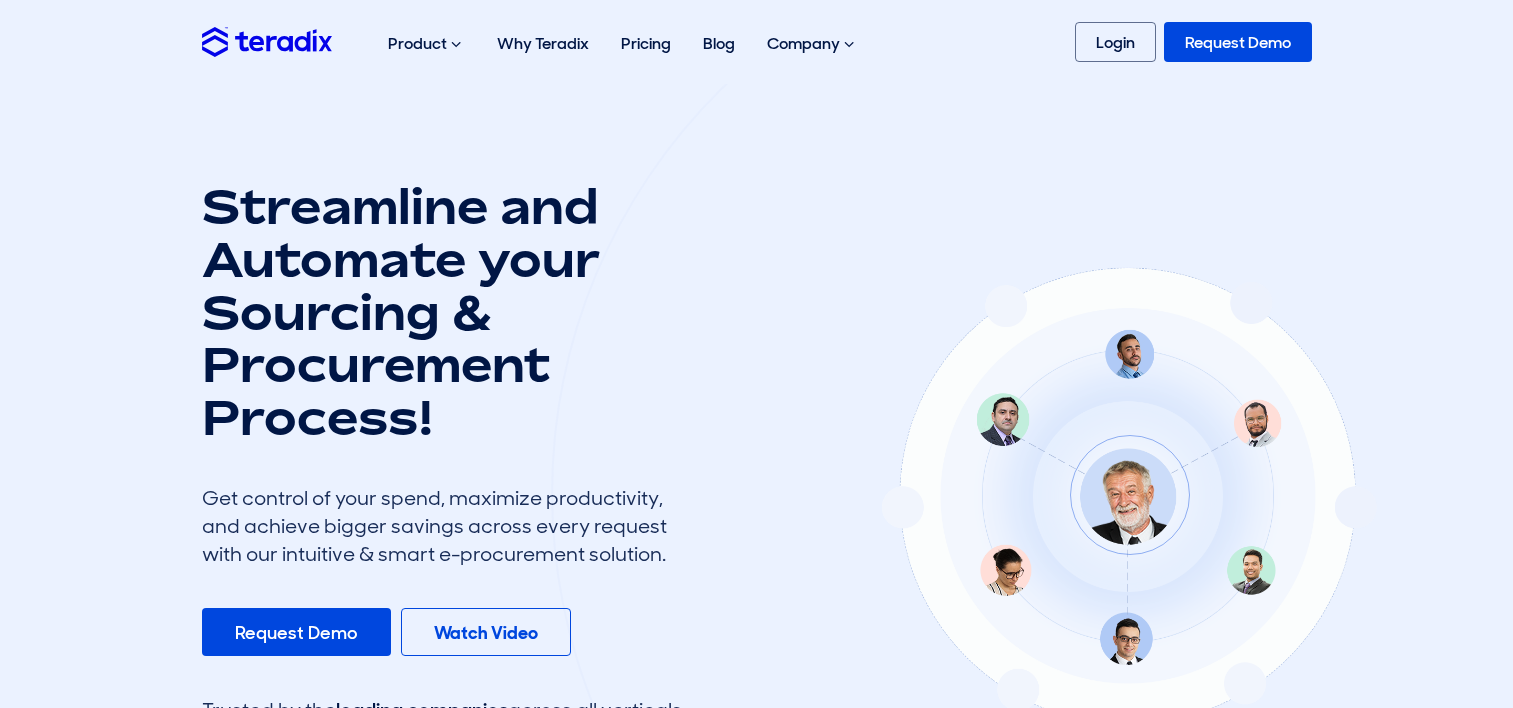 scroll, scrollTop: 0, scrollLeft: 0, axis: both 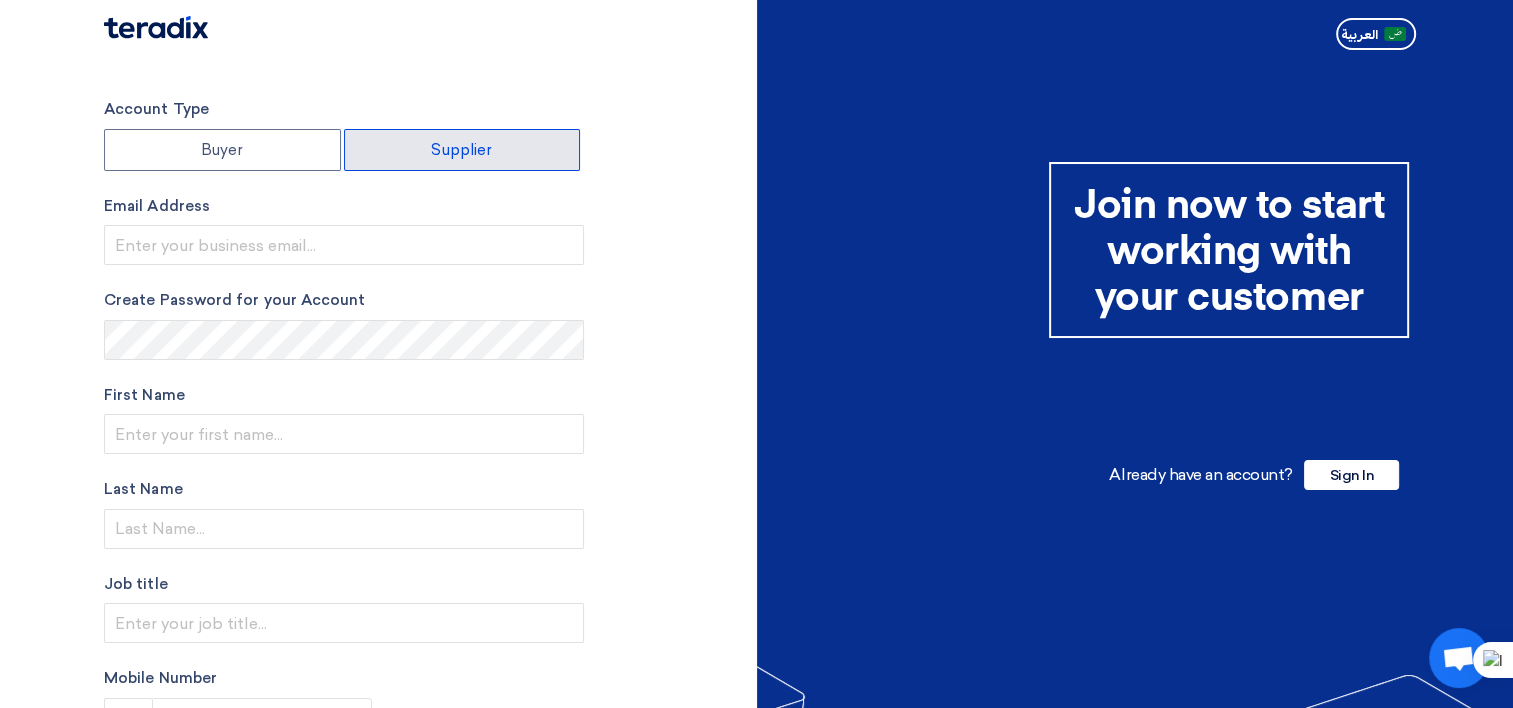 drag, startPoint x: 380, startPoint y: 159, endPoint x: 376, endPoint y: 191, distance: 32.24903 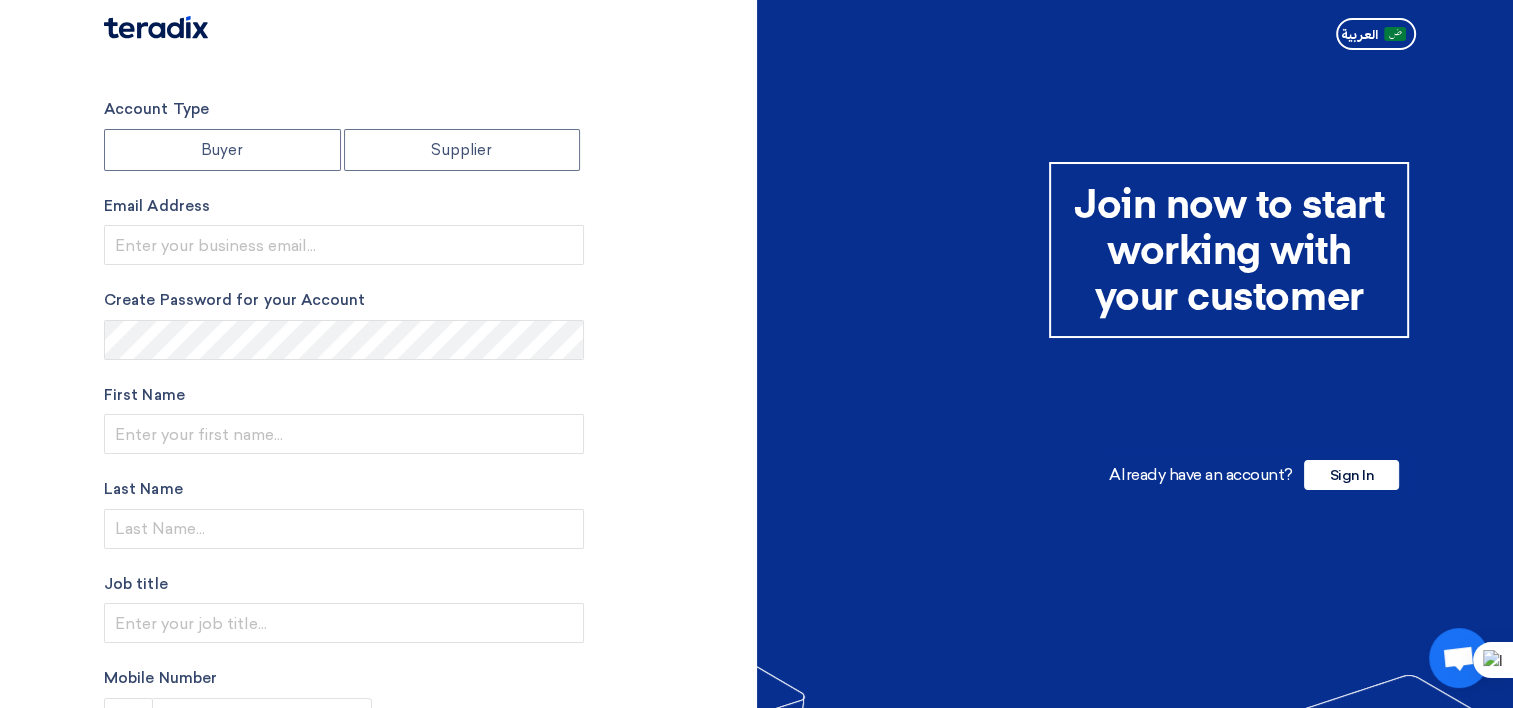 click on "Supplier" 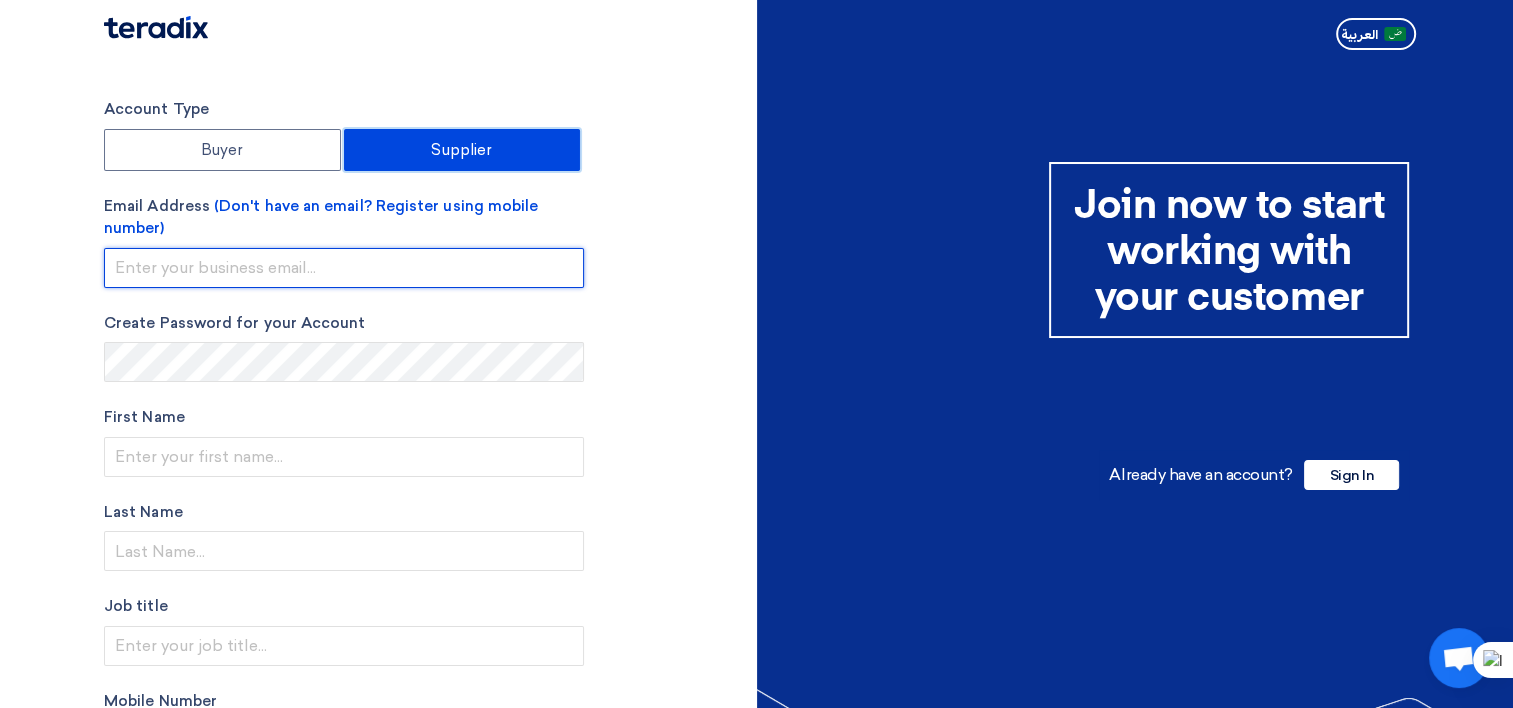click at bounding box center (344, 268) 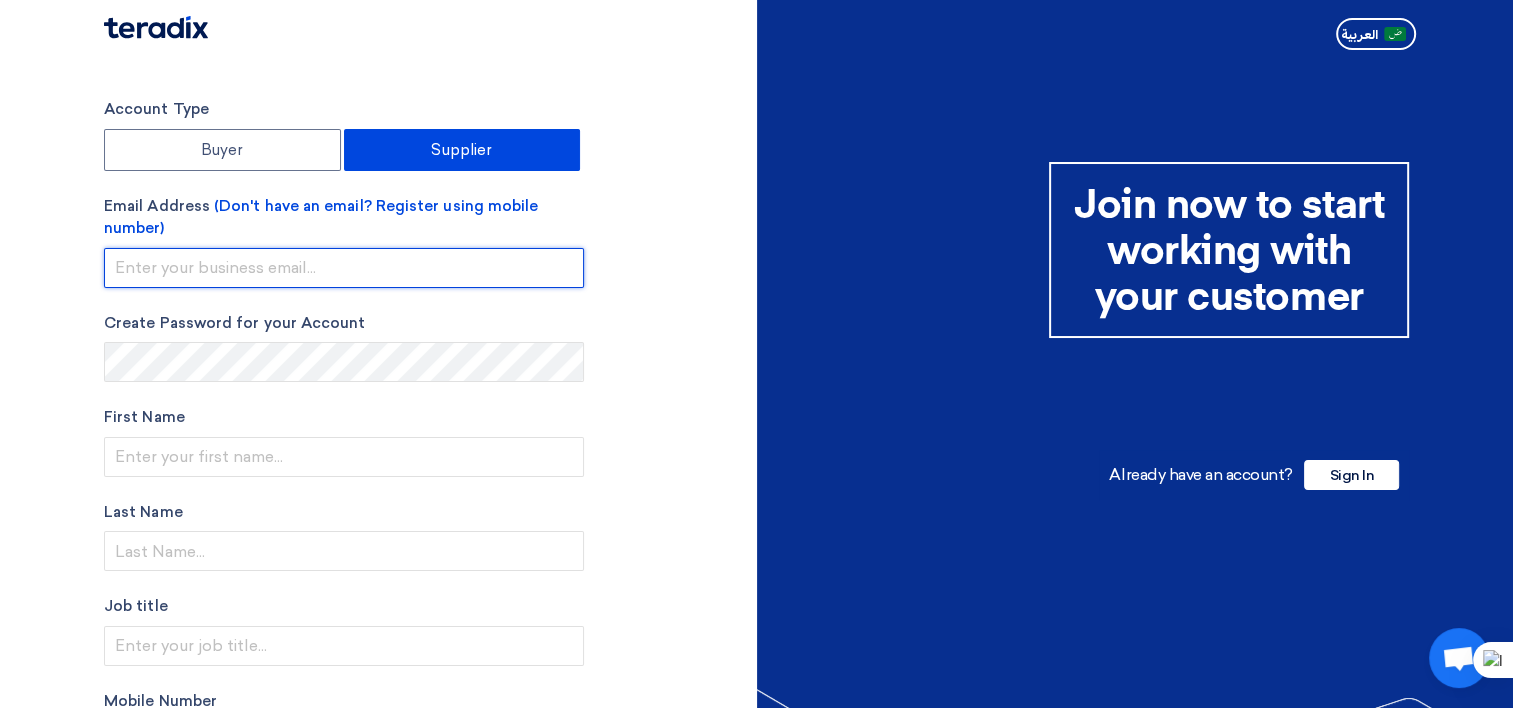type on "[USERNAME]@[DOMAIN]" 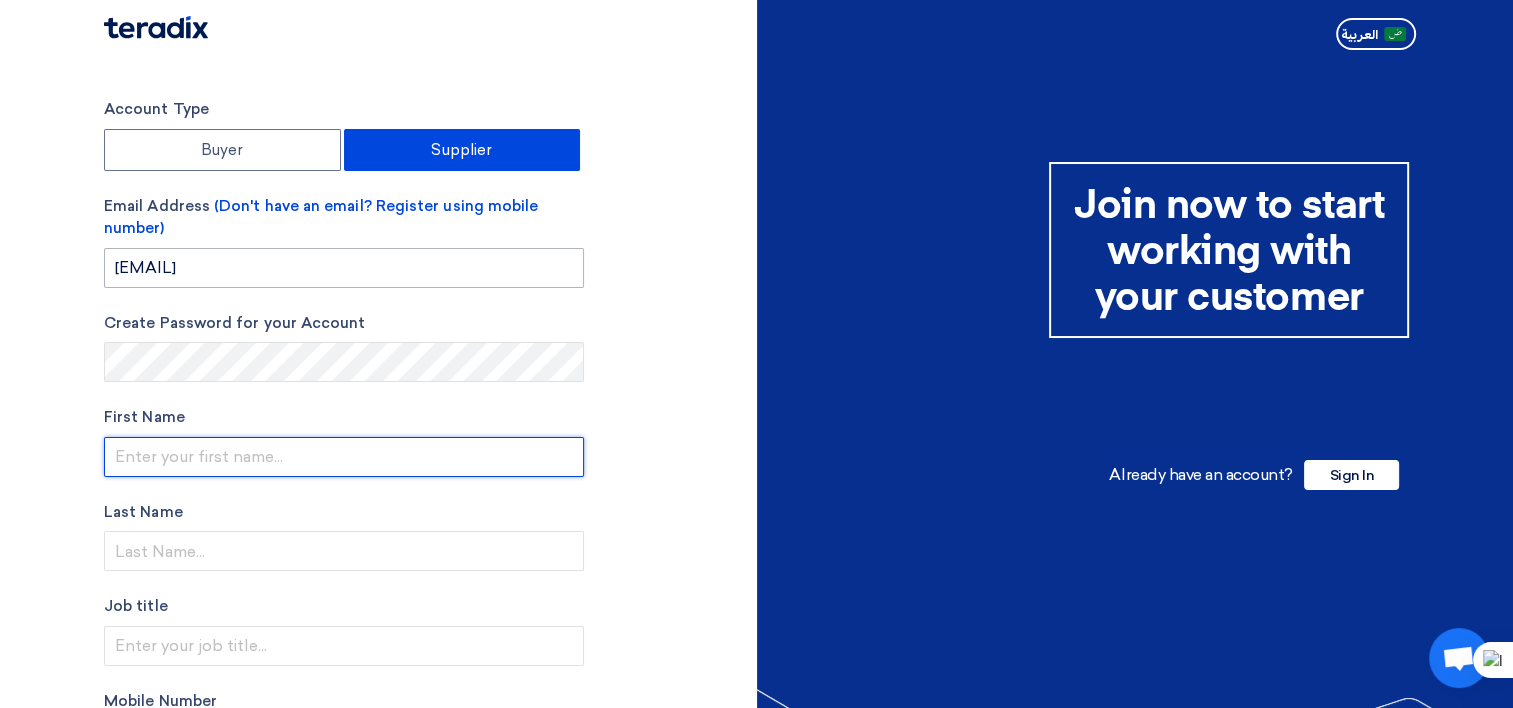 type on "[FIRST NAME]" 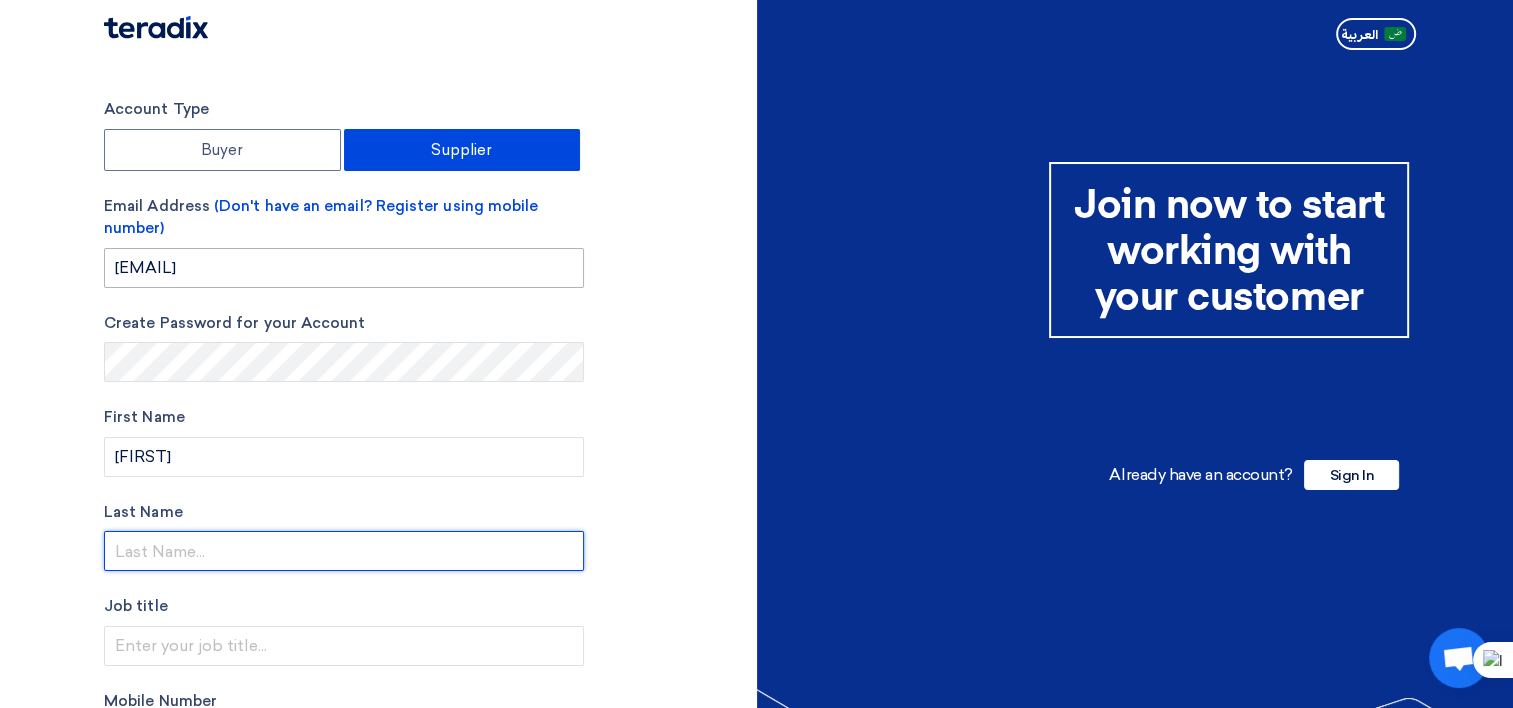 type on "[LAST NAME]" 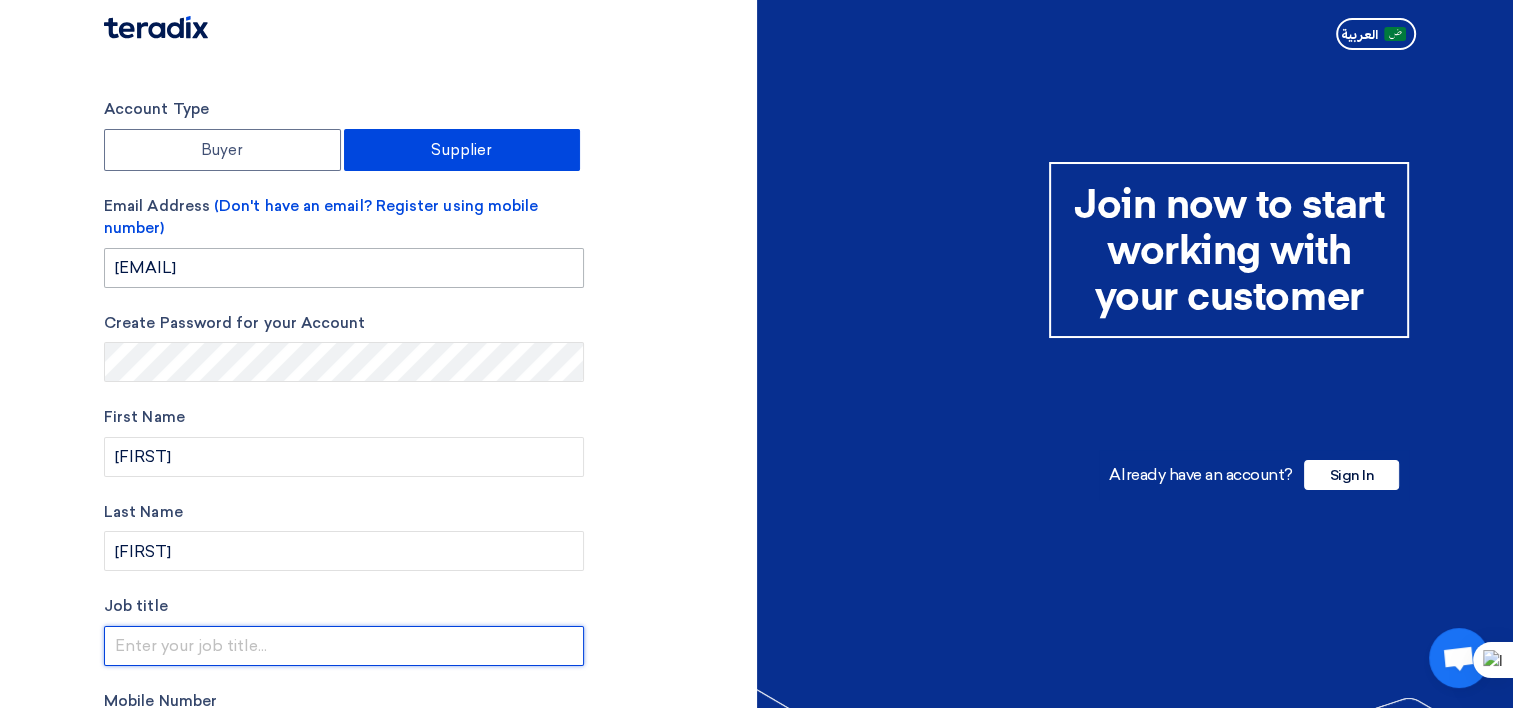 type on "Operation Manager" 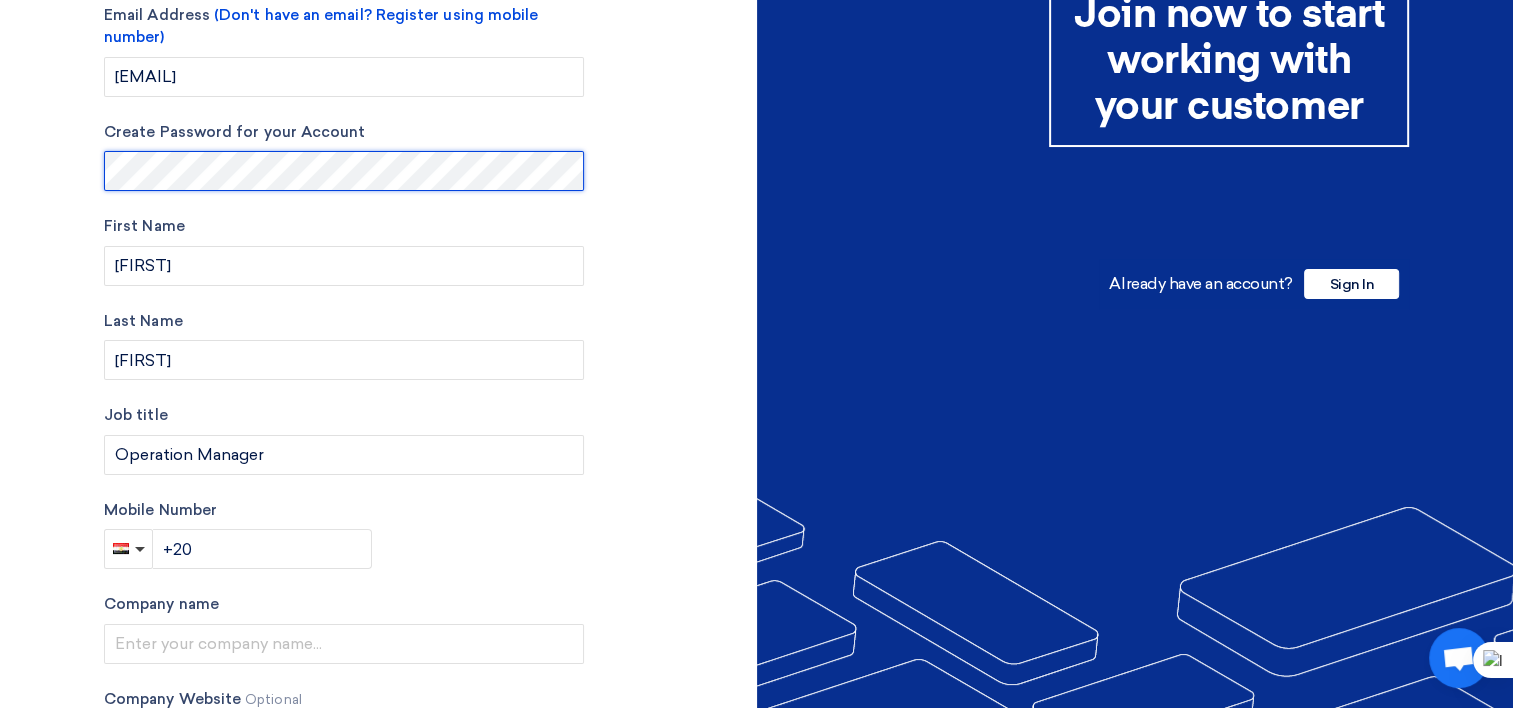 scroll, scrollTop: 300, scrollLeft: 0, axis: vertical 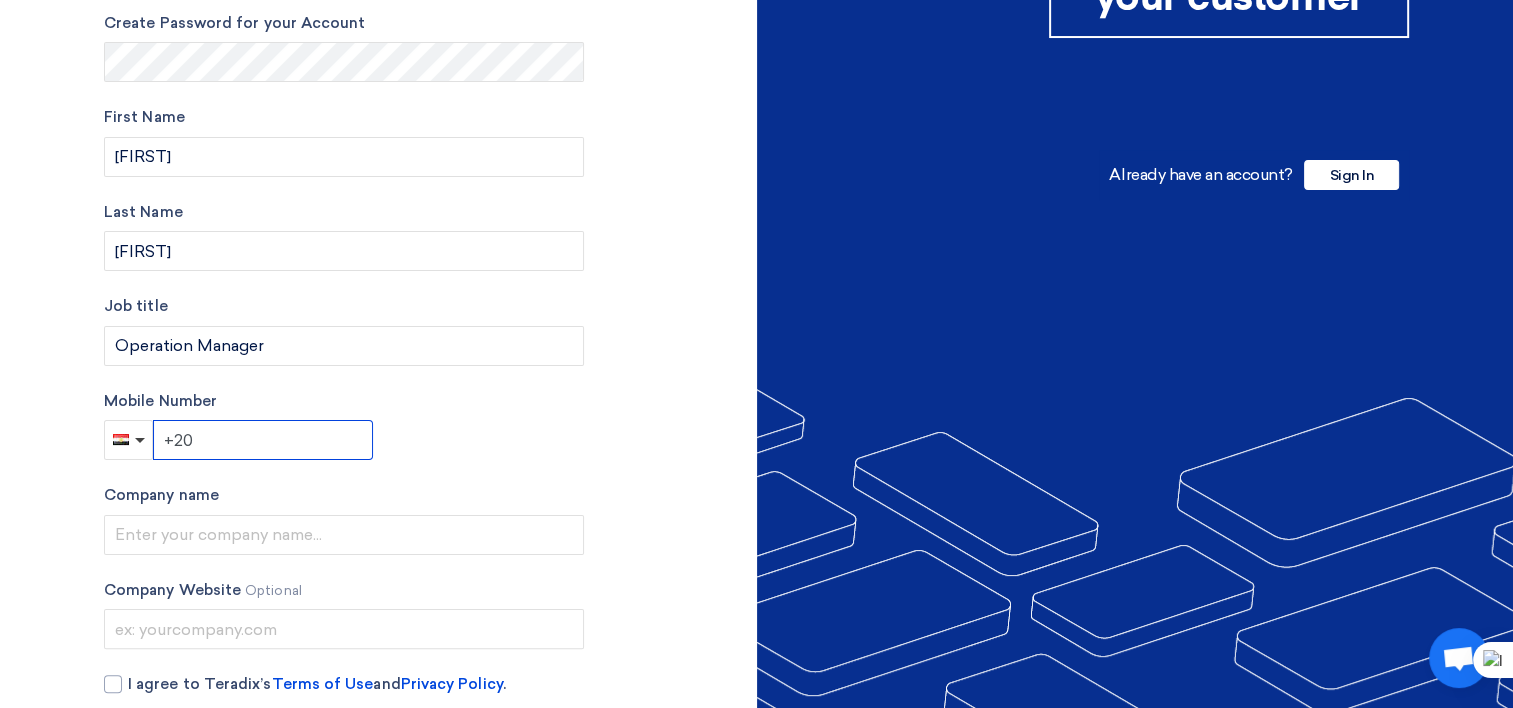 click on "+20" 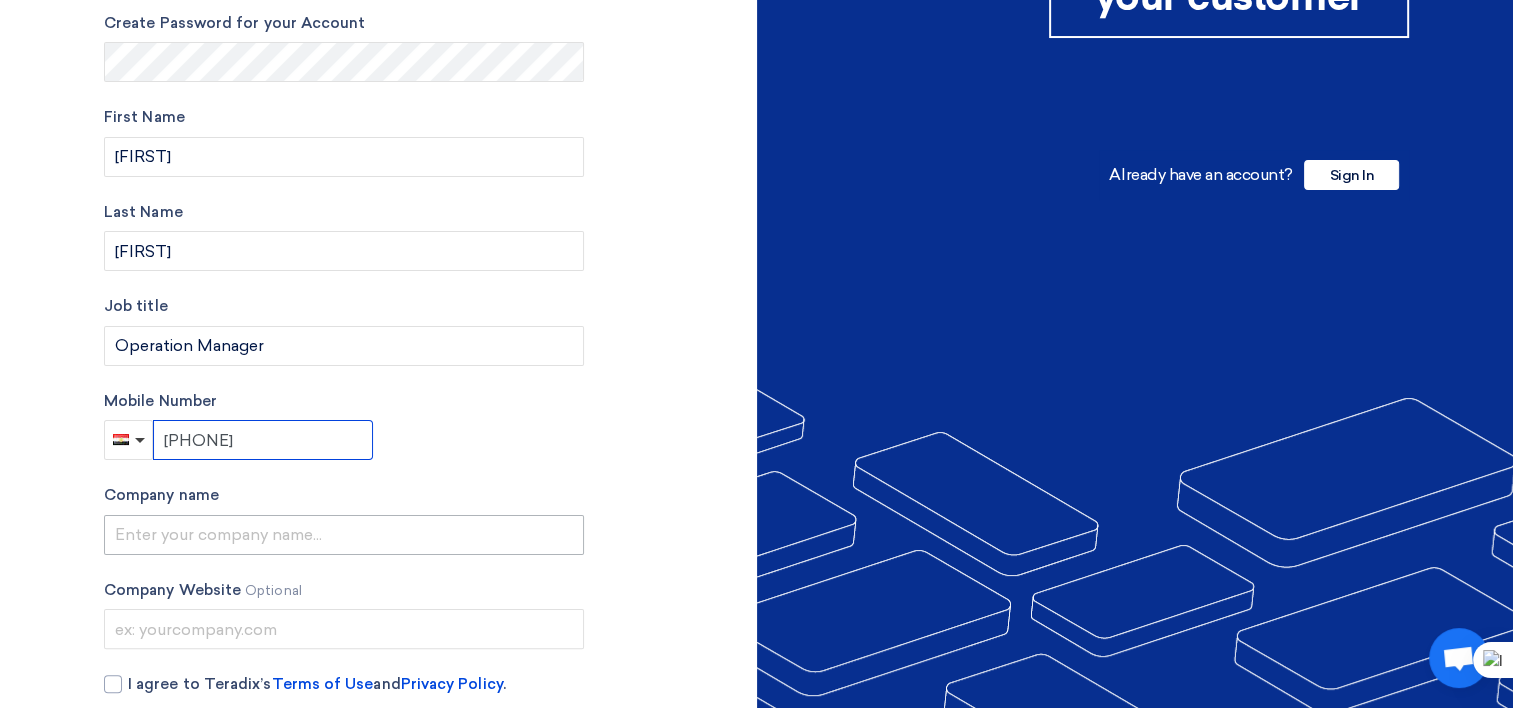 type on "+20 1229681987" 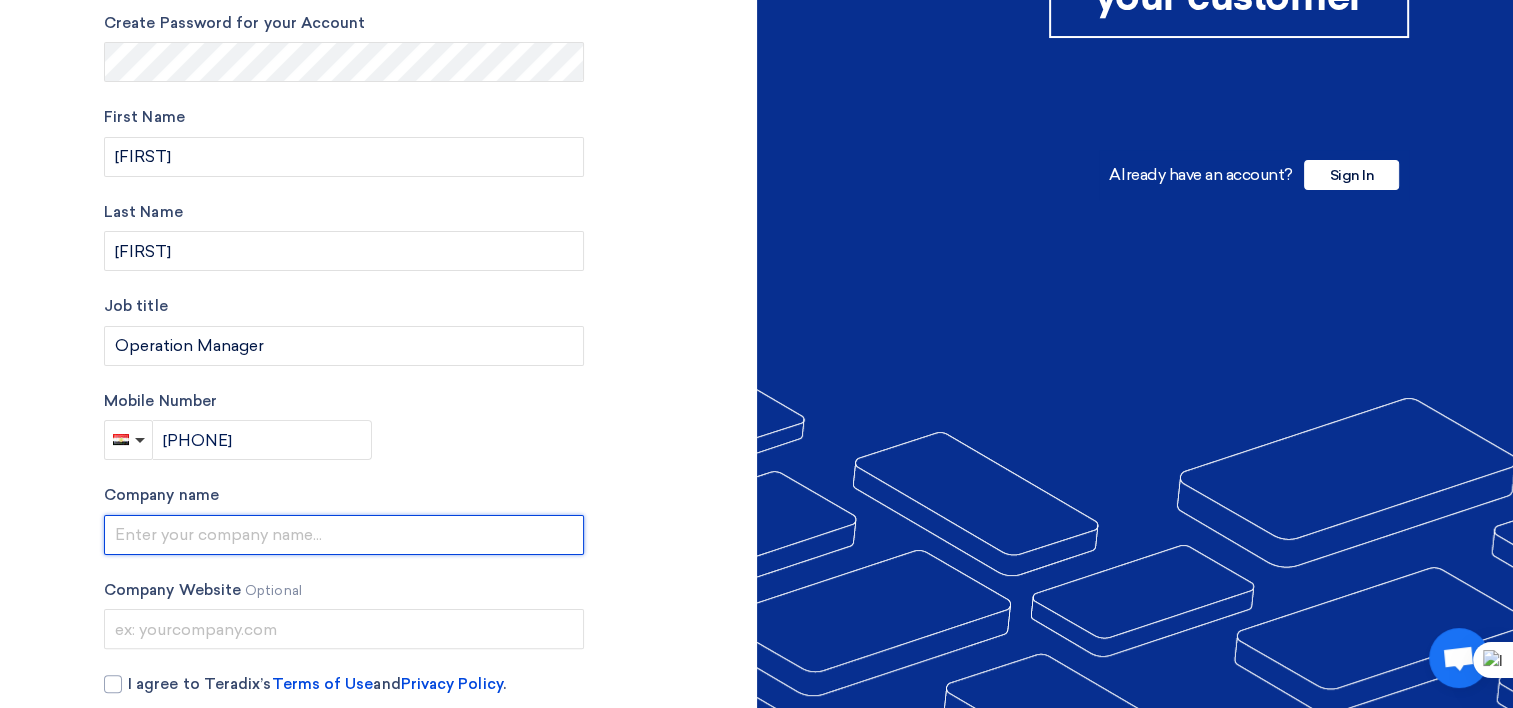 click at bounding box center [344, 535] 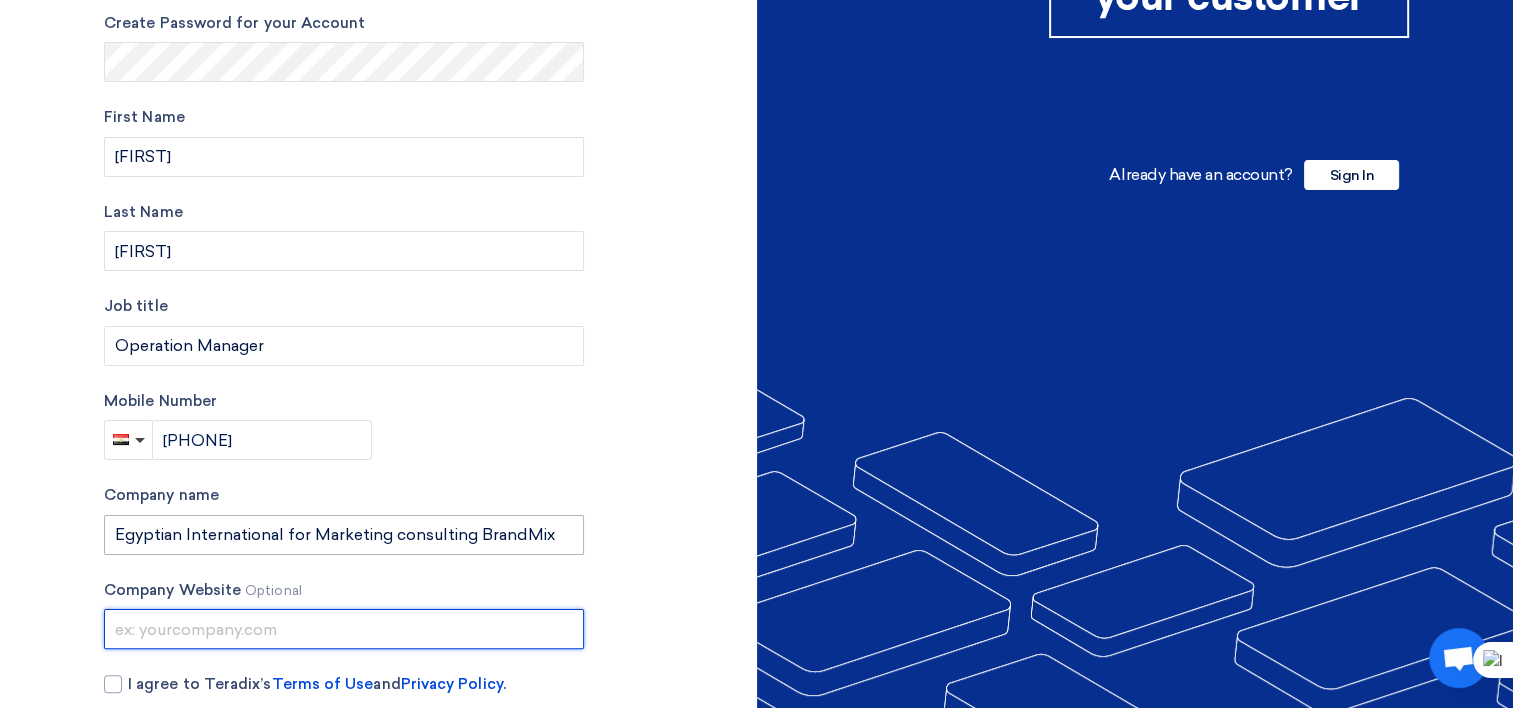 type on "https://brandmix-eg.com" 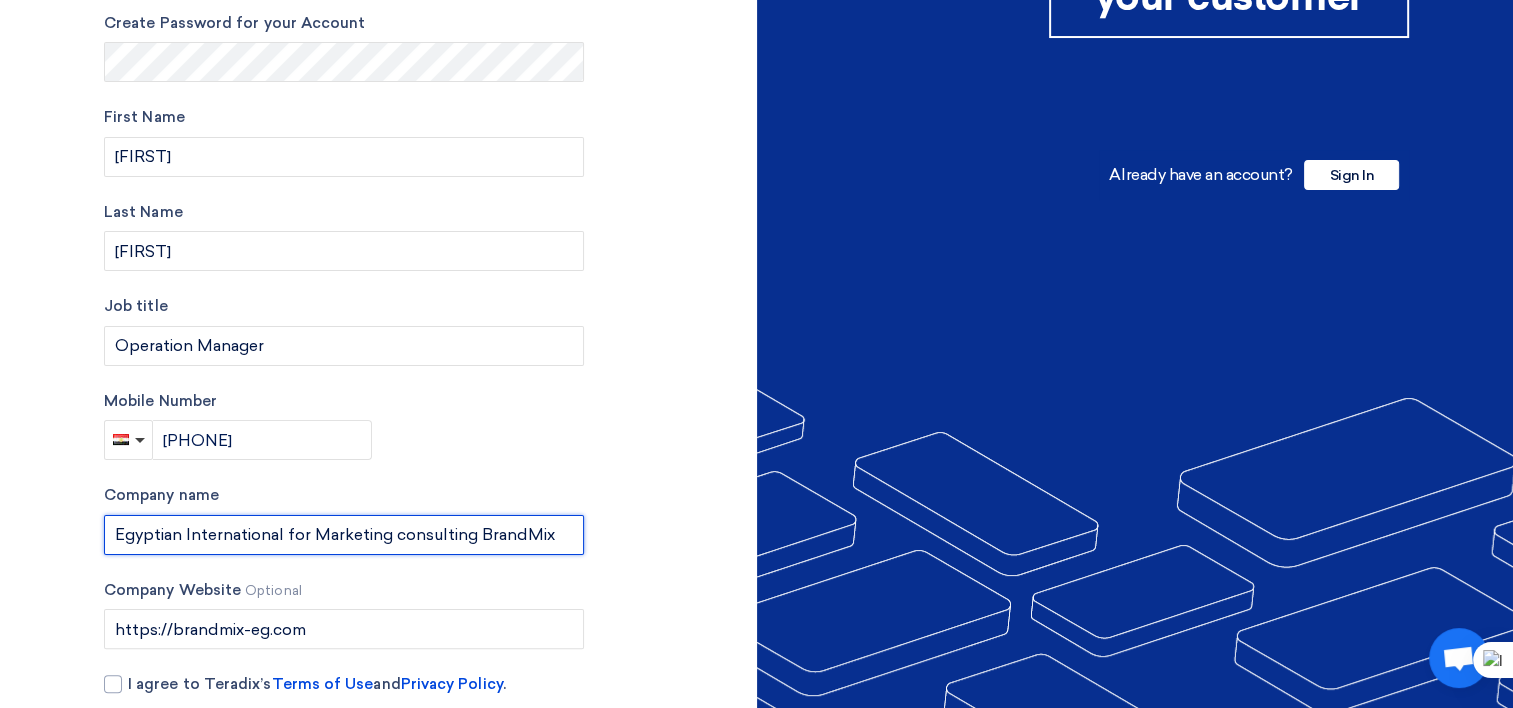 scroll, scrollTop: 394, scrollLeft: 0, axis: vertical 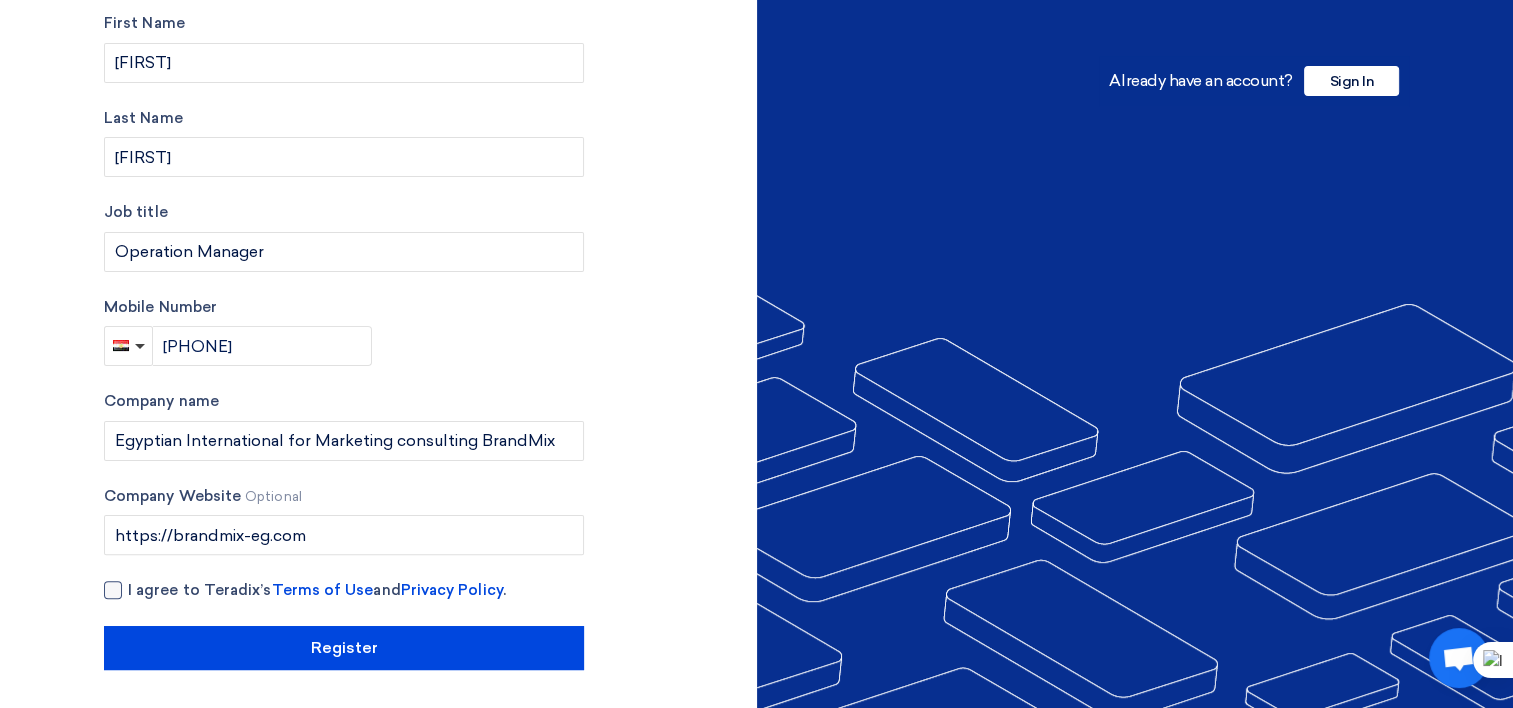 click on "I agree to Teradix’s
Terms of Use
and
Privacy Policy
." 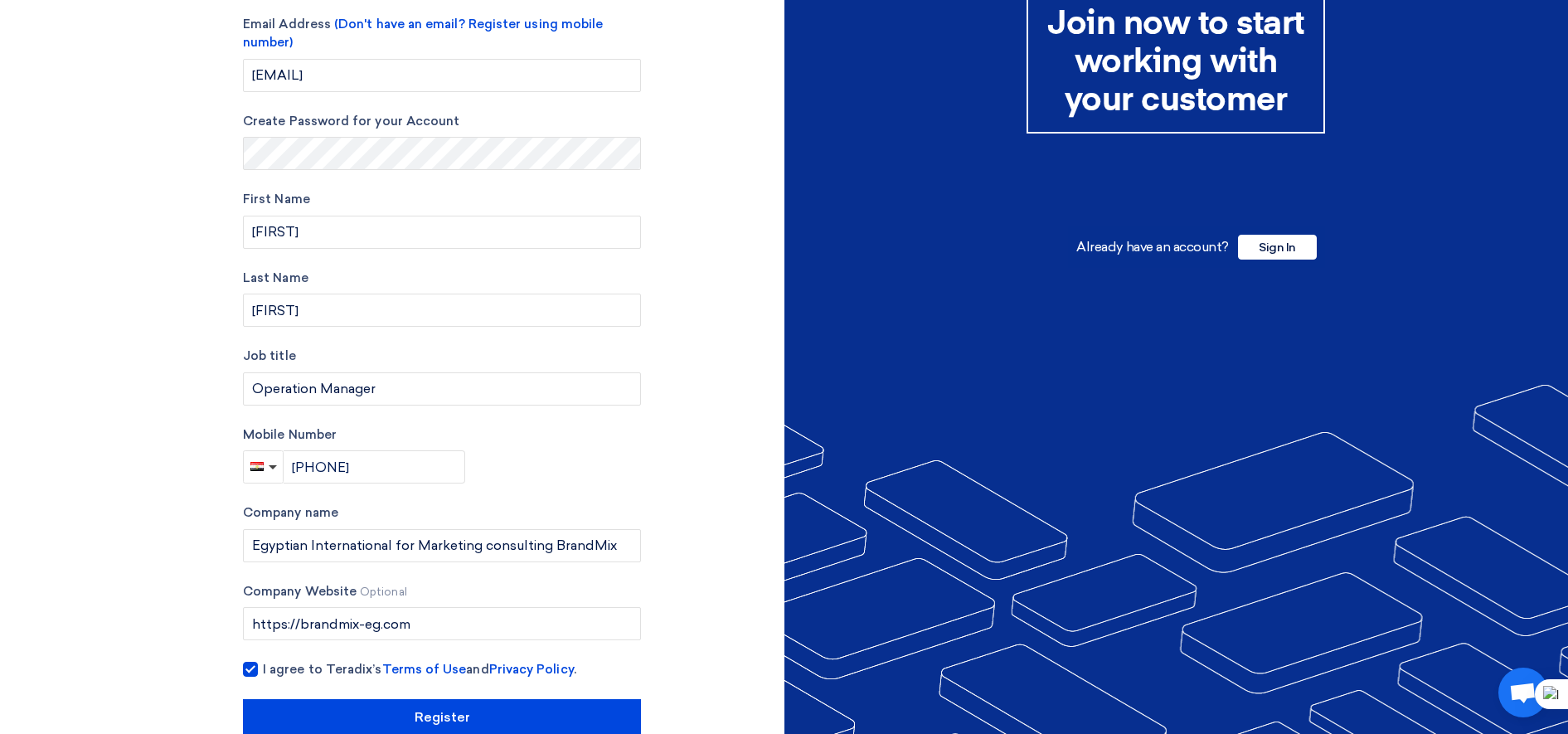 scroll, scrollTop: 182, scrollLeft: 0, axis: vertical 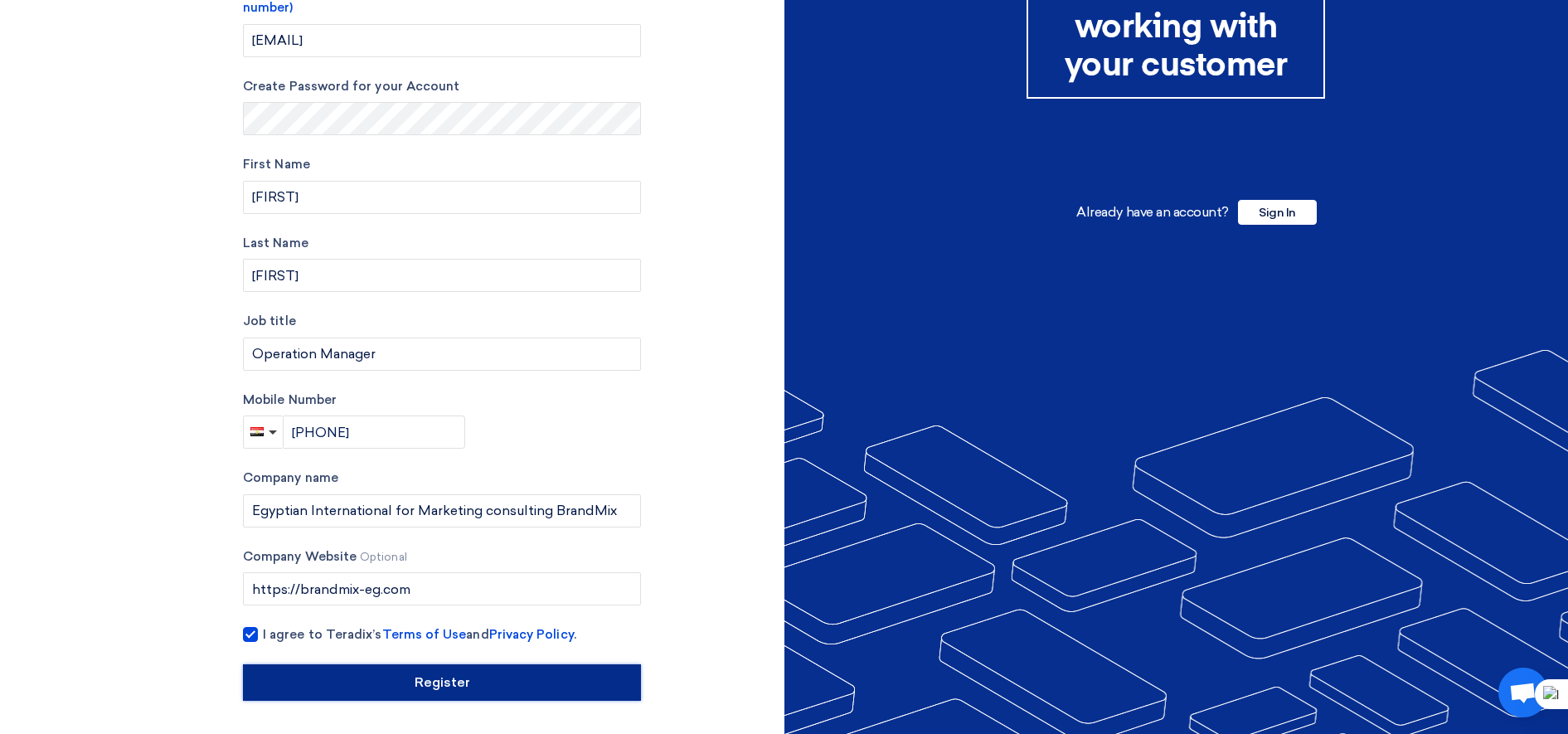 click on "Register" 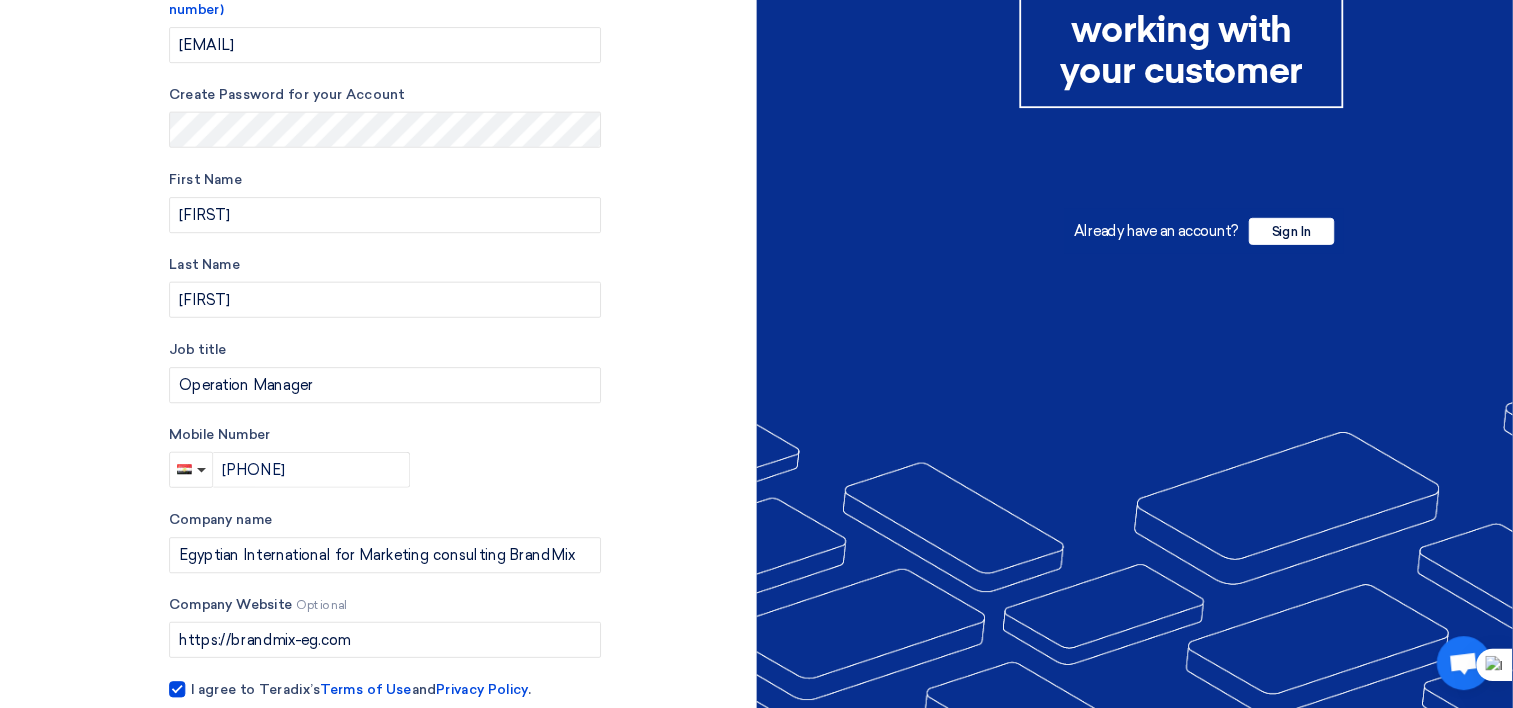 scroll, scrollTop: 218, scrollLeft: 0, axis: vertical 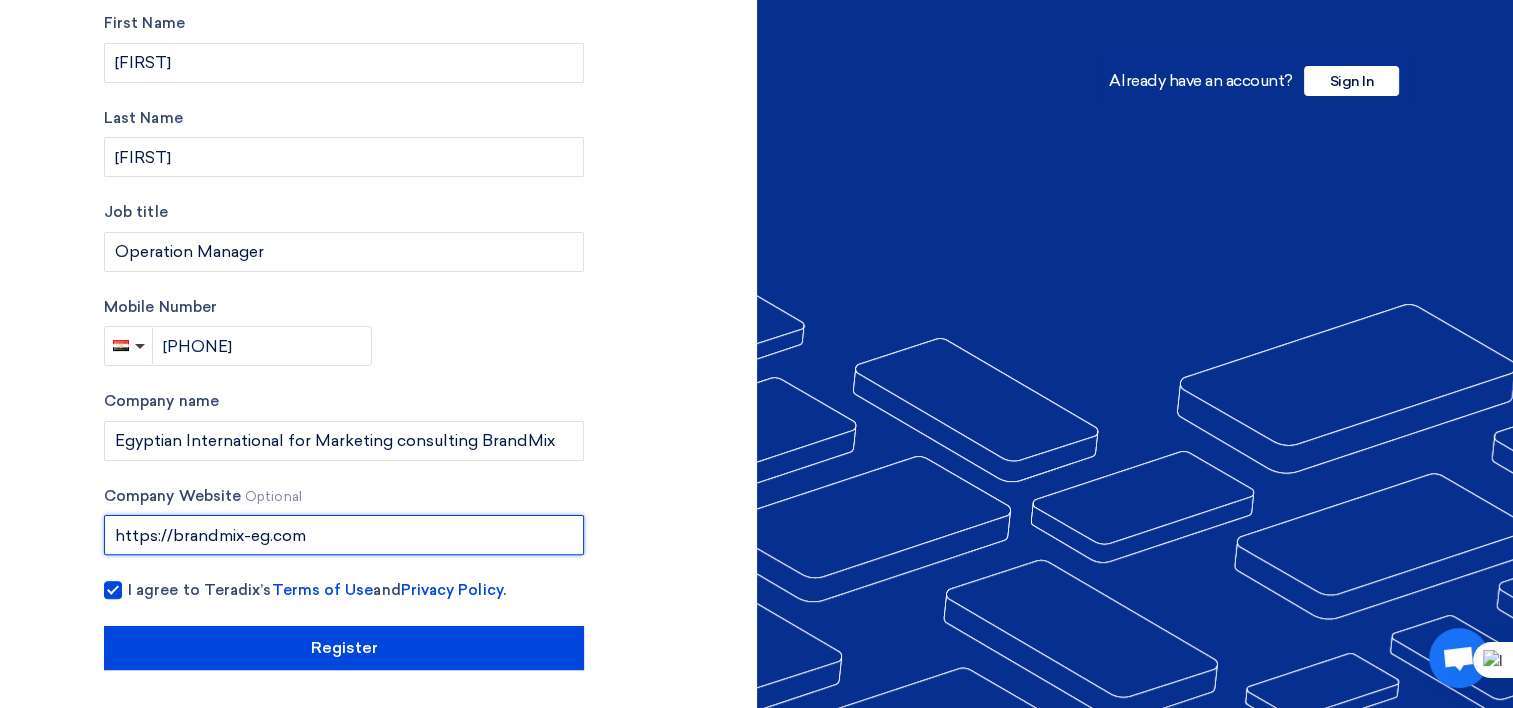 click on "https://brandmix-eg.com" at bounding box center (344, 535) 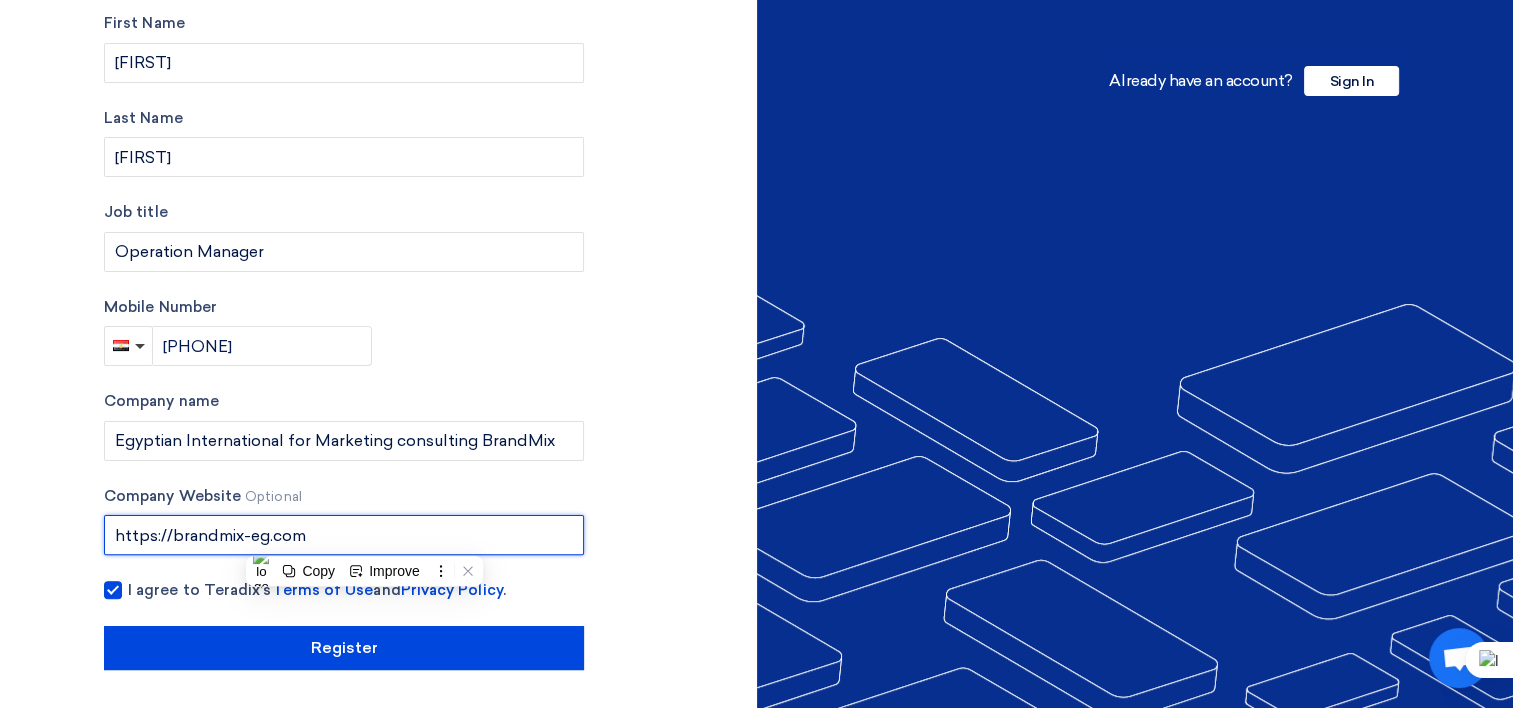 click on "https://brandmix-eg.com" at bounding box center [344, 535] 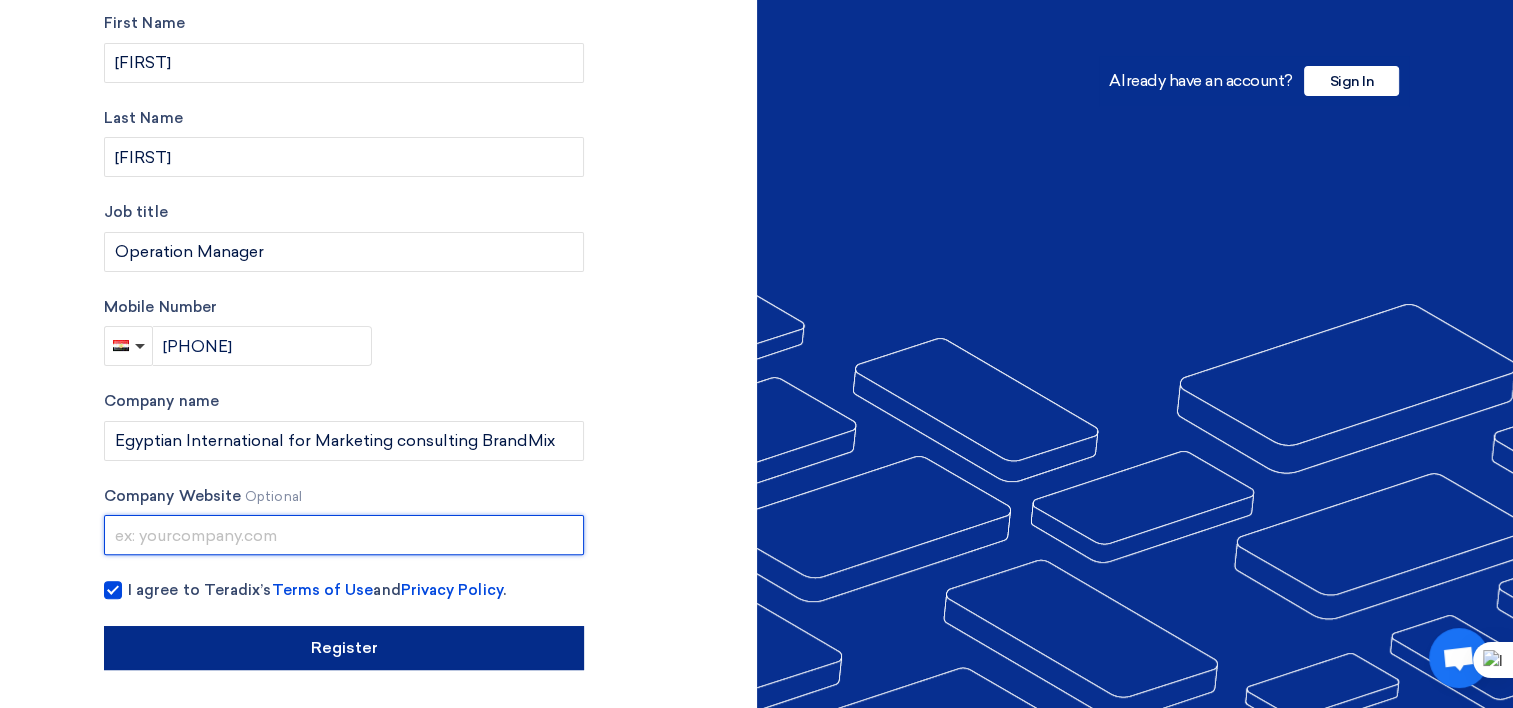 type 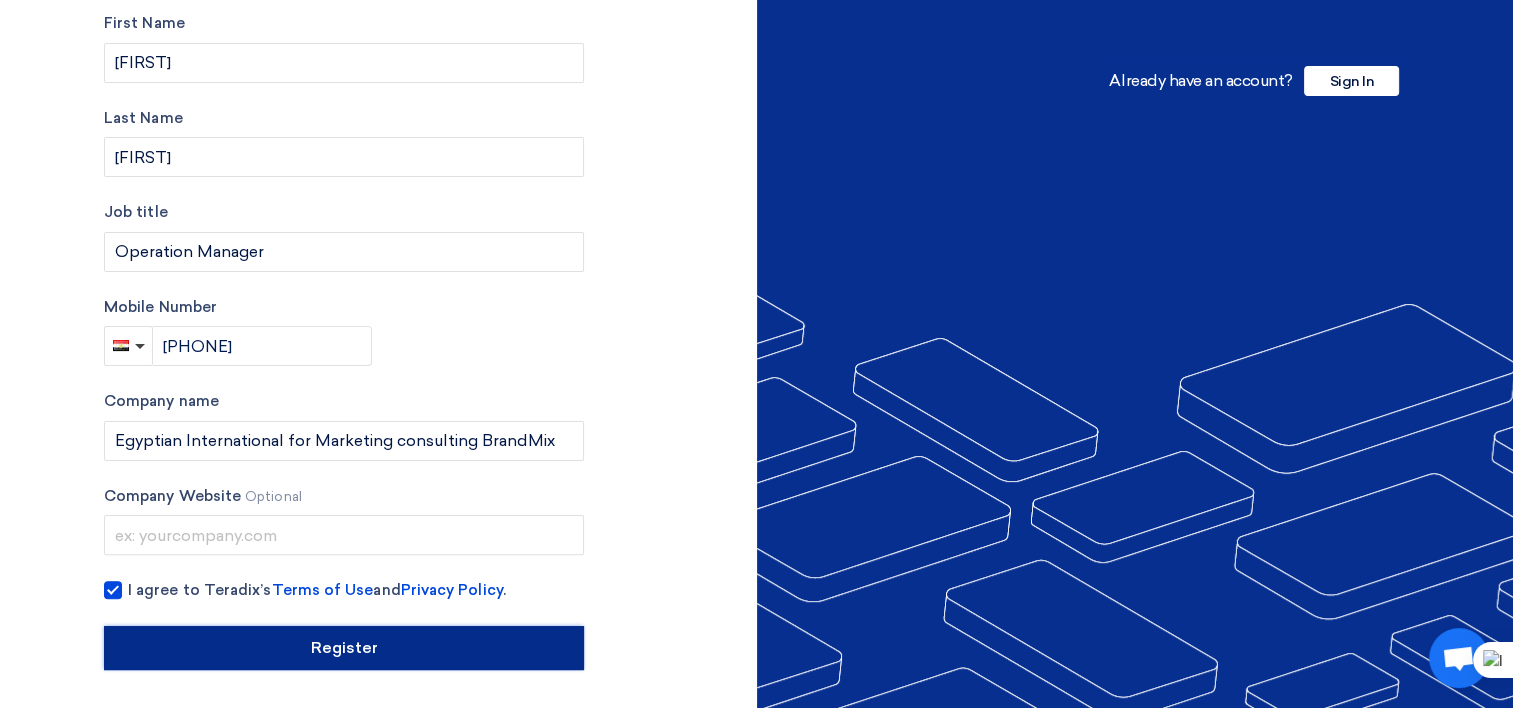 click on "Register" 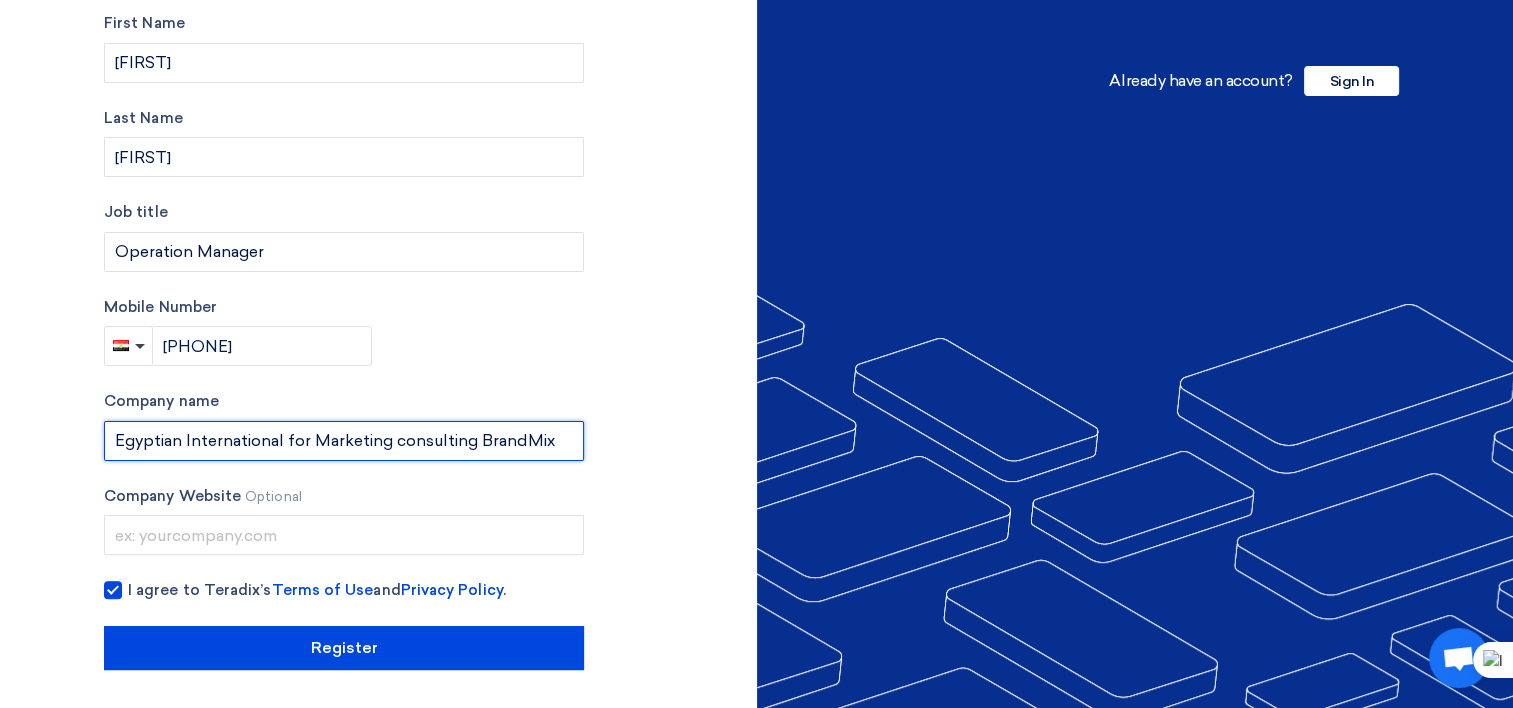 drag, startPoint x: 476, startPoint y: 440, endPoint x: 77, endPoint y: 440, distance: 399 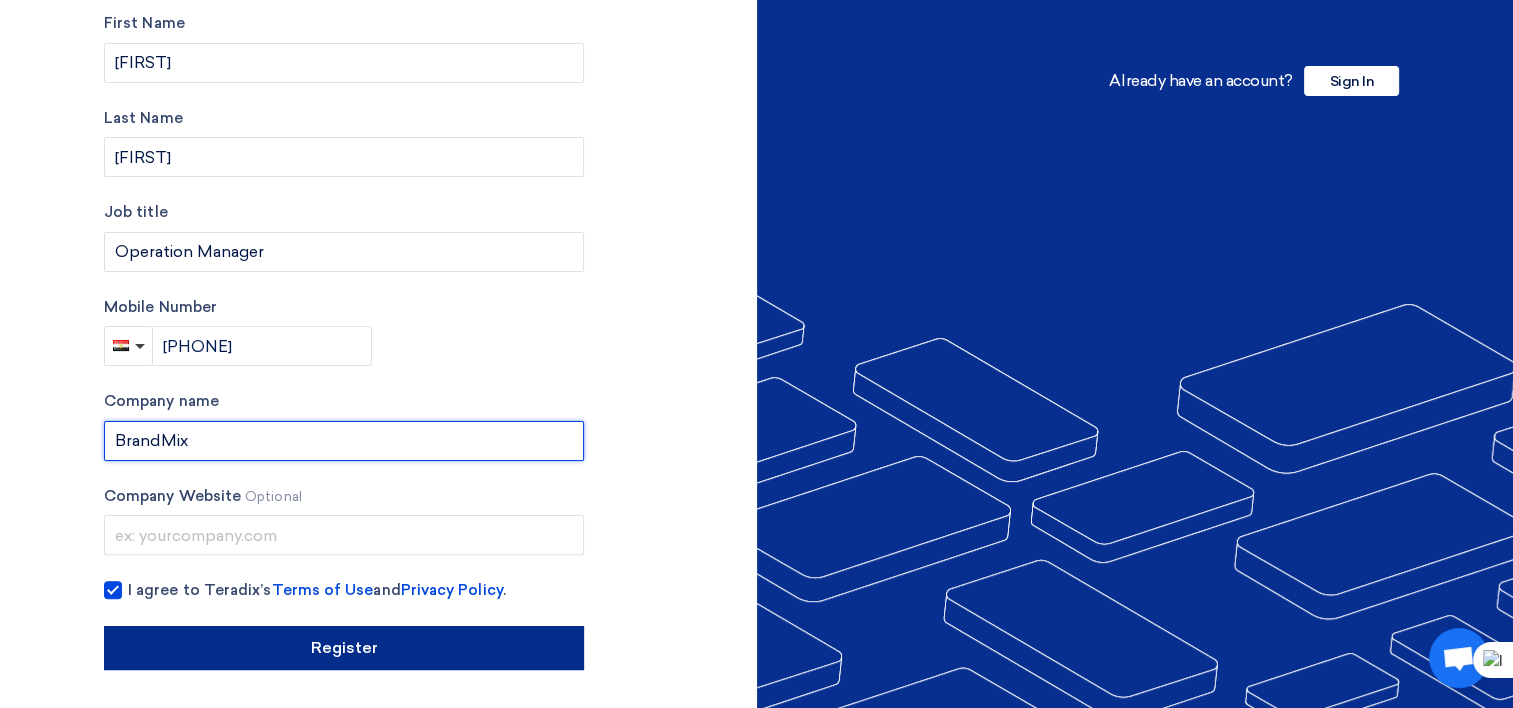 type on "BrandMix" 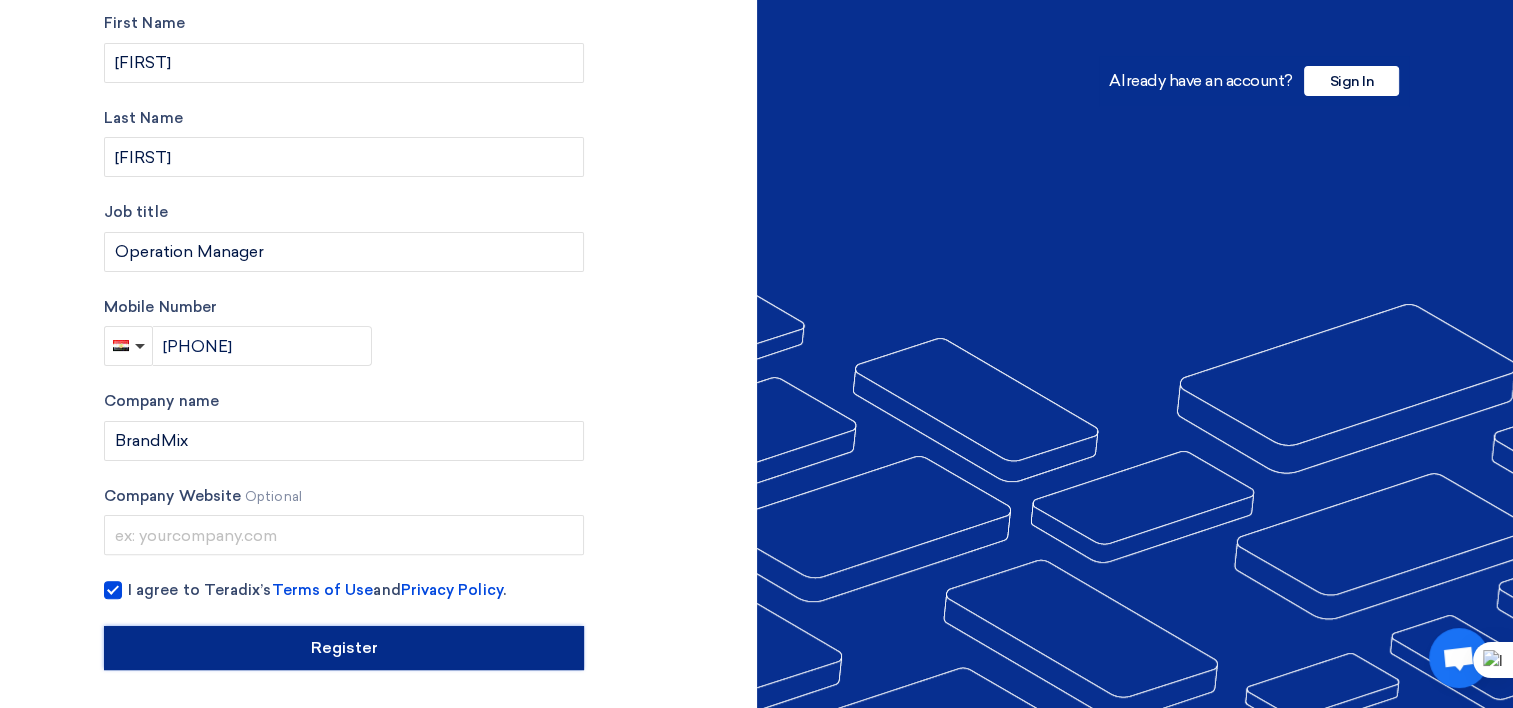 click on "Register" 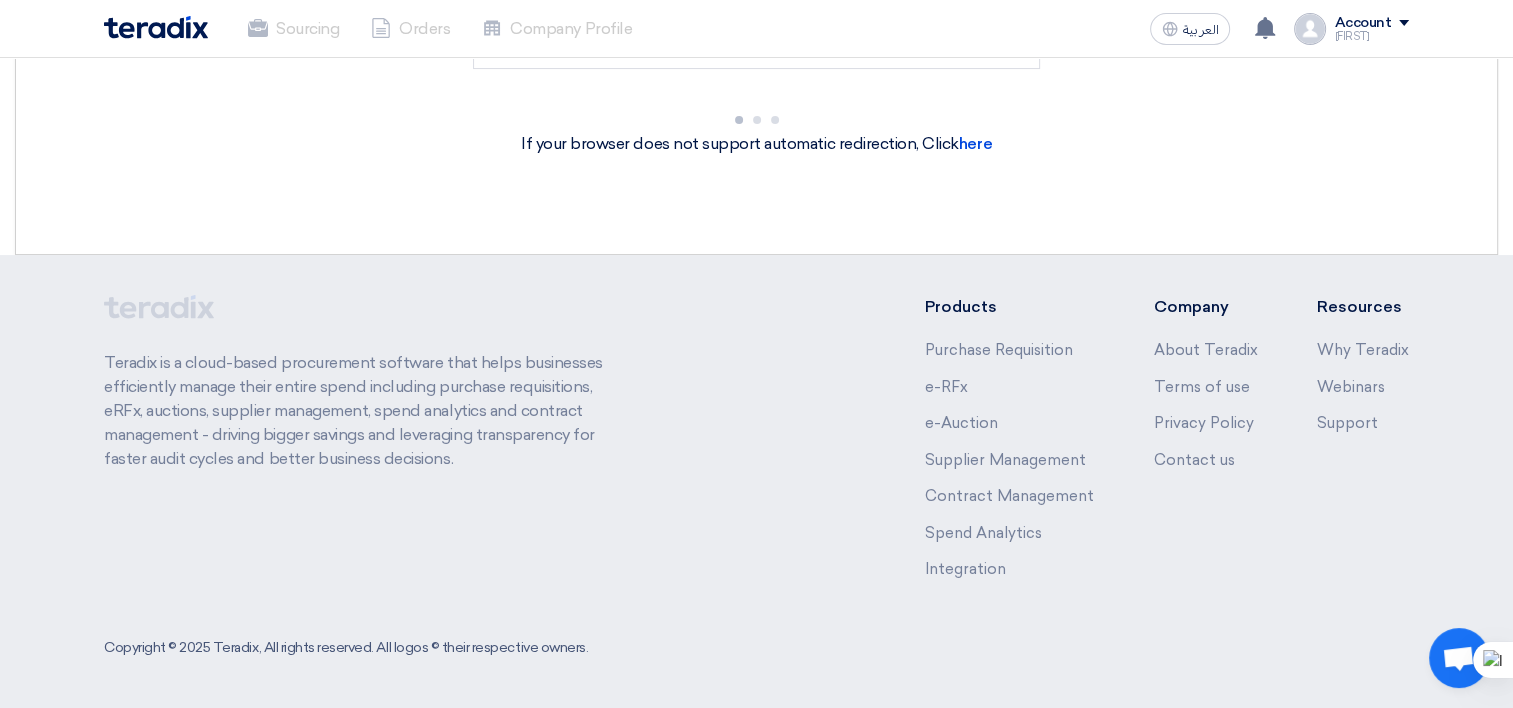 scroll, scrollTop: 0, scrollLeft: 0, axis: both 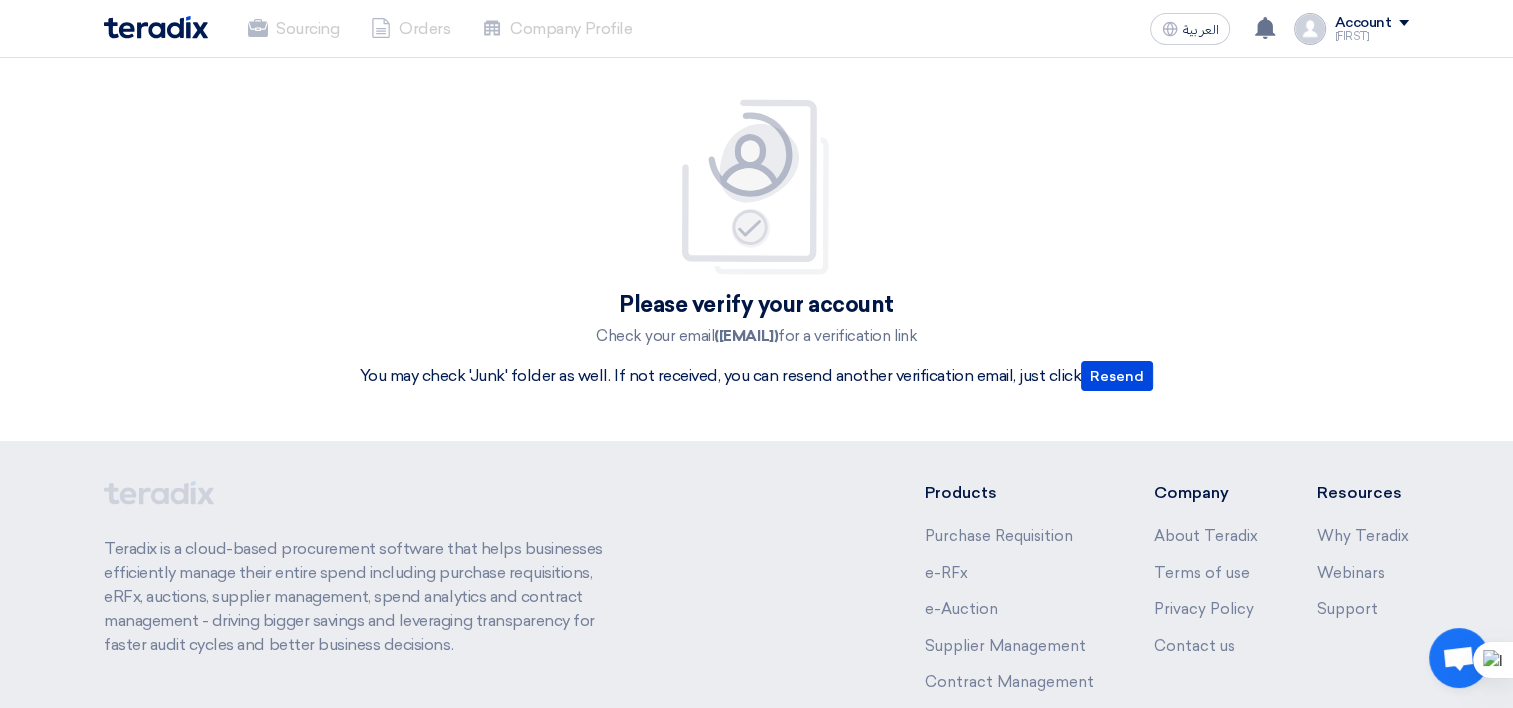 click 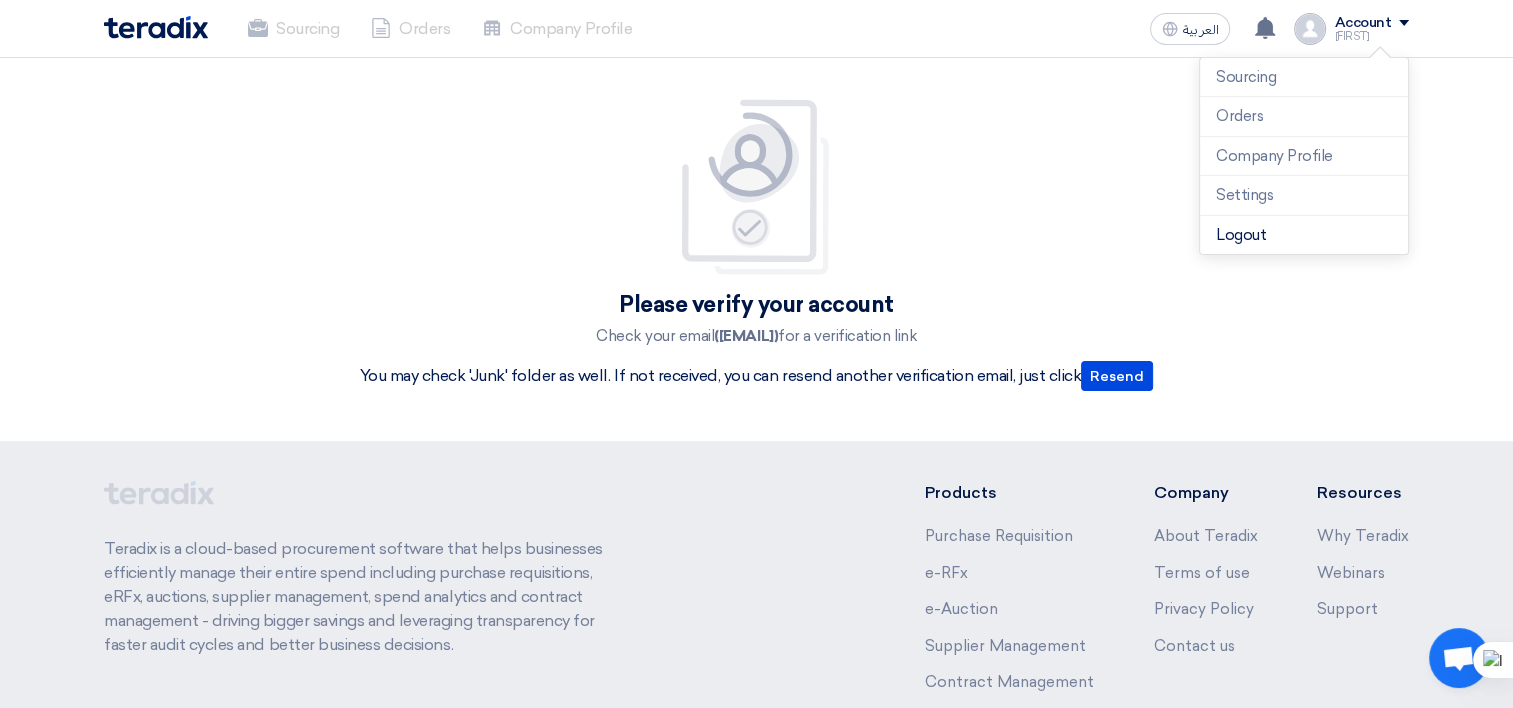 click on "Please verify your account
Check your email  ([EMAIL])  for a verification link
You may check 'Junk' folder as well. If not received, you can resend another verification email, just click
Resend" 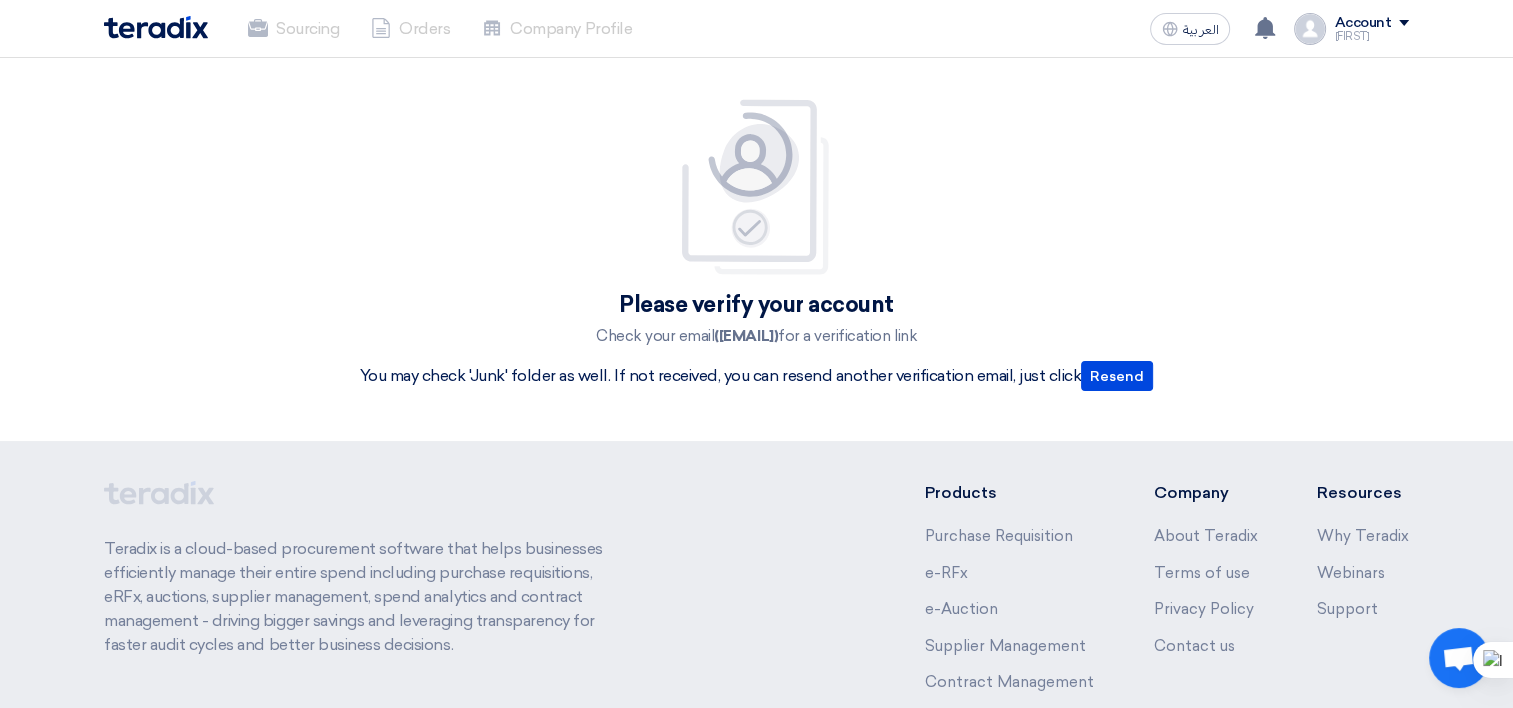 click 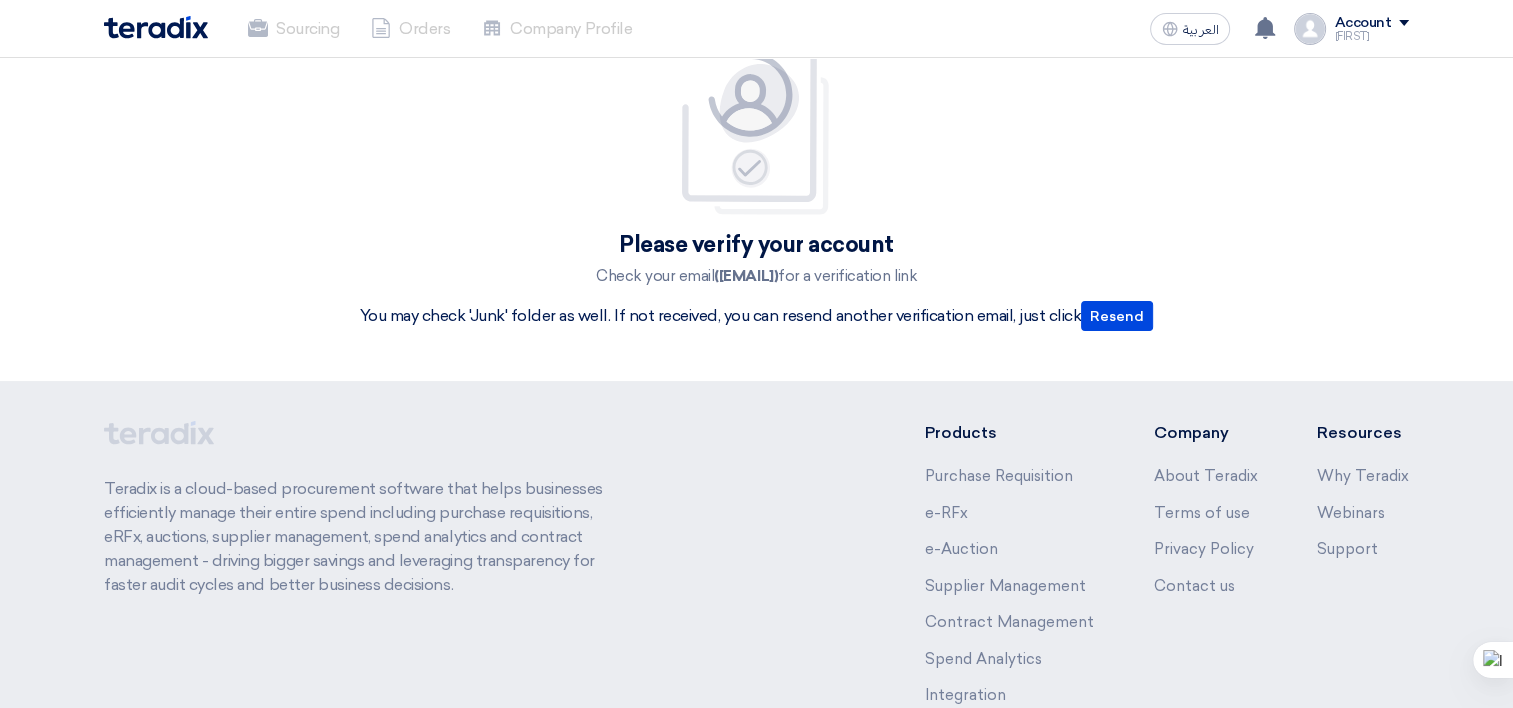 scroll, scrollTop: 0, scrollLeft: 0, axis: both 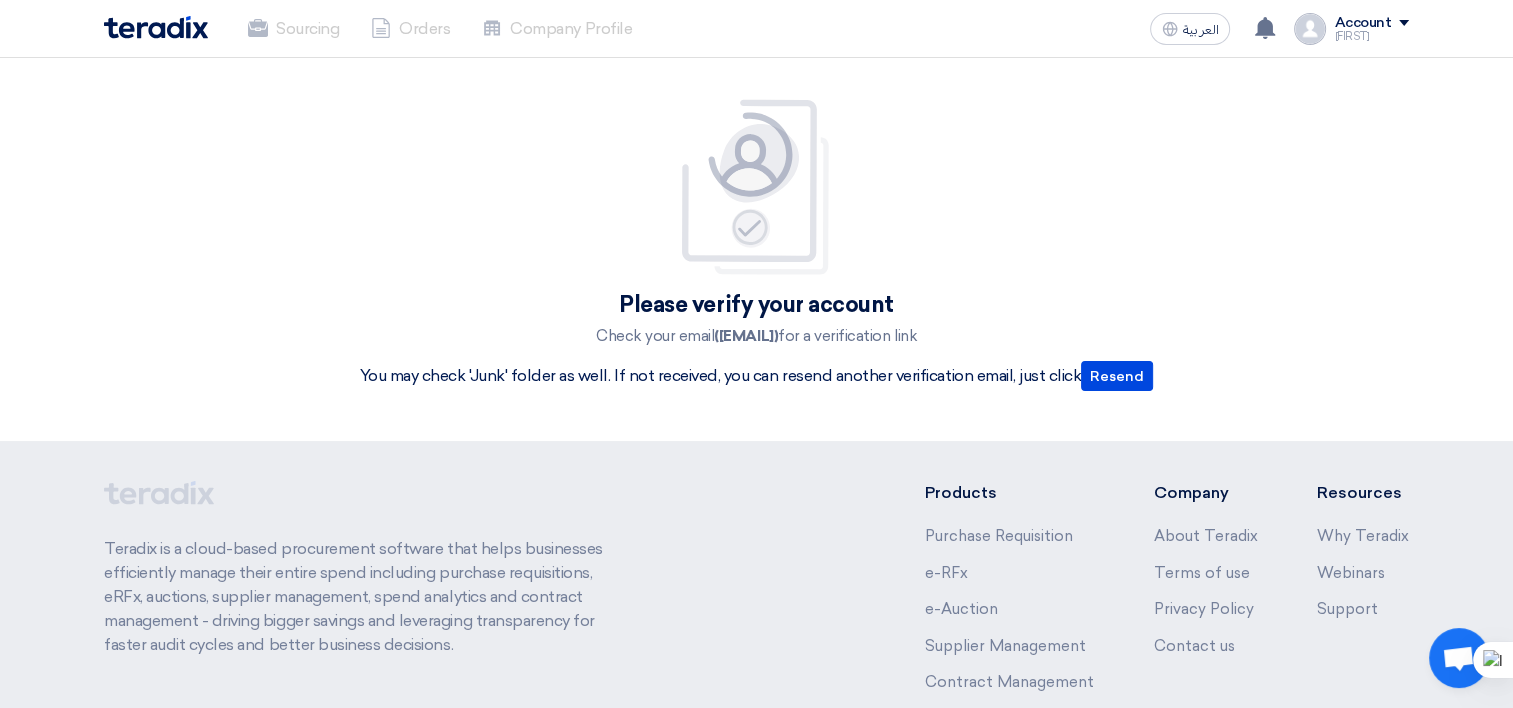 click 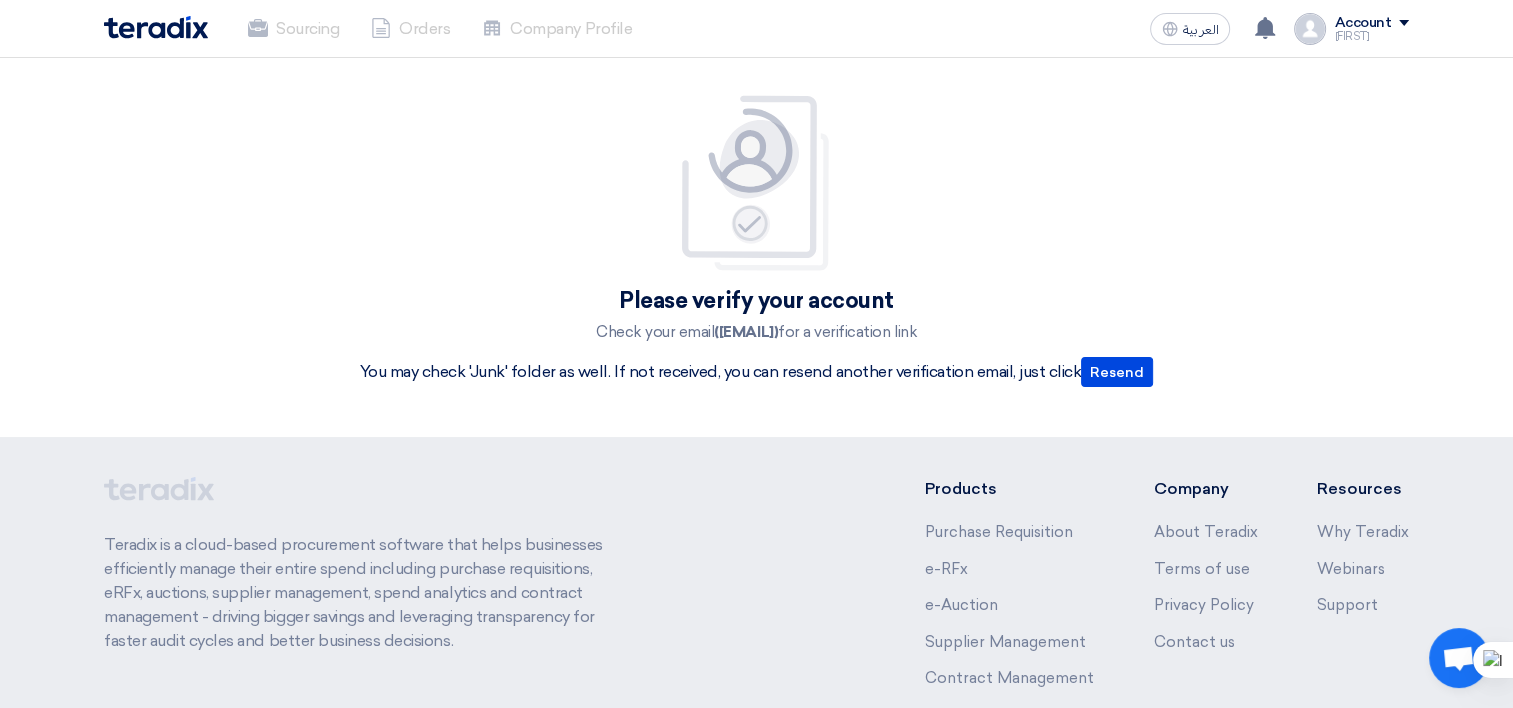 scroll, scrollTop: 0, scrollLeft: 0, axis: both 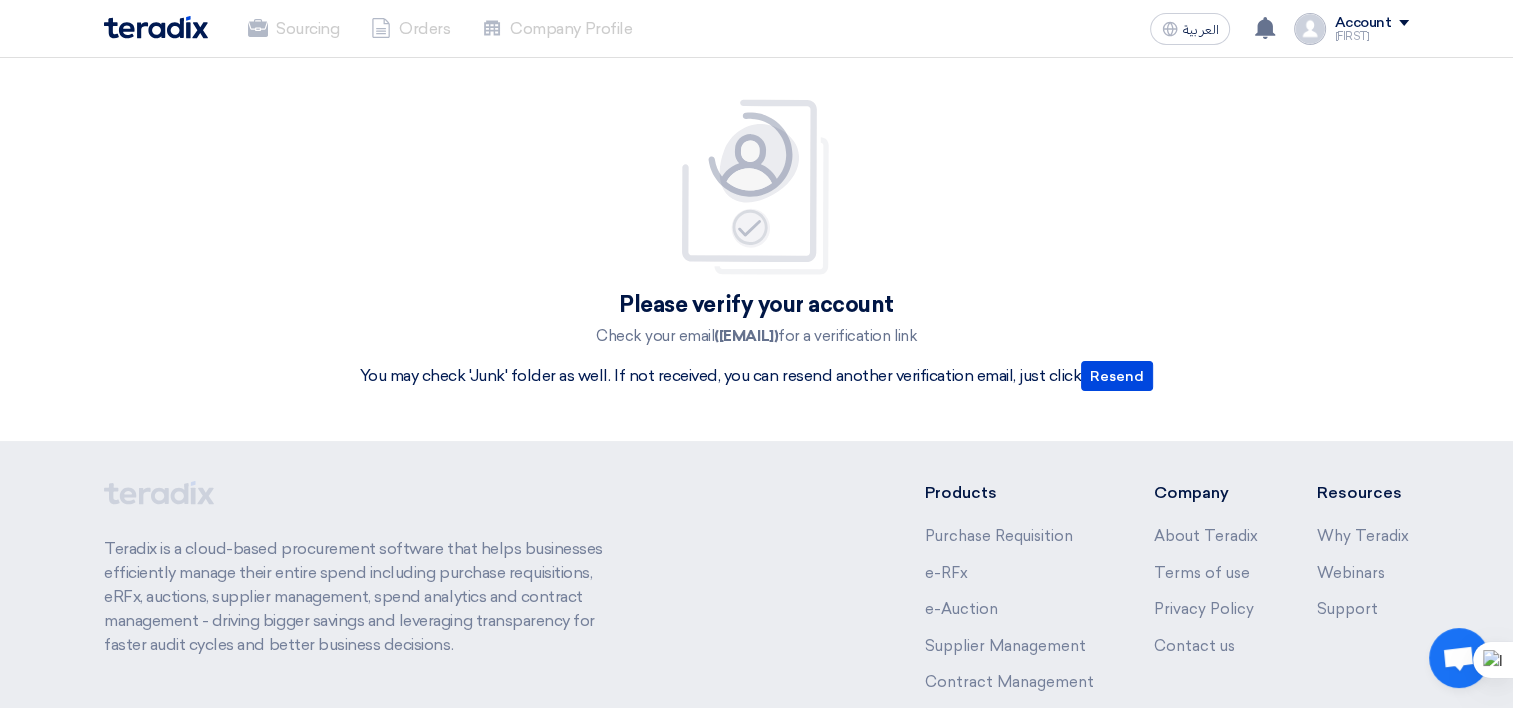 click 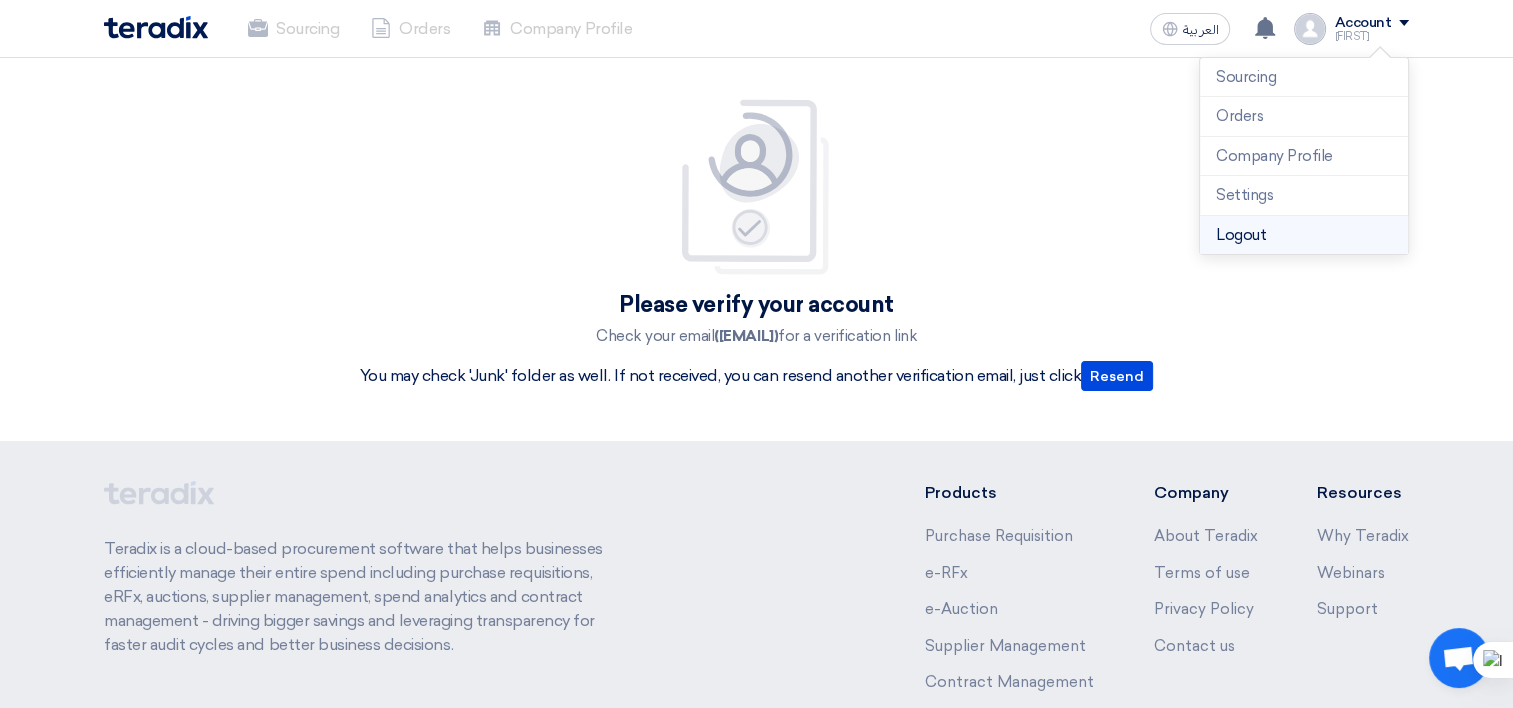 click on "Logout" 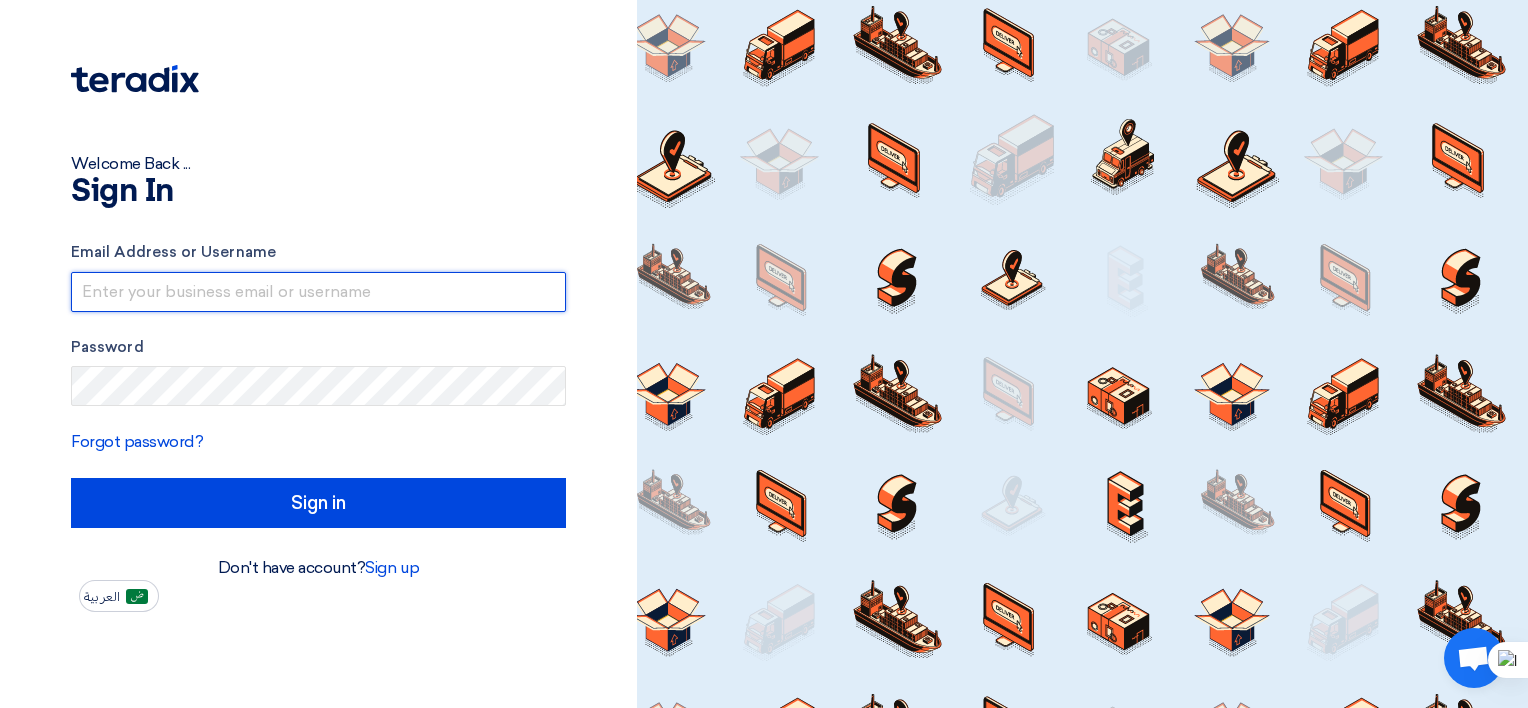 type on "[EMAIL]" 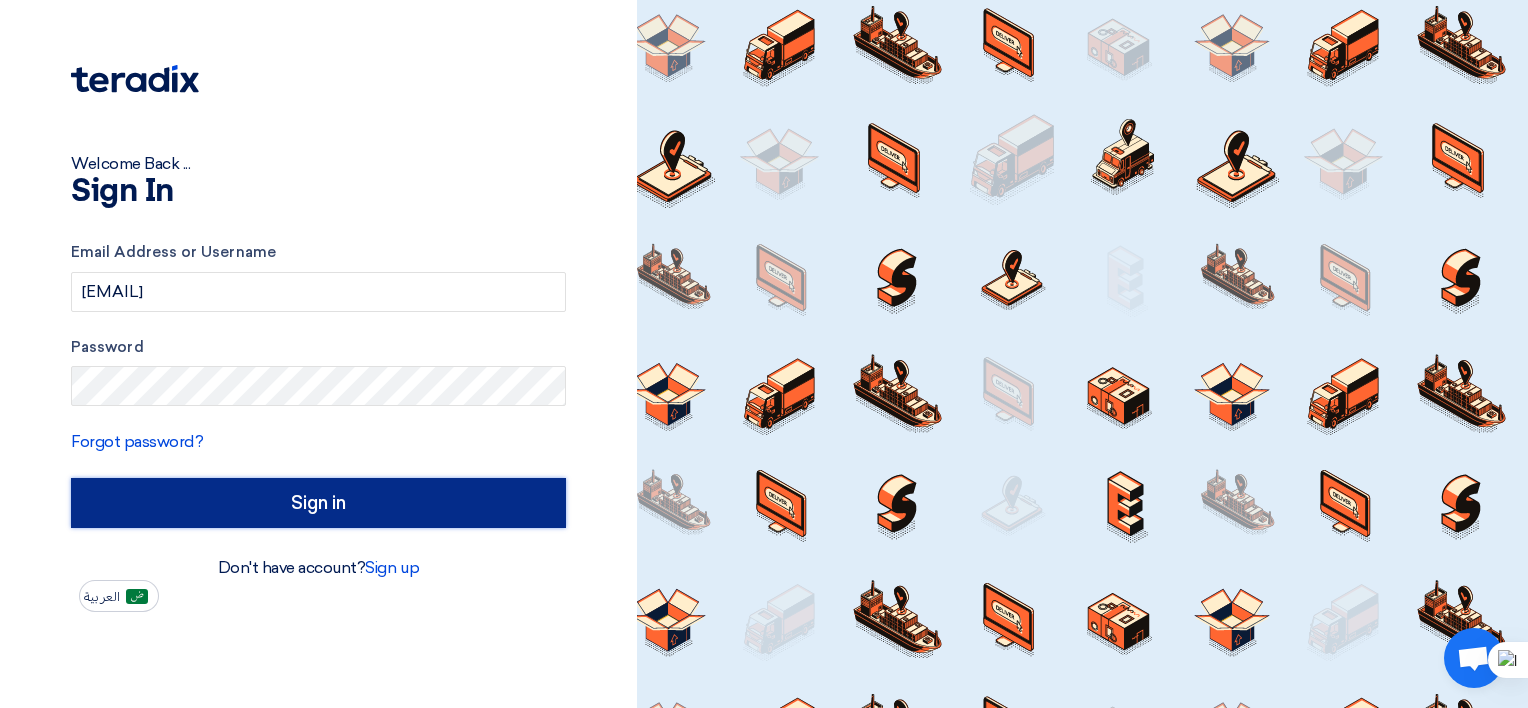 click on "Sign in" 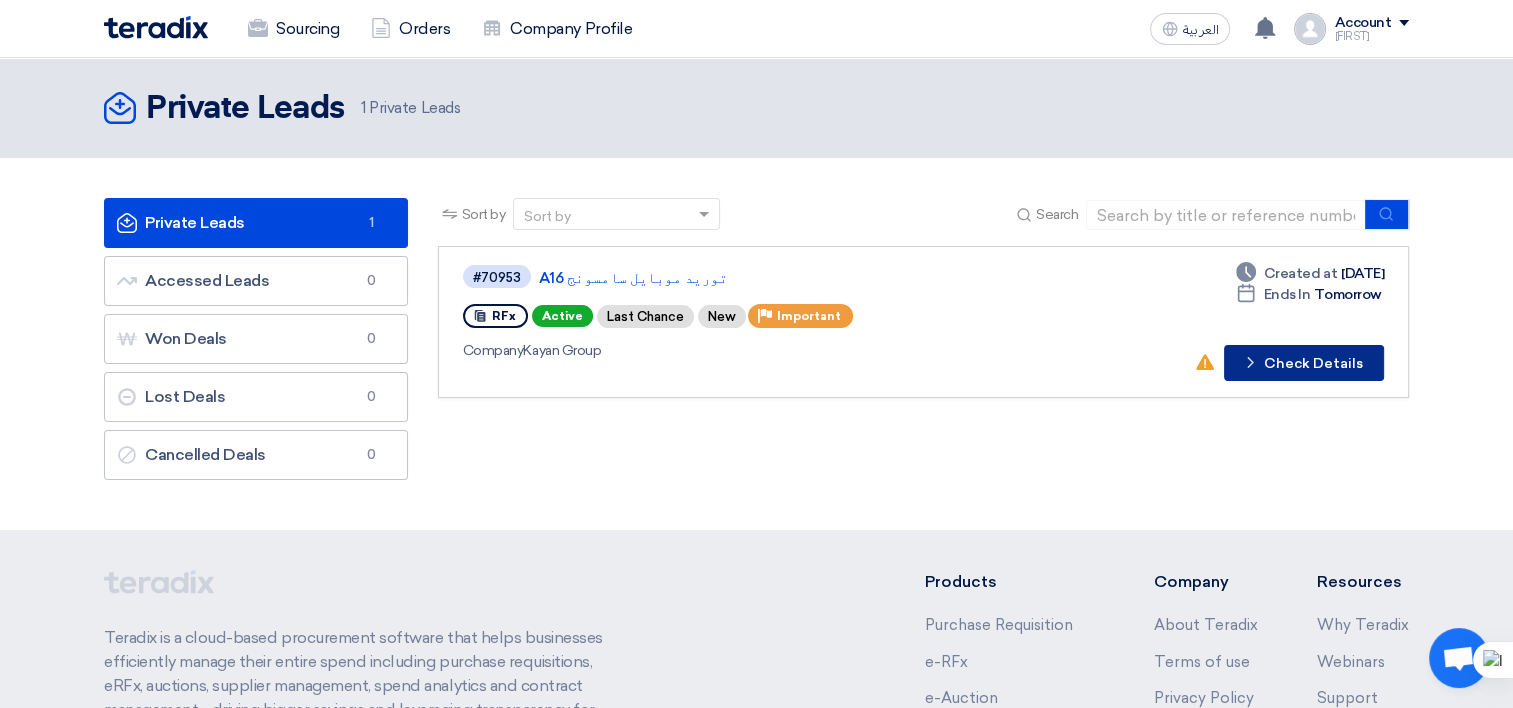 click on "Check details
Check Details" 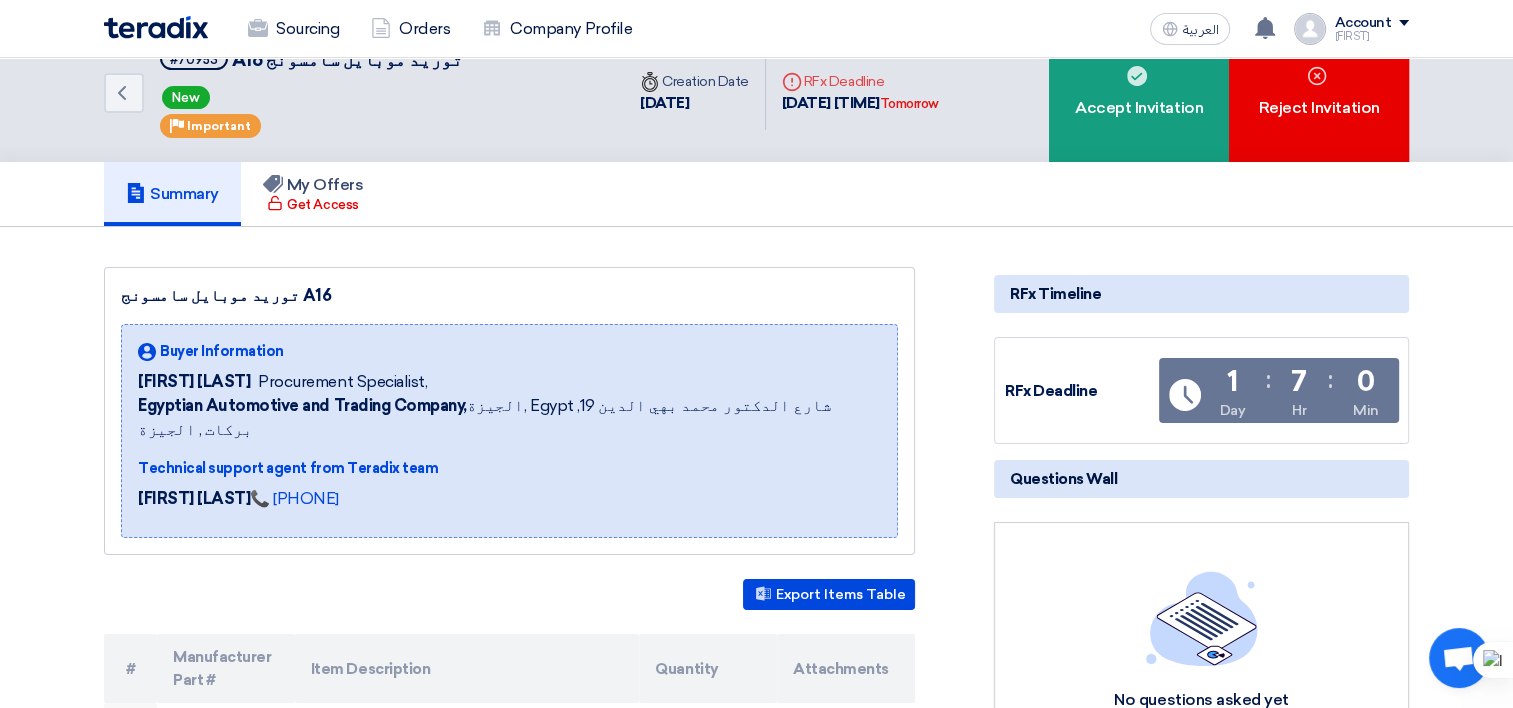 scroll, scrollTop: 0, scrollLeft: 0, axis: both 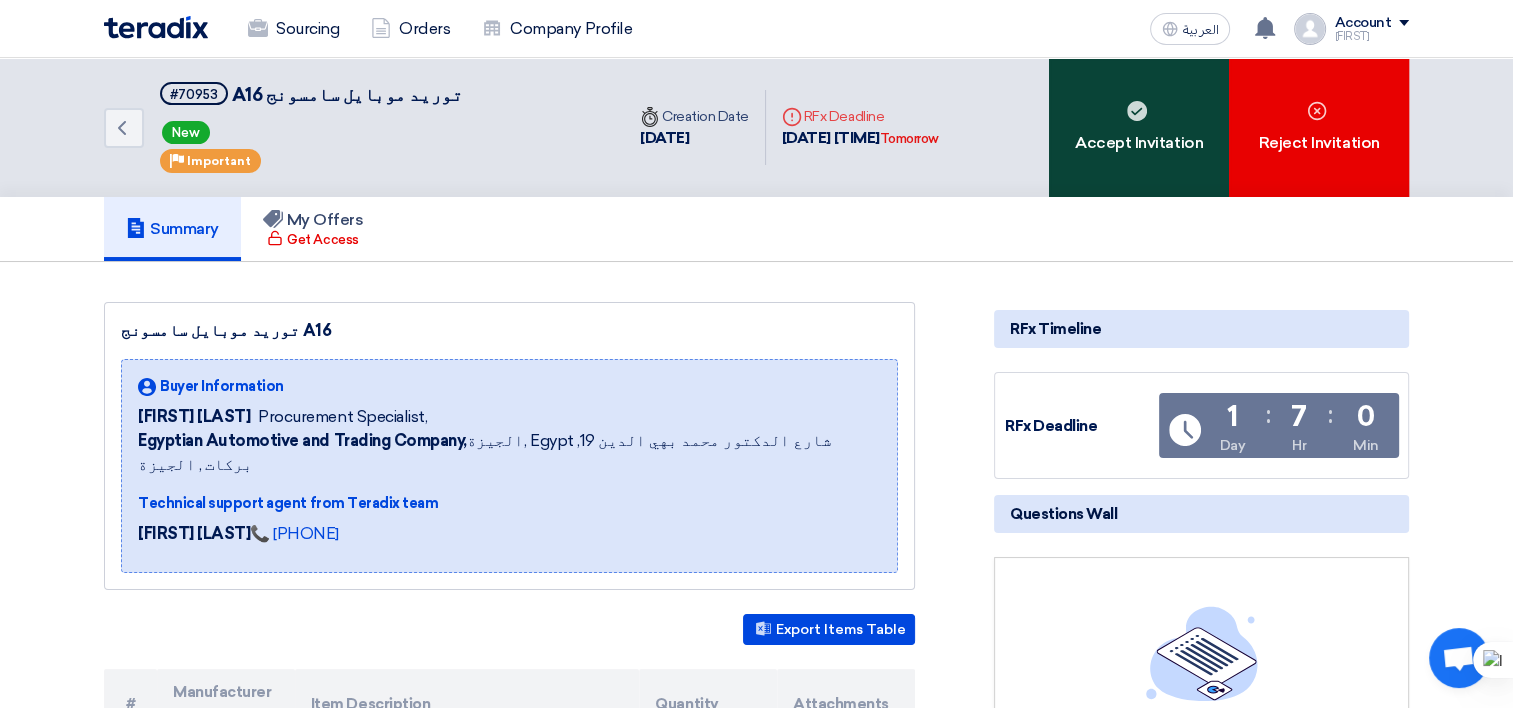 click 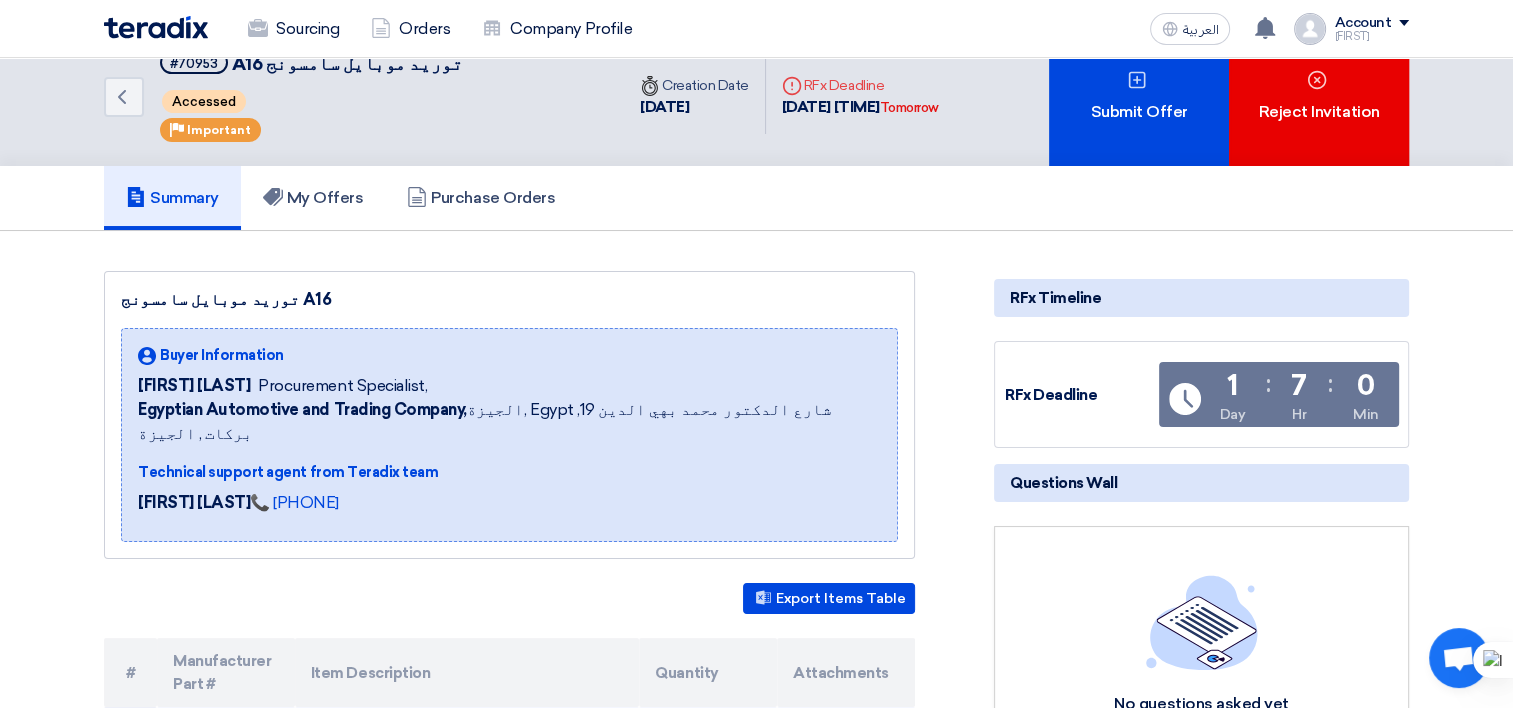 scroll, scrollTop: 0, scrollLeft: 0, axis: both 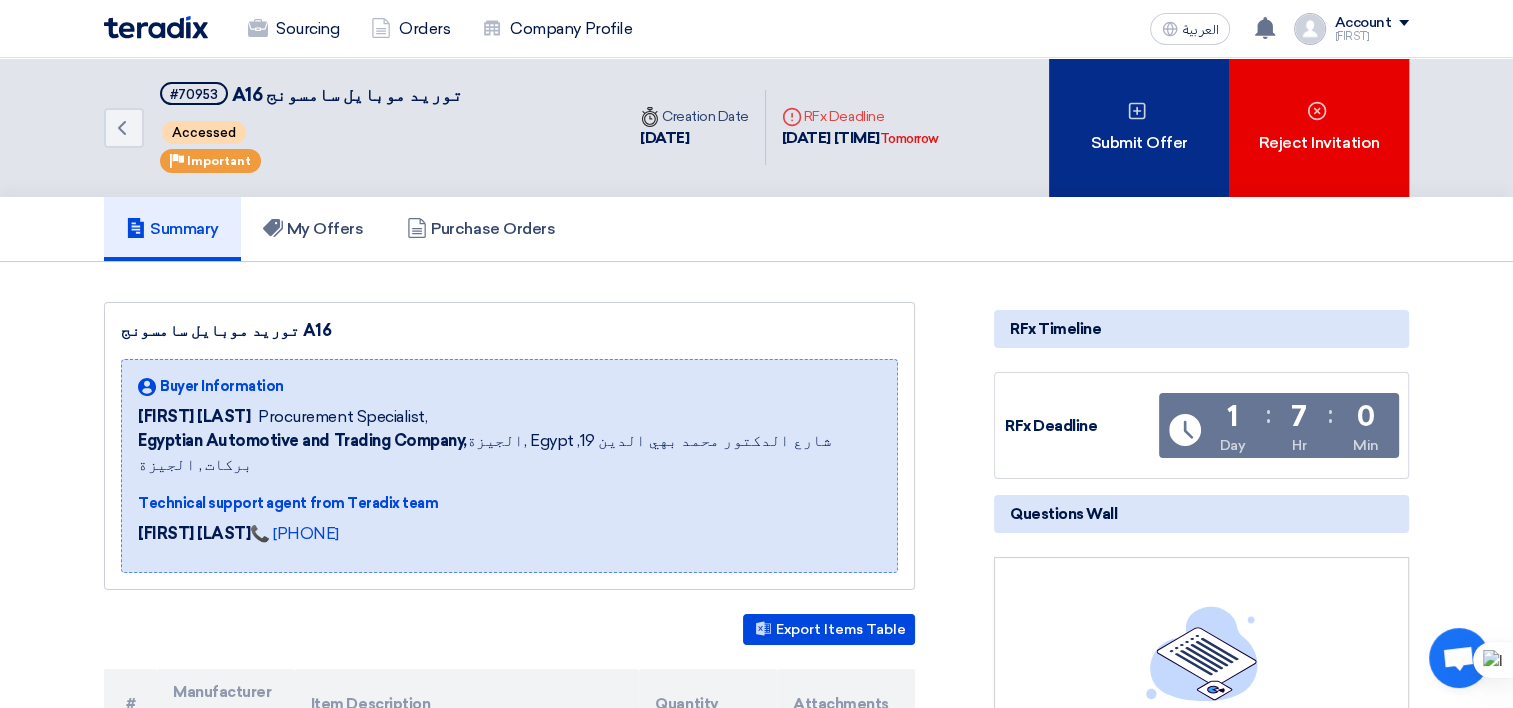 click 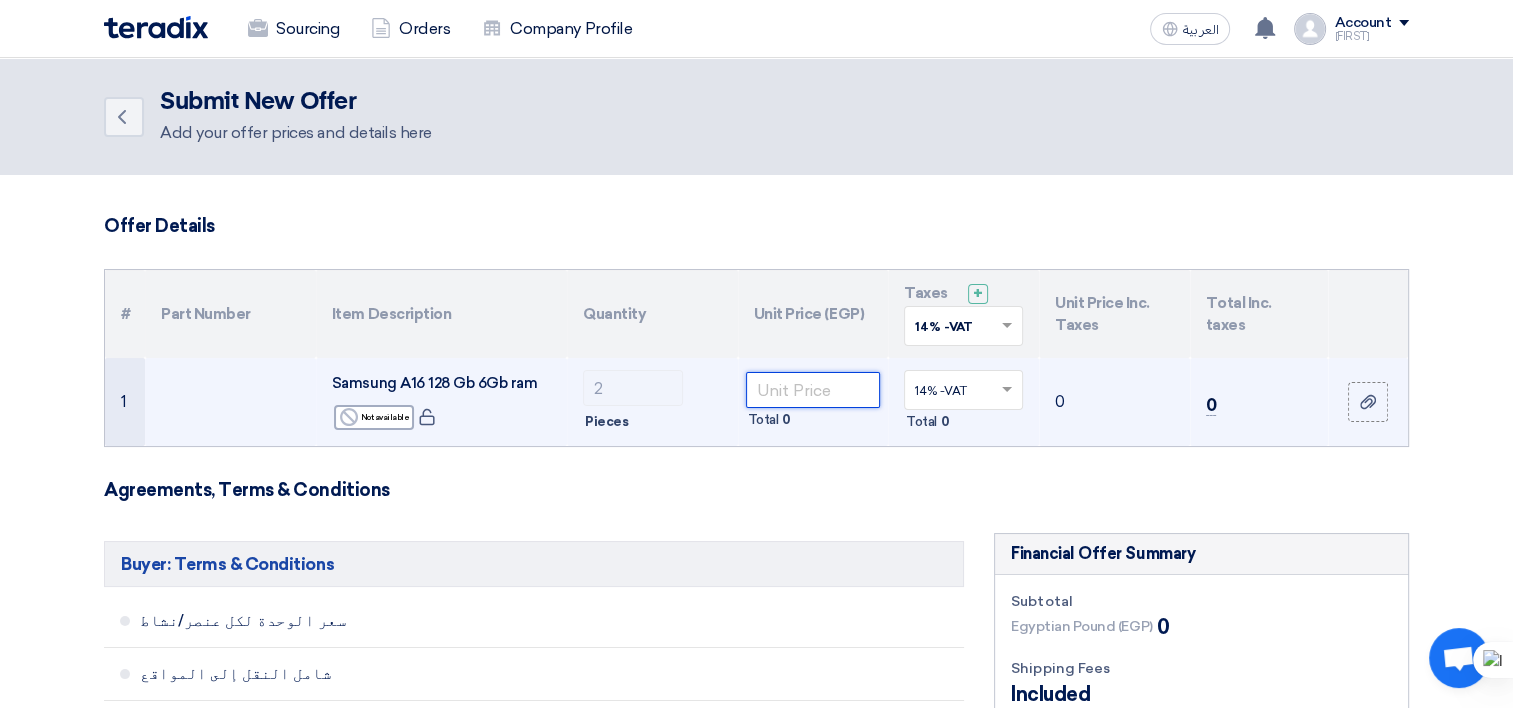 click 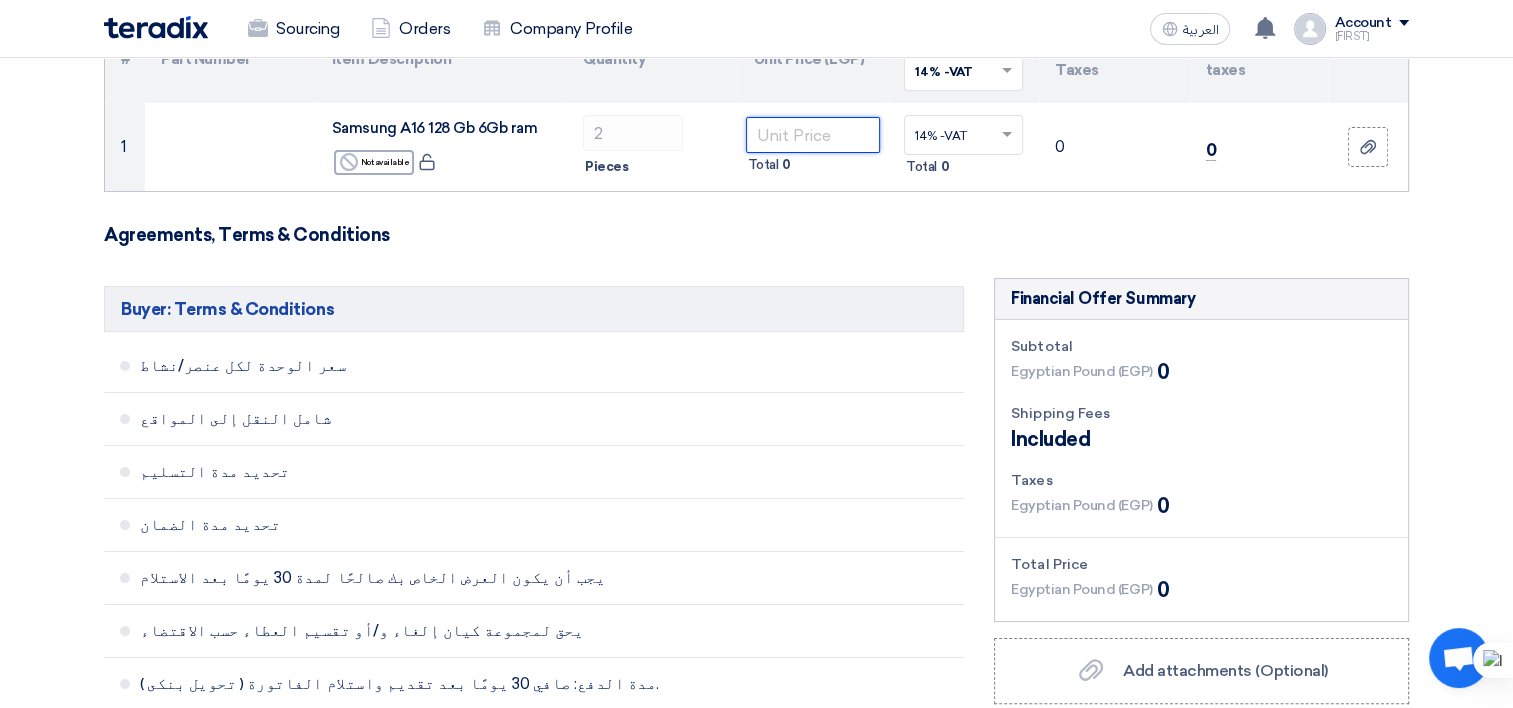 scroll, scrollTop: 300, scrollLeft: 0, axis: vertical 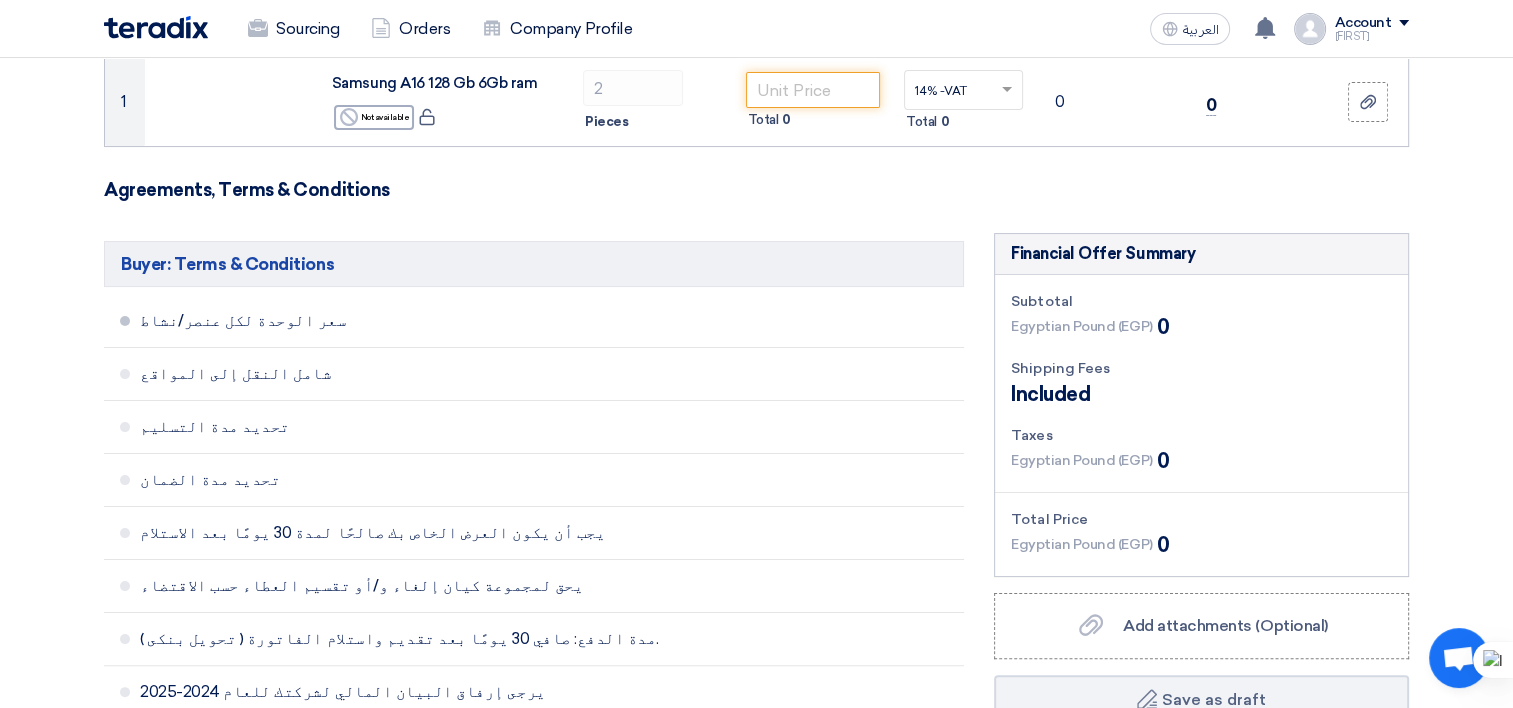 click on "سعر الوحدة لكل عنصر/نشاط" 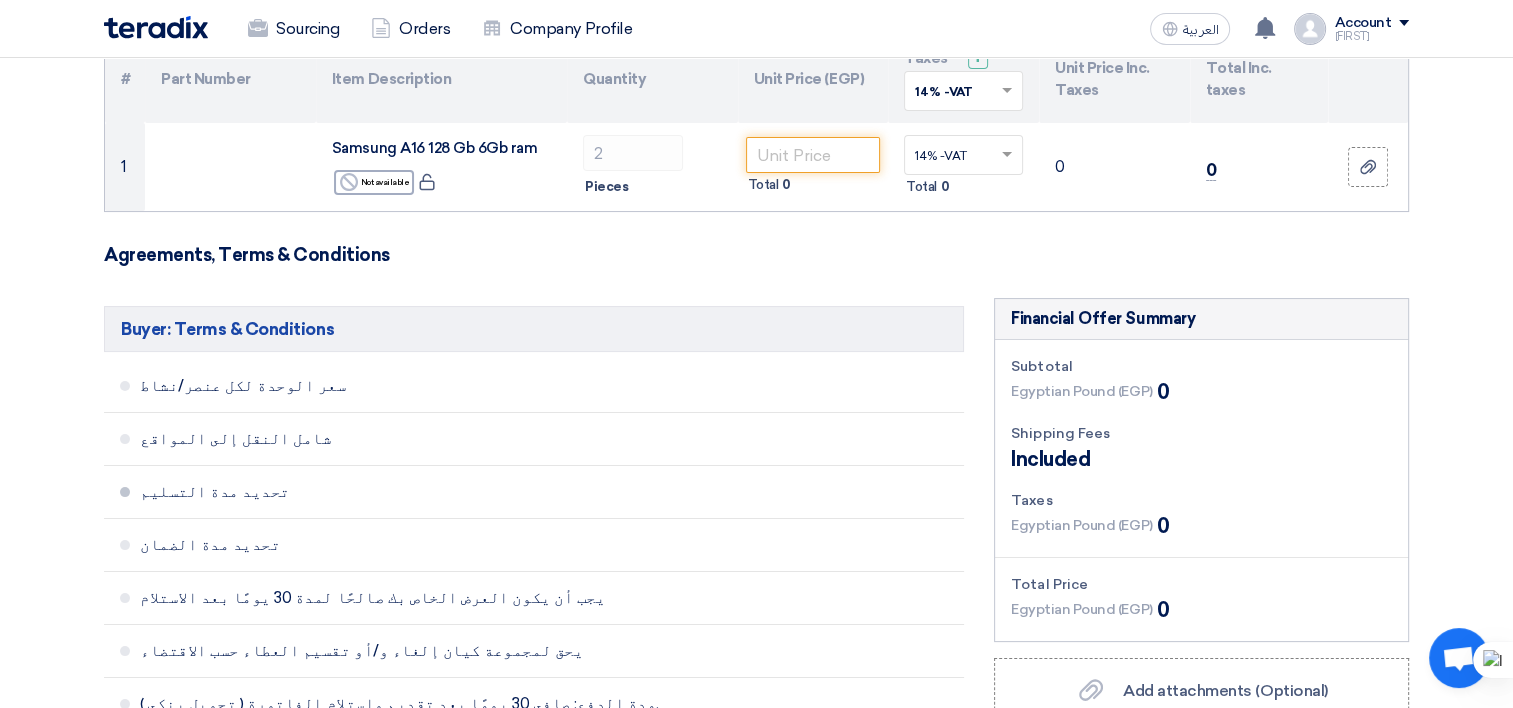 scroll, scrollTop: 200, scrollLeft: 0, axis: vertical 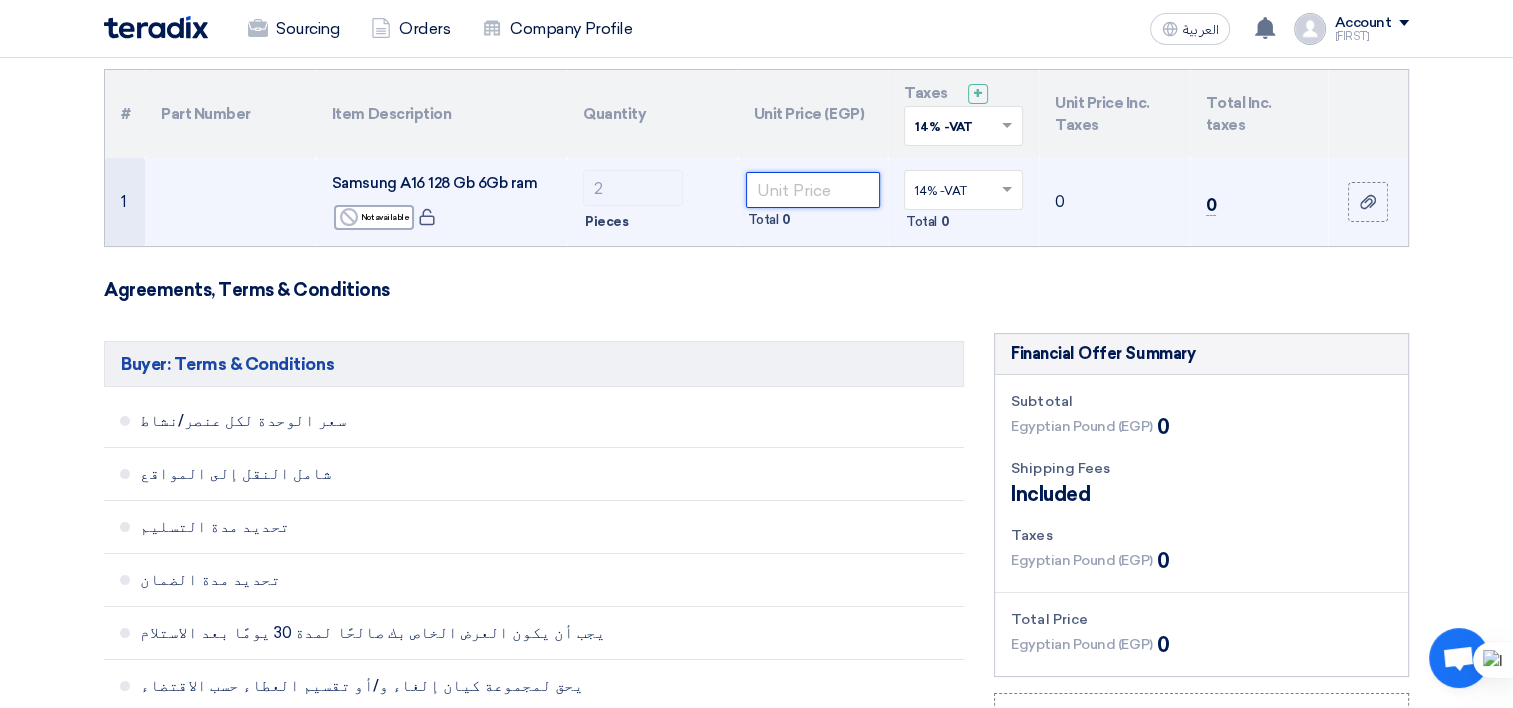 click 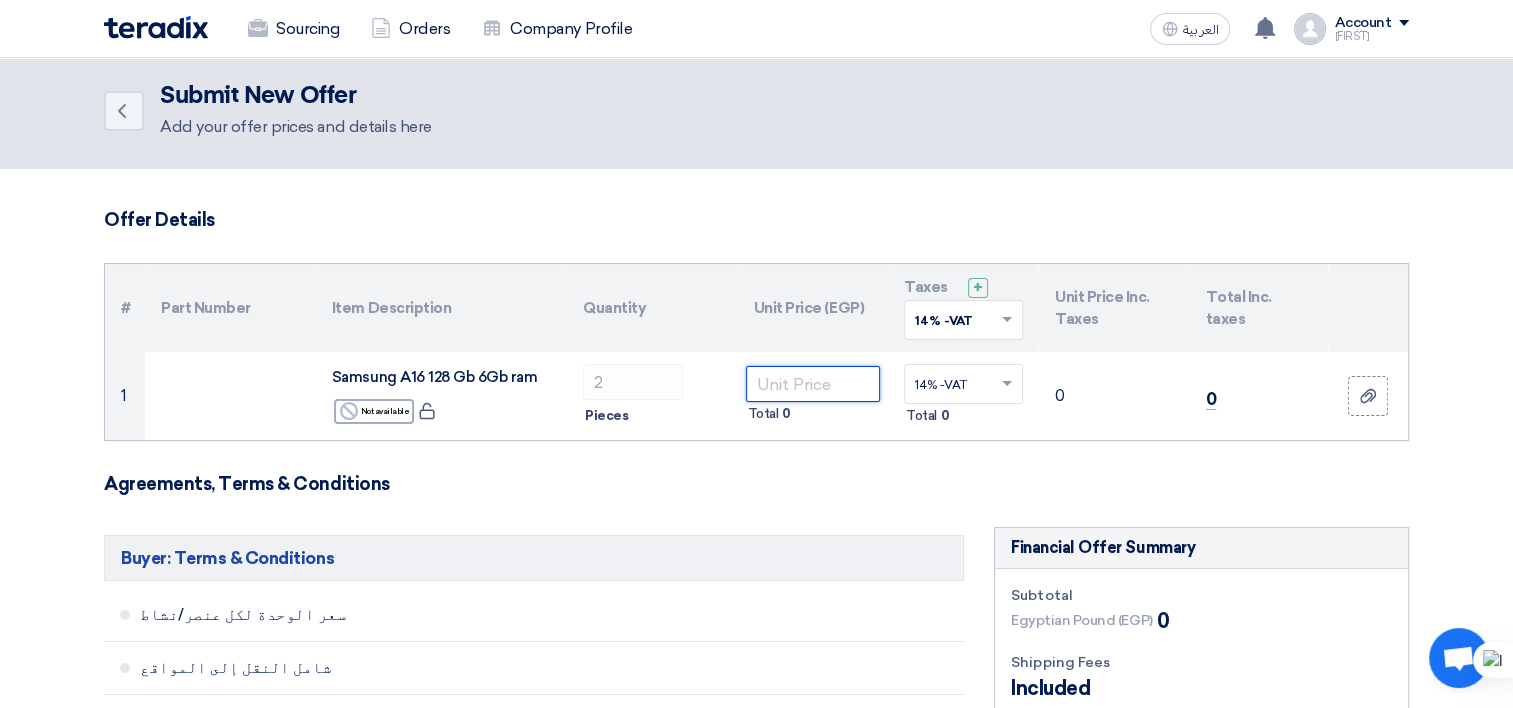 scroll, scrollTop: 0, scrollLeft: 0, axis: both 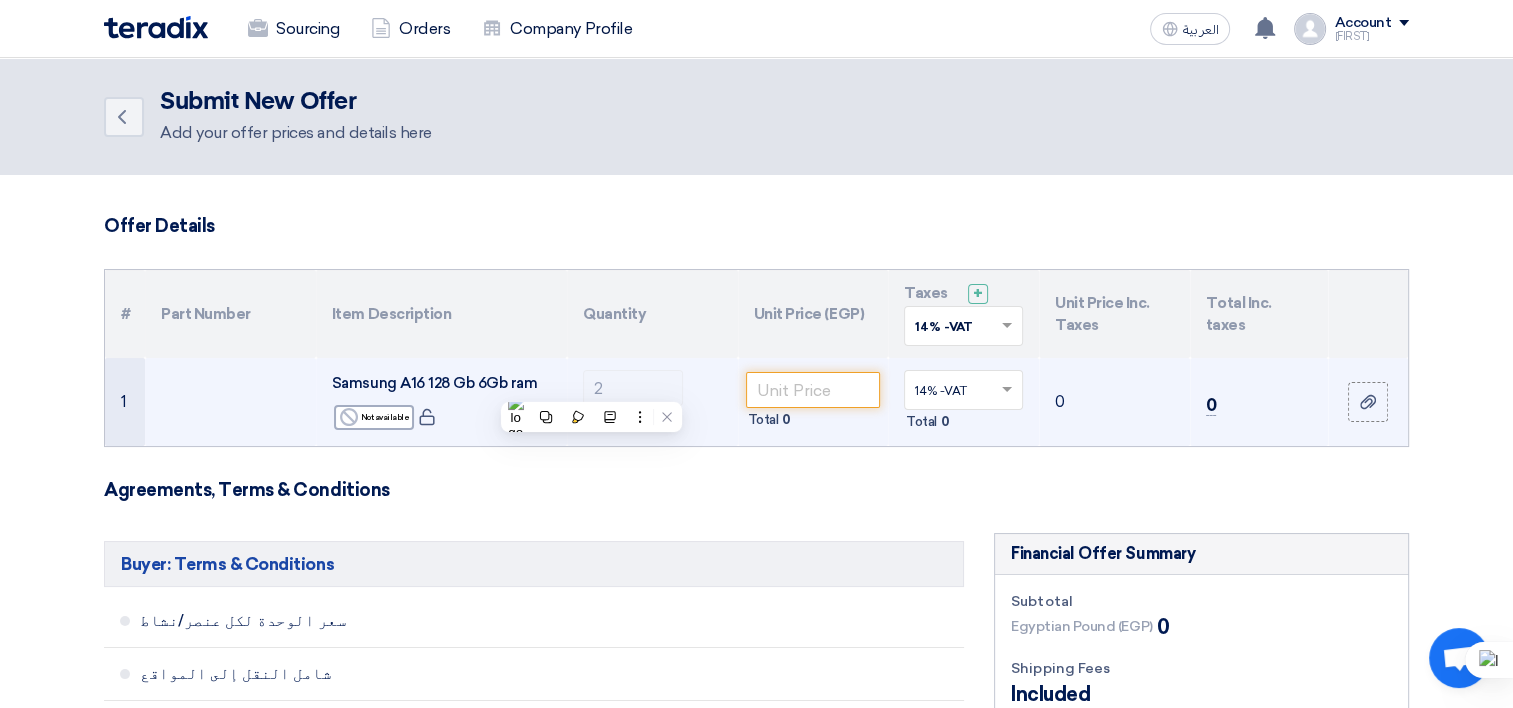 drag, startPoint x: 591, startPoint y: 387, endPoint x: 483, endPoint y: 377, distance: 108.461975 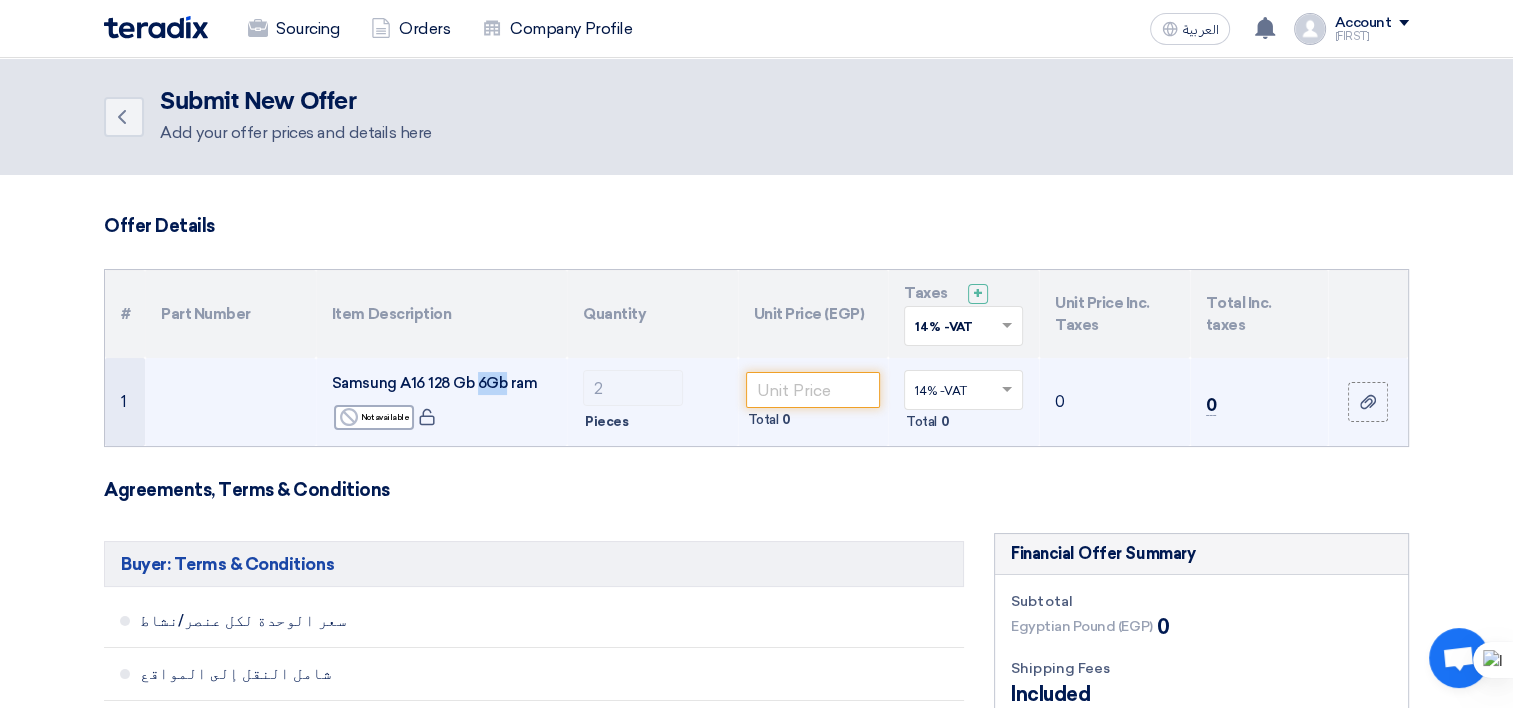 click on "Samsung A16 128 Gb 6Gb ram" 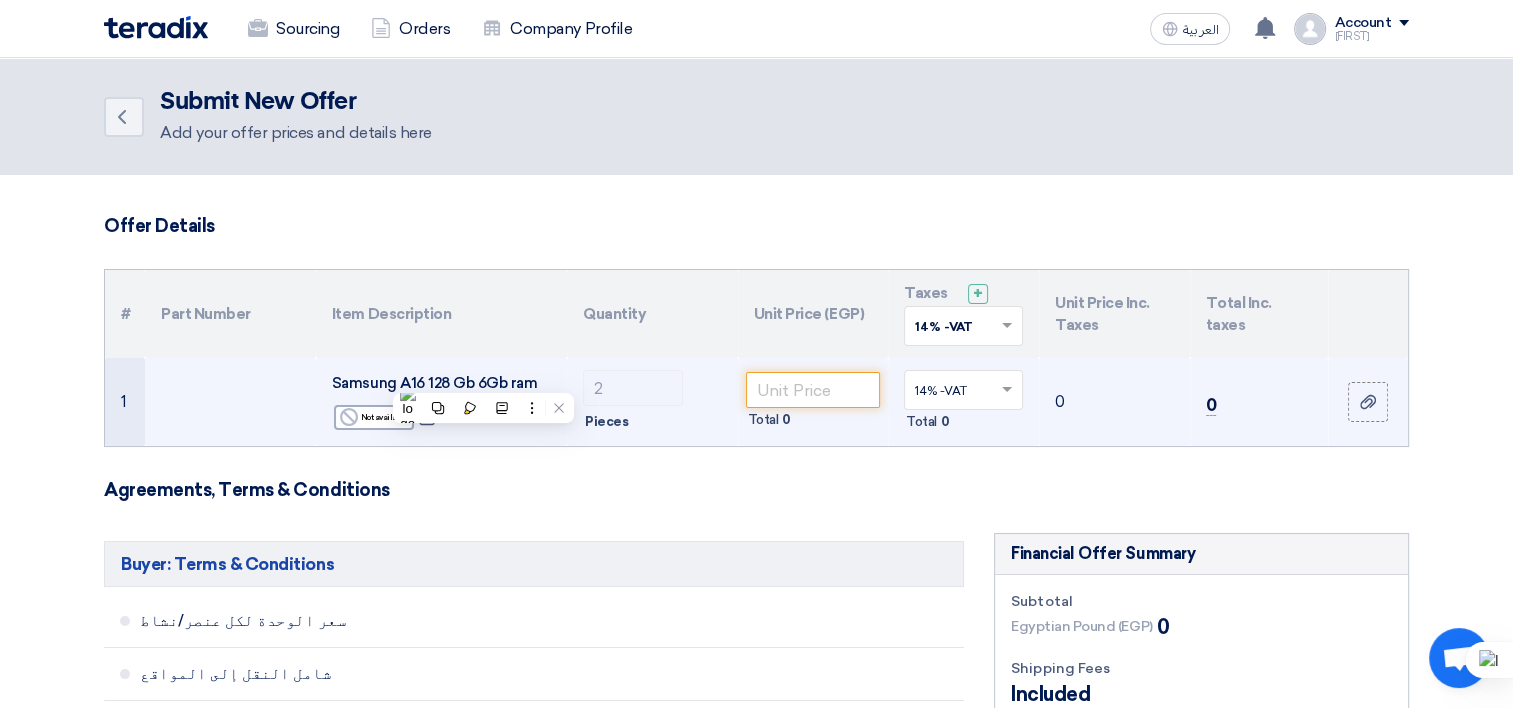 drag, startPoint x: 483, startPoint y: 378, endPoint x: 510, endPoint y: 383, distance: 27.45906 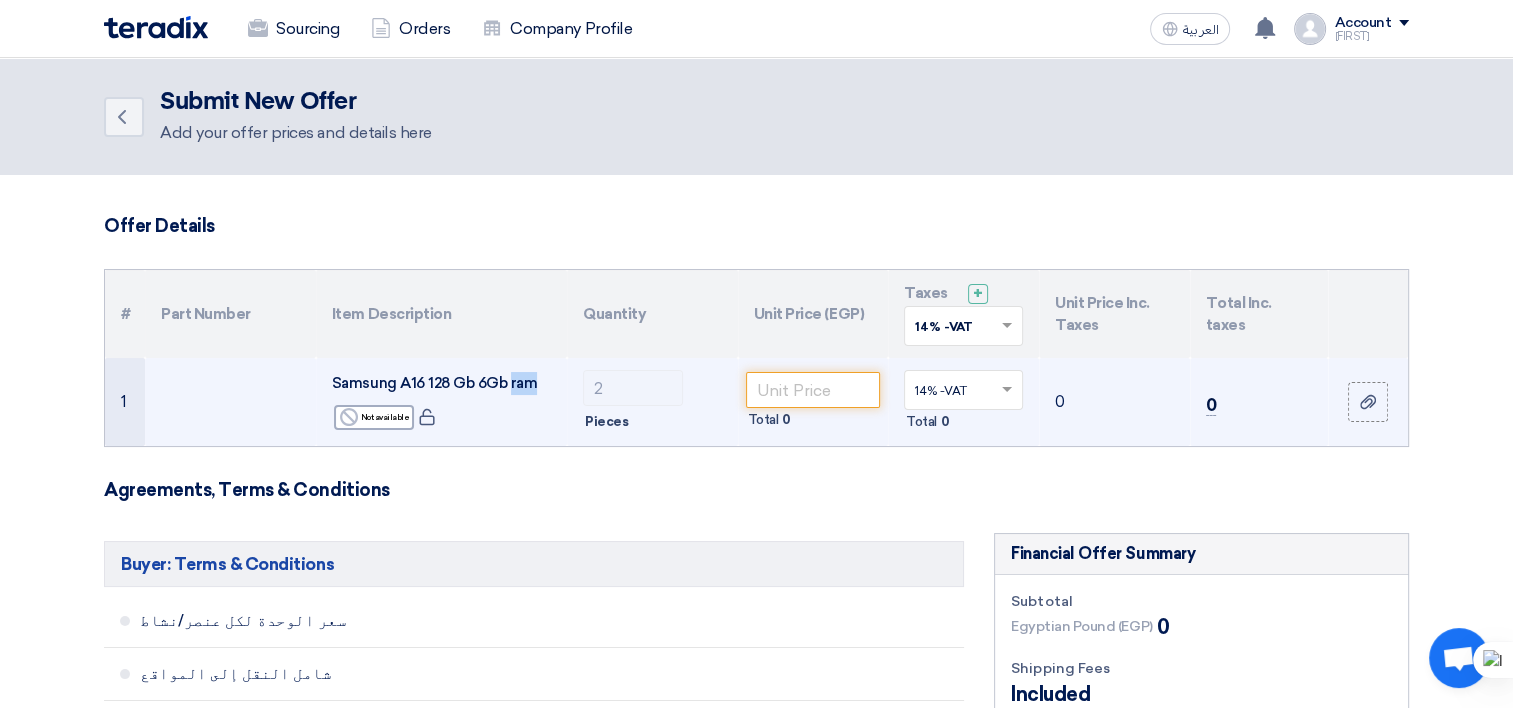 click on "Samsung A16 128 Gb 6Gb ram" 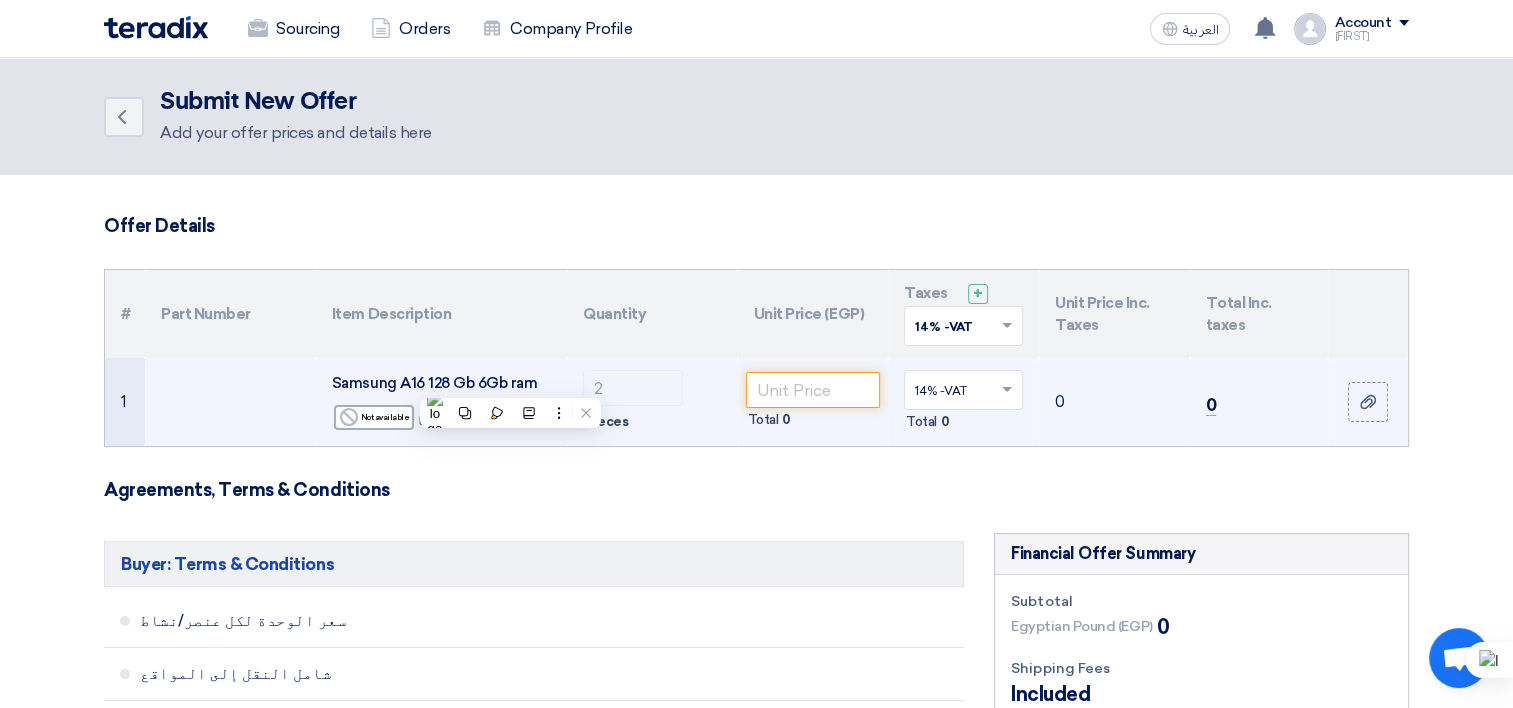drag, startPoint x: 510, startPoint y: 383, endPoint x: 360, endPoint y: 388, distance: 150.08331 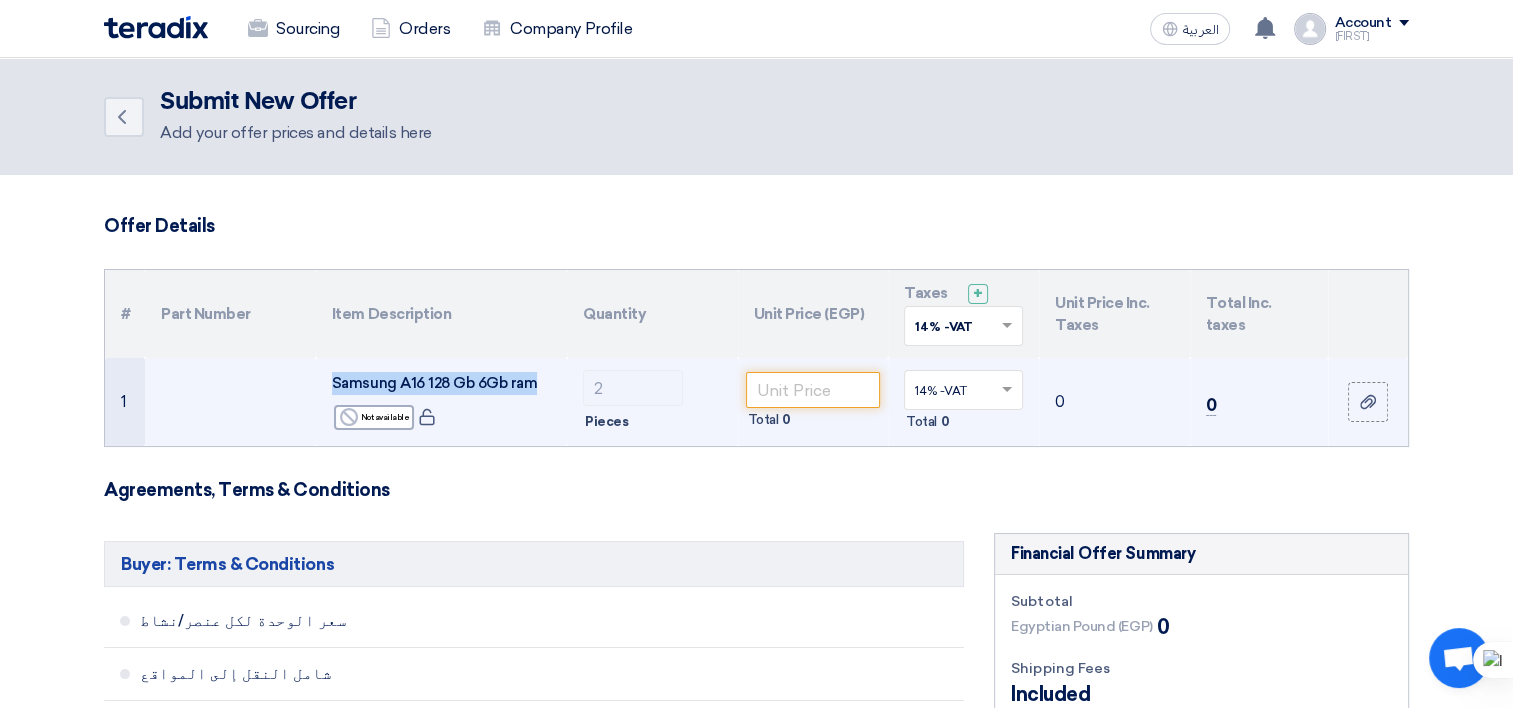 drag, startPoint x: 332, startPoint y: 383, endPoint x: 540, endPoint y: 381, distance: 208.00961 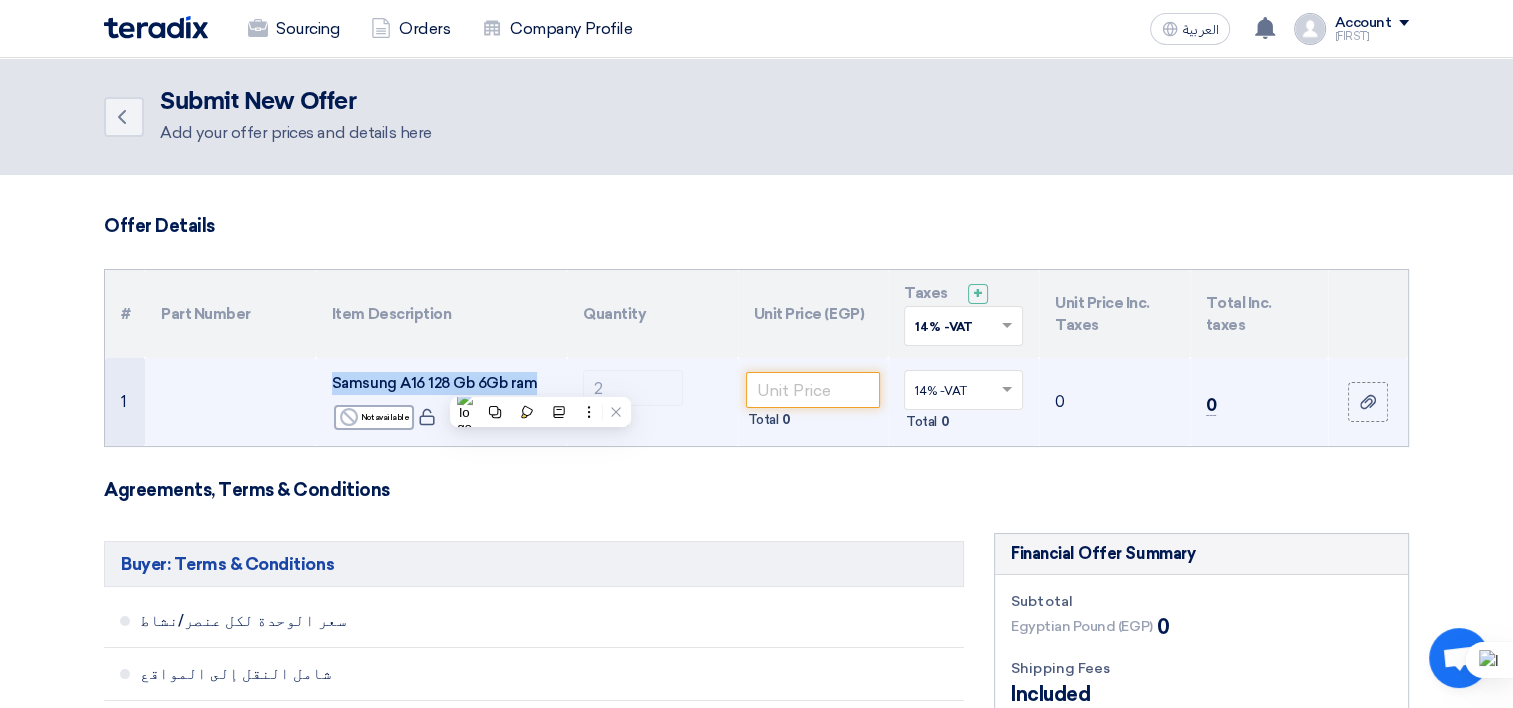 drag, startPoint x: 540, startPoint y: 381, endPoint x: 503, endPoint y: 376, distance: 37.336308 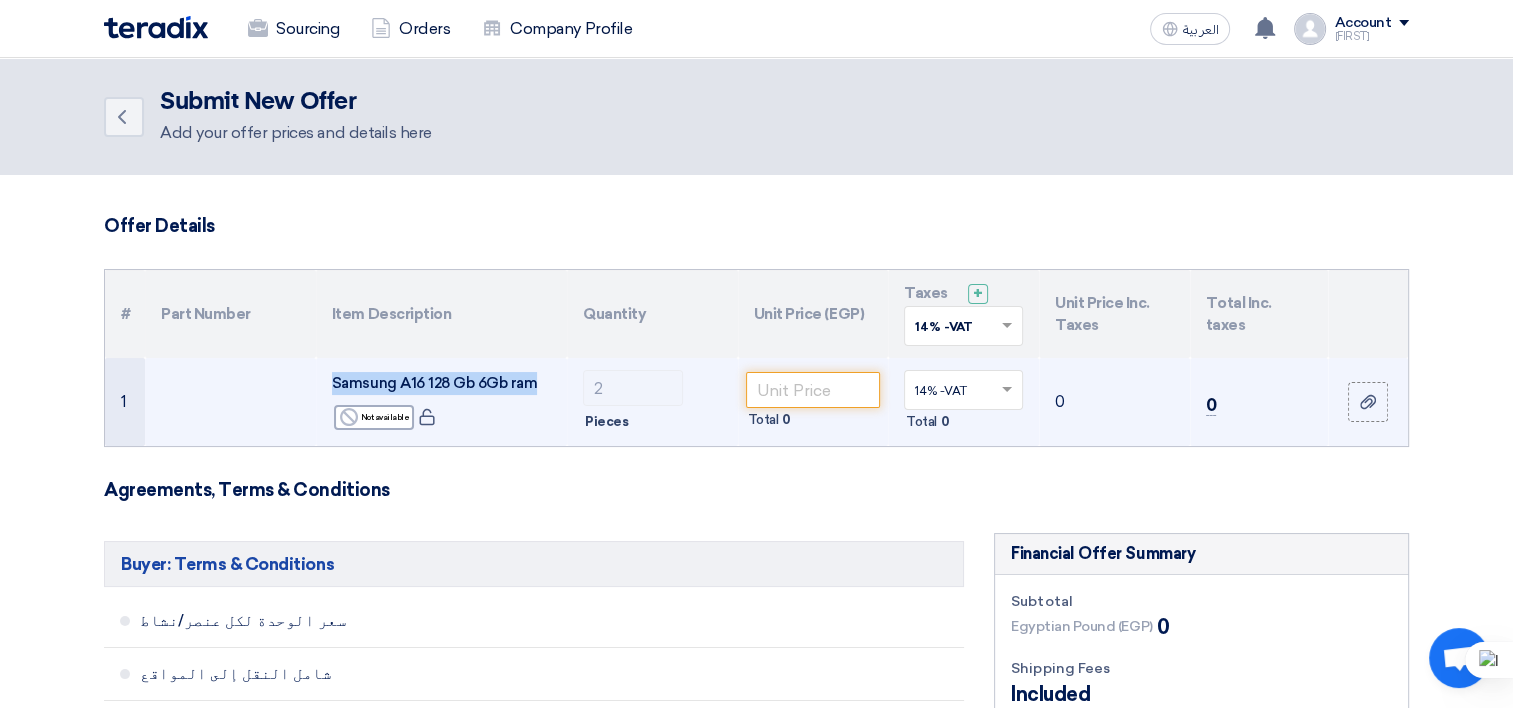copy on "Samsung A16 128 Gb 6Gb ram" 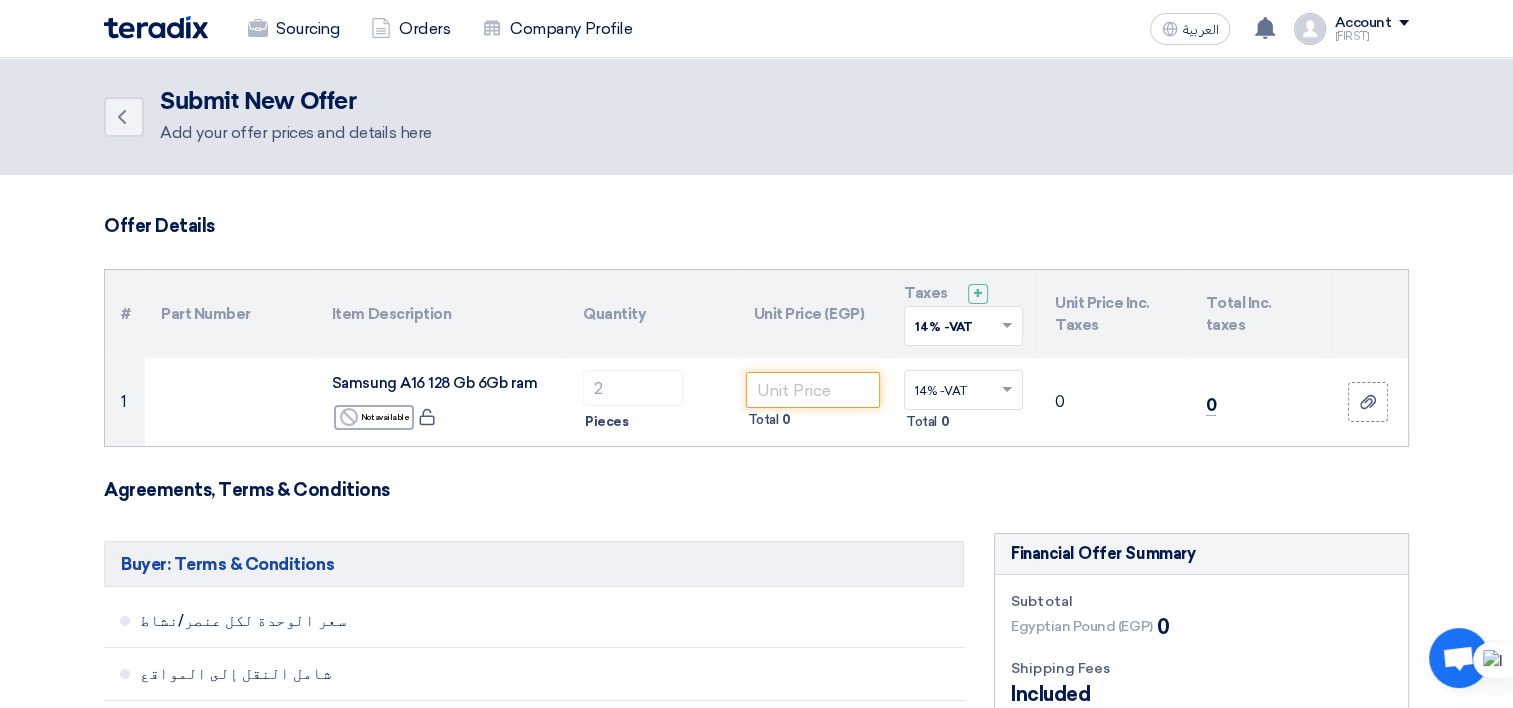 click on "Part Number" 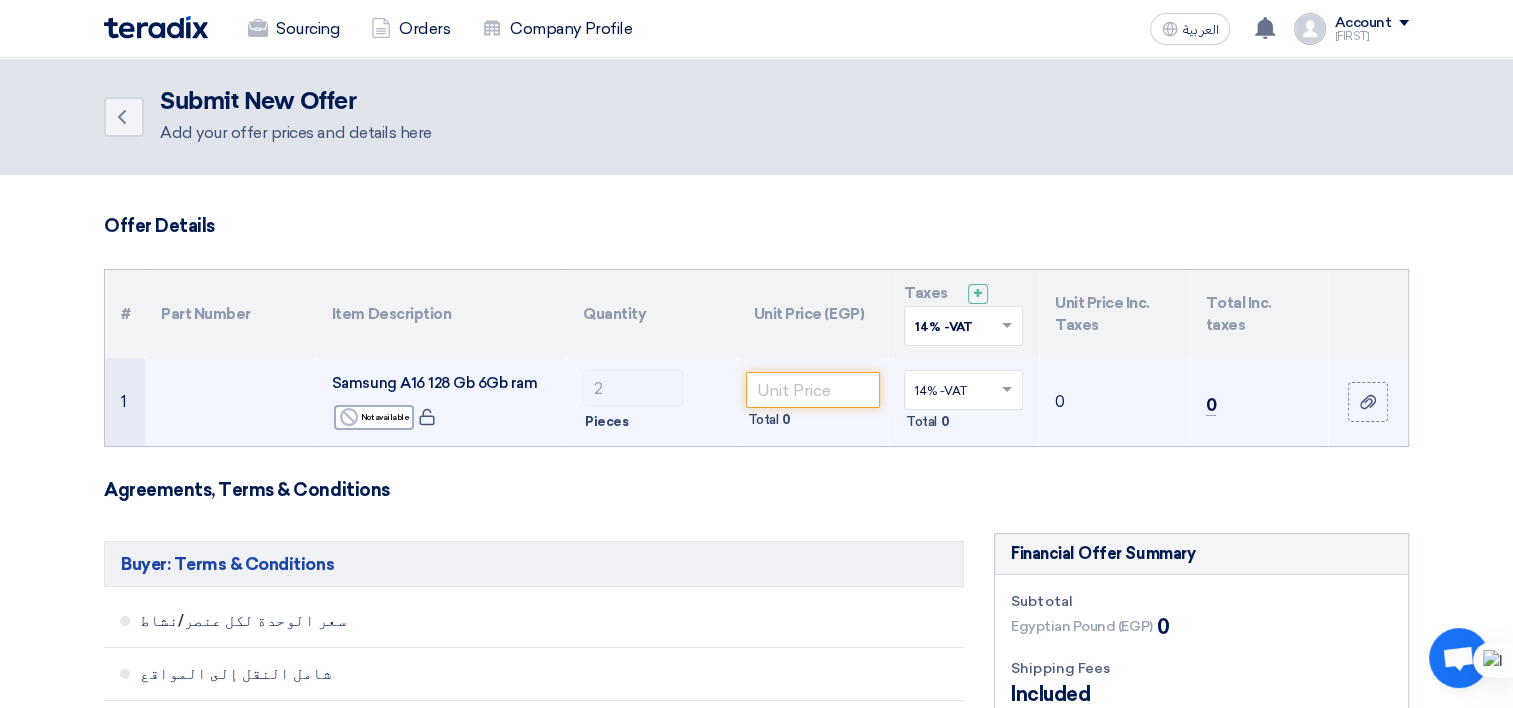 click on "Samsung A16 128 Gb 6Gb ram" 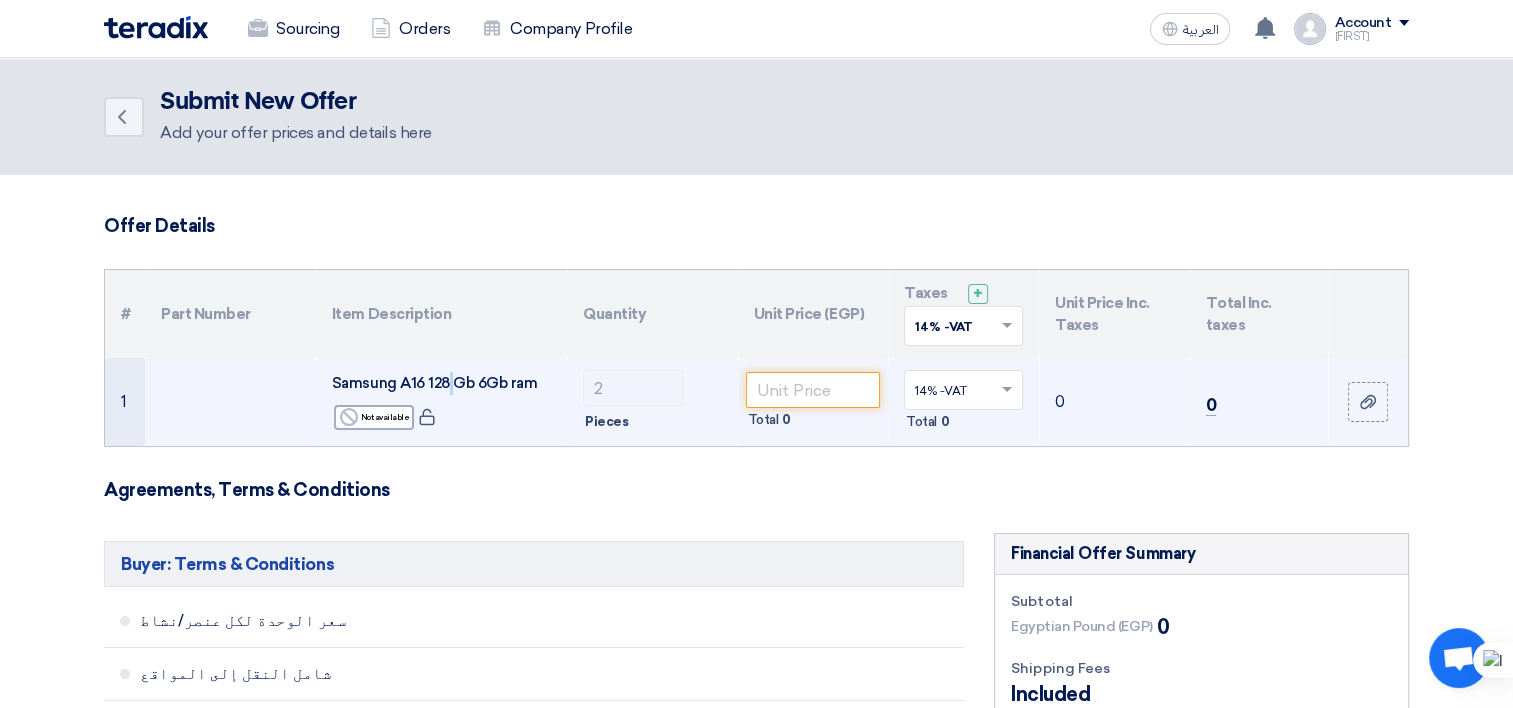 click on "Samsung A16 128 Gb 6Gb ram" 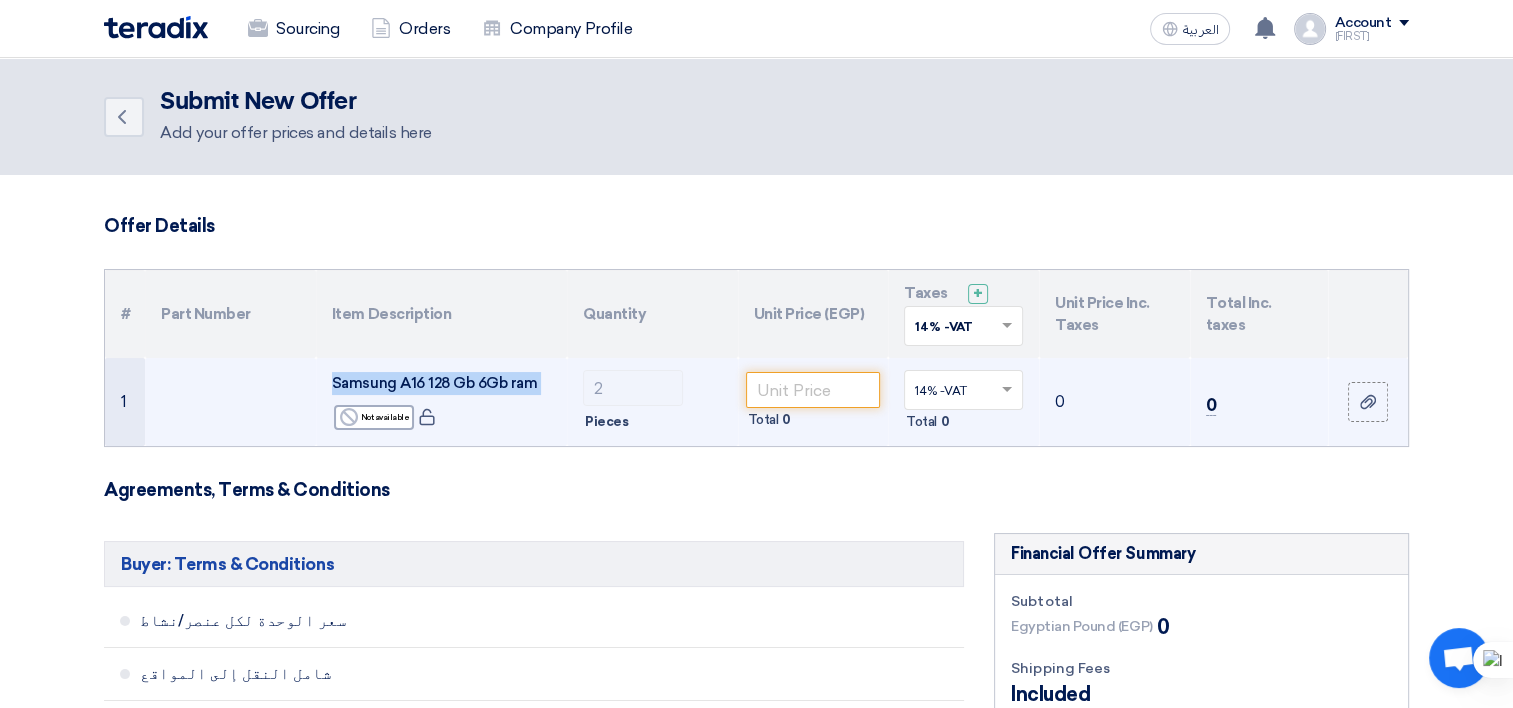 click on "Samsung A16 128 Gb 6Gb ram" 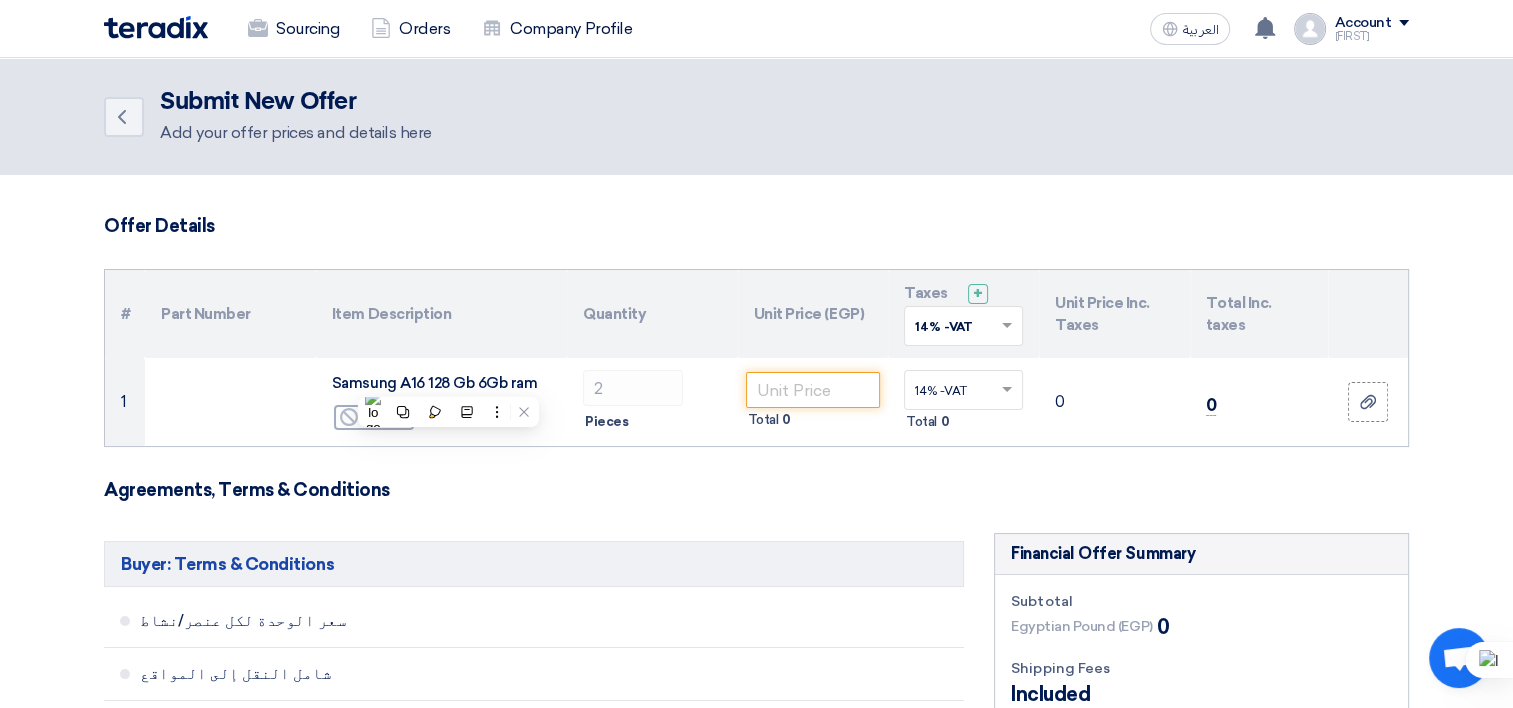 click on "Offer Details
#
Part Number
Item Description
Quantity
Unit Price (EGP)
Taxes
+
'Select taxes...
14% -VAT
×" 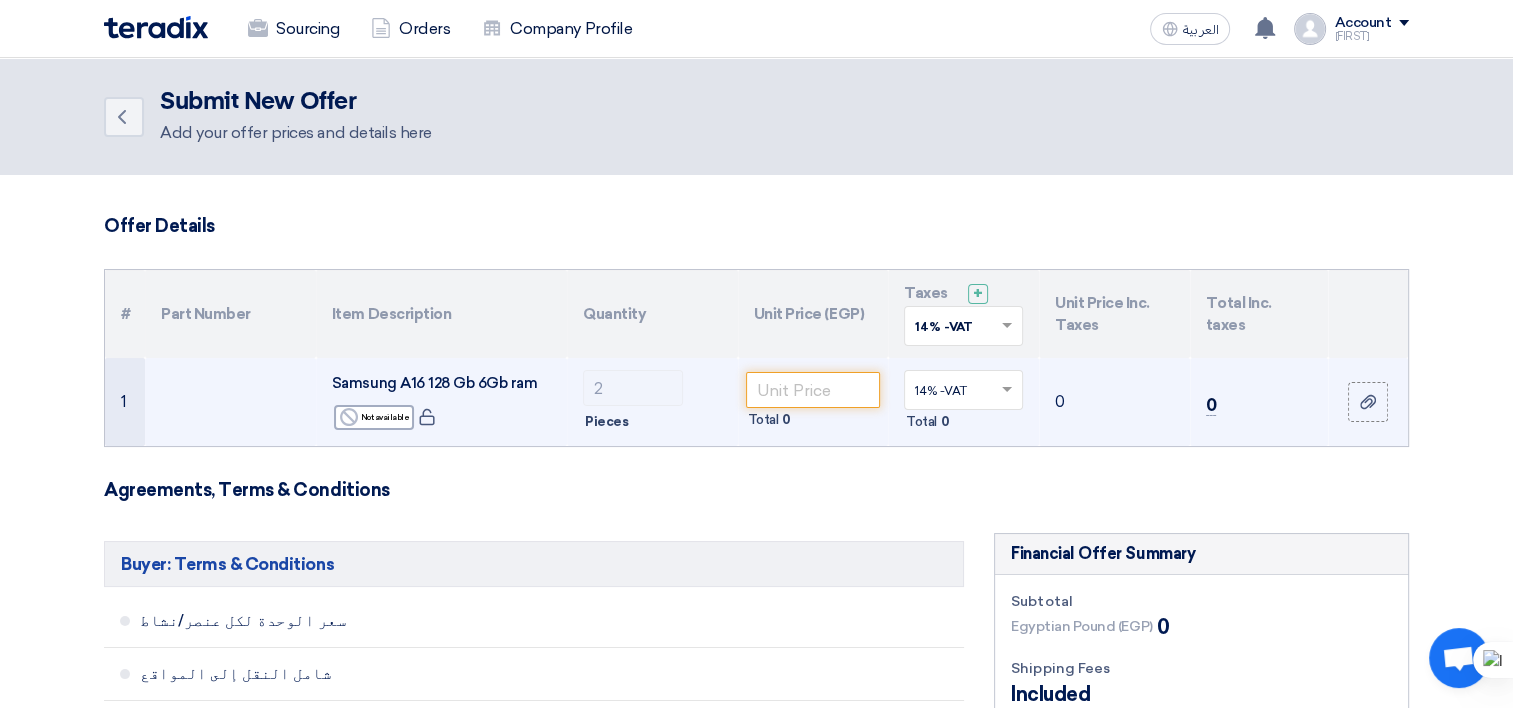 click on "Pieces" 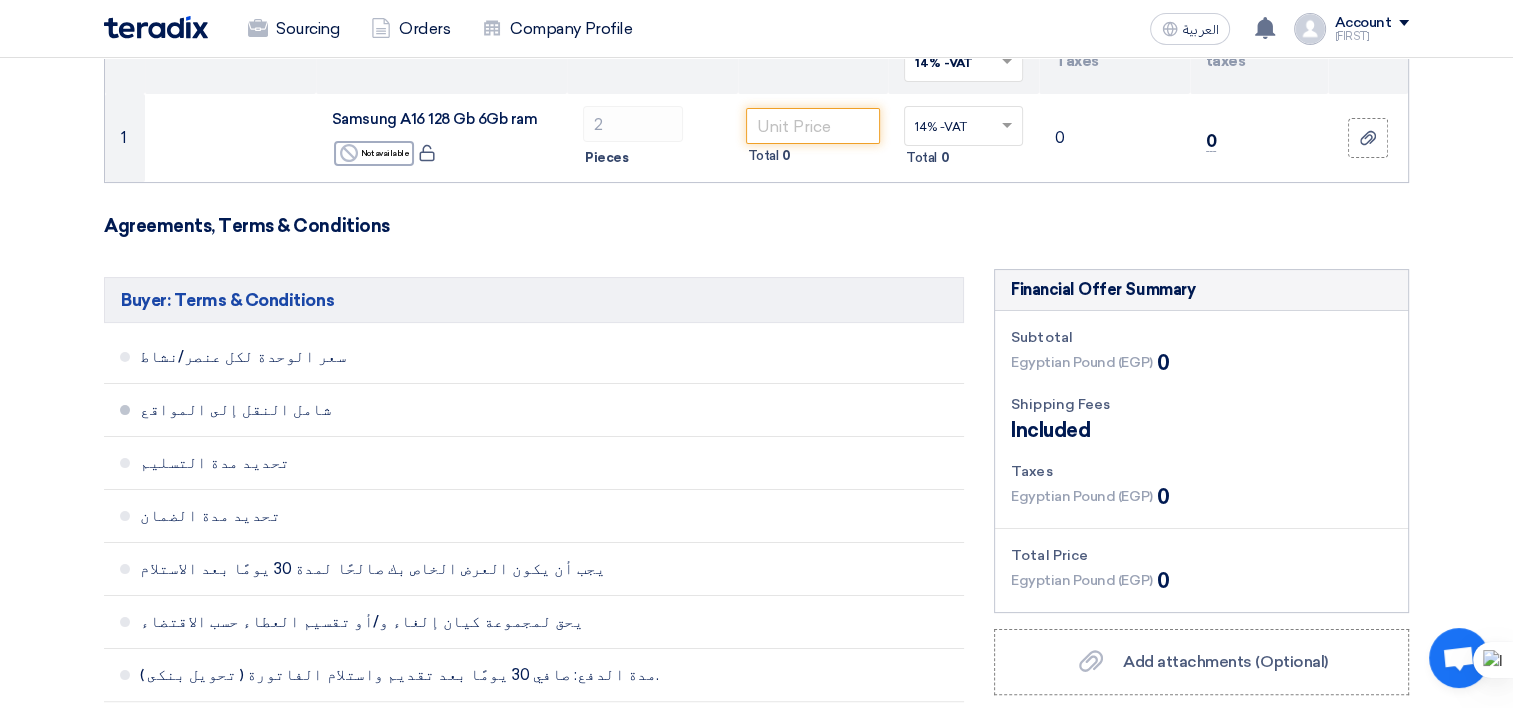 scroll, scrollTop: 300, scrollLeft: 0, axis: vertical 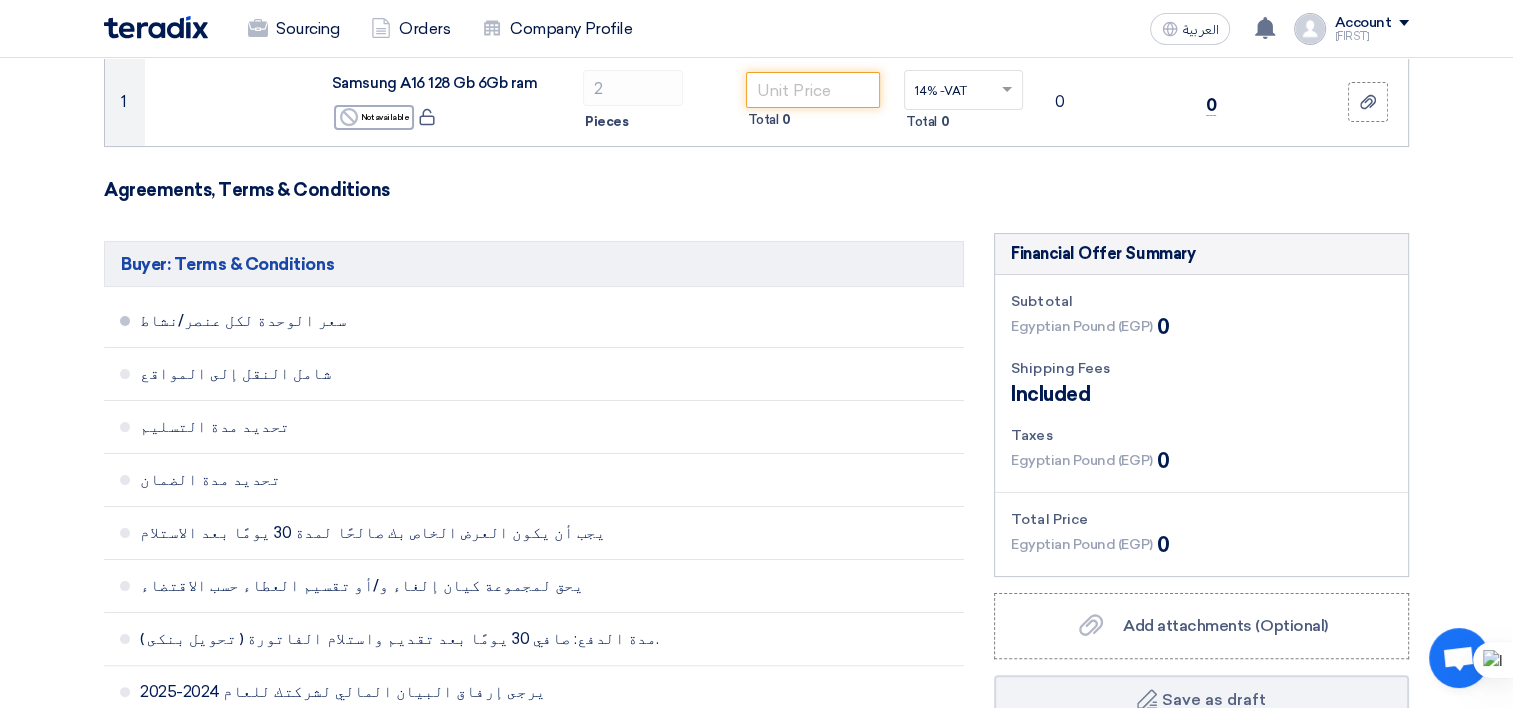 click on "سعر الوحدة لكل عنصر/نشاط" 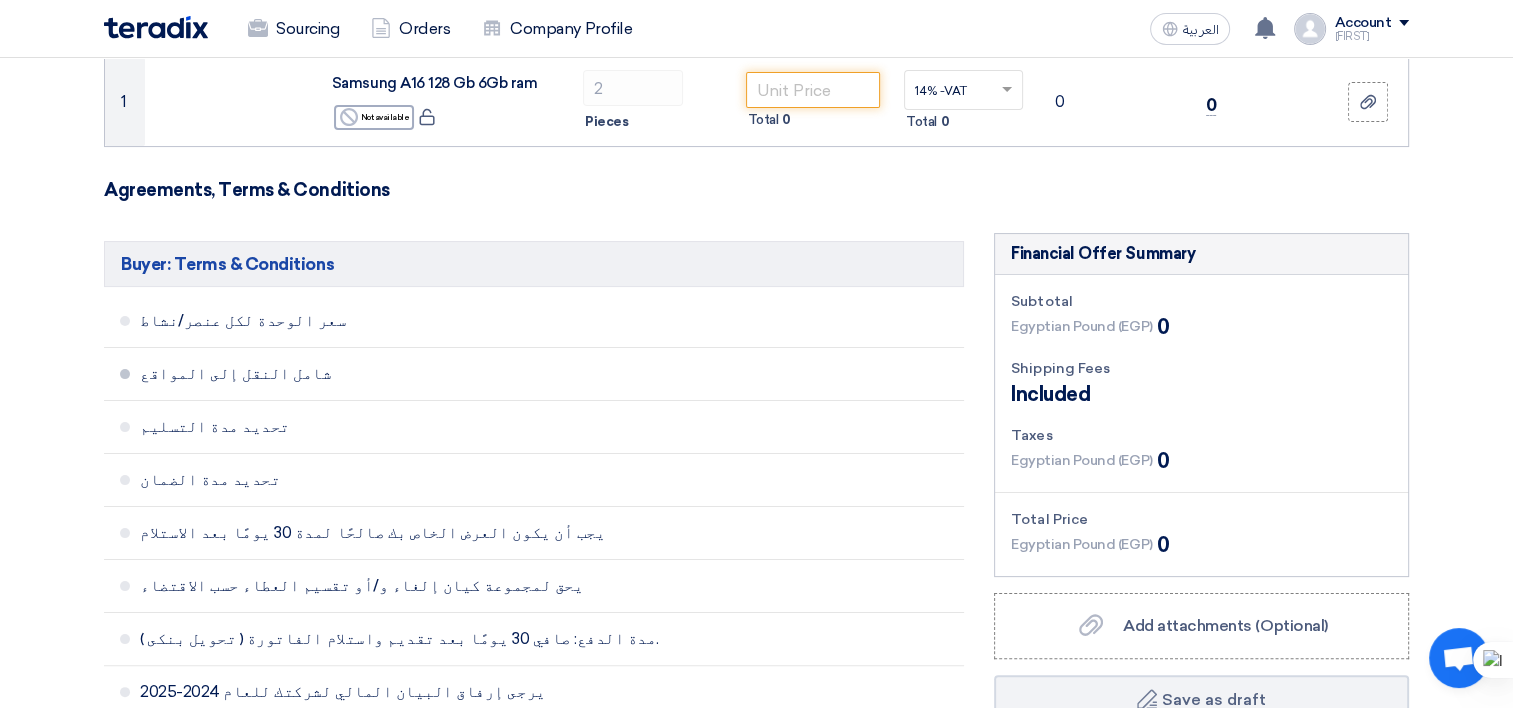 click on "شامل النقل إلى المواقع" 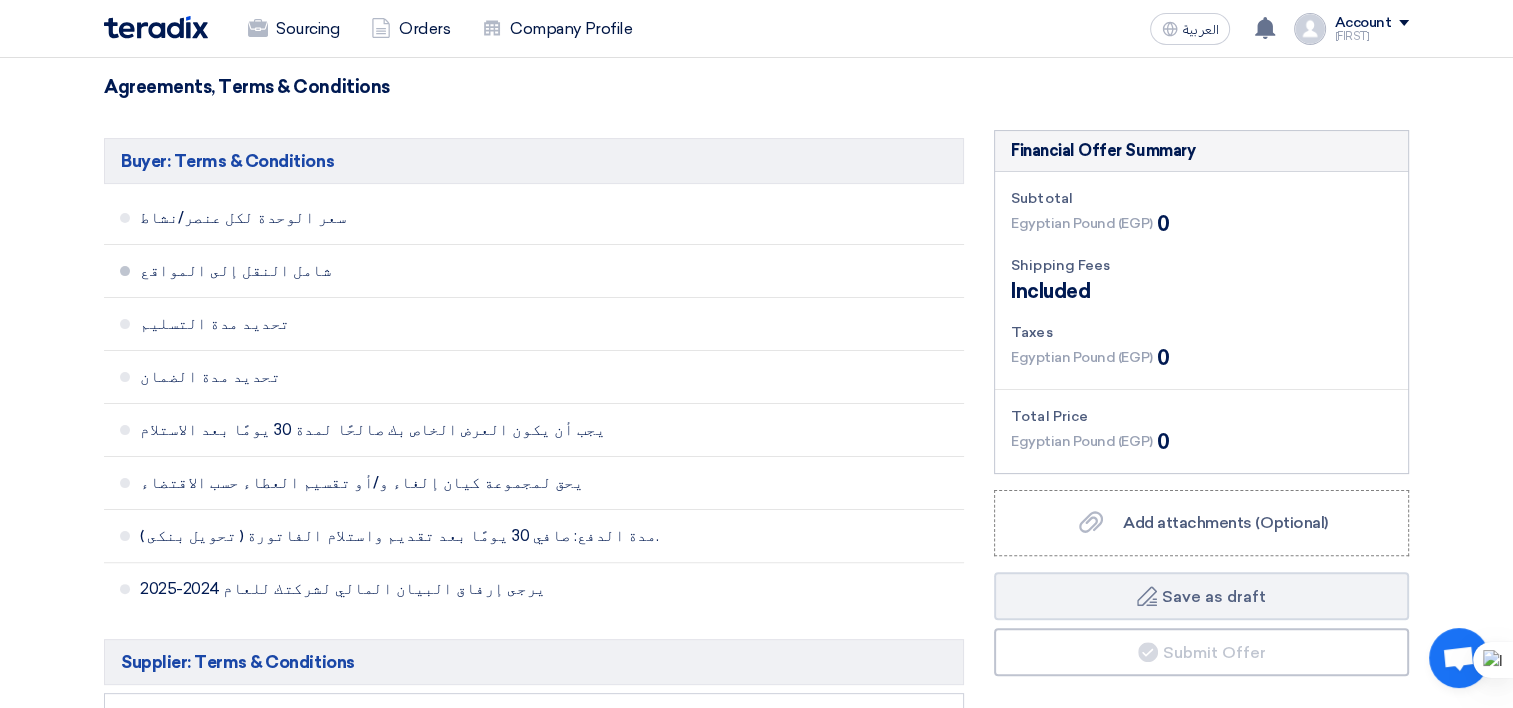 scroll, scrollTop: 400, scrollLeft: 0, axis: vertical 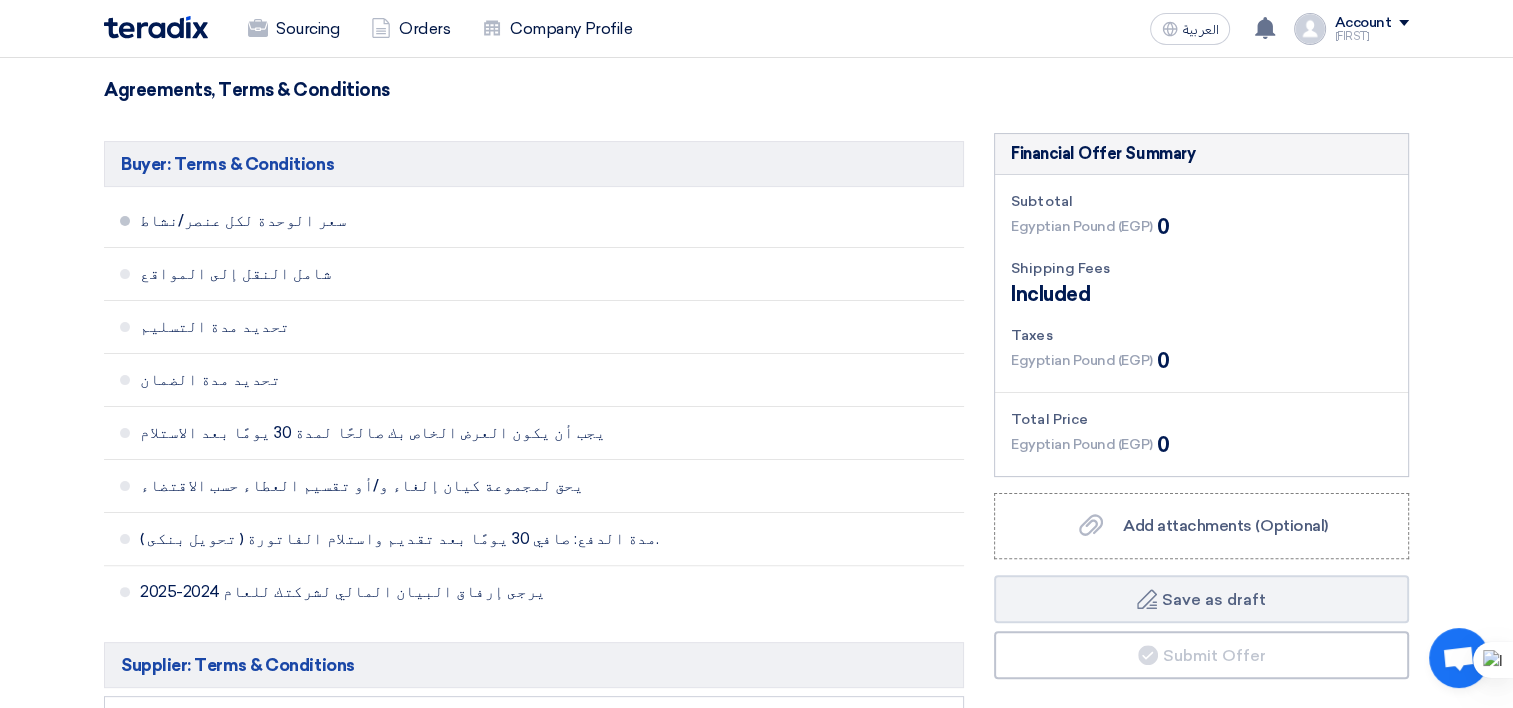 click on "سعر الوحدة لكل عنصر/نشاط" 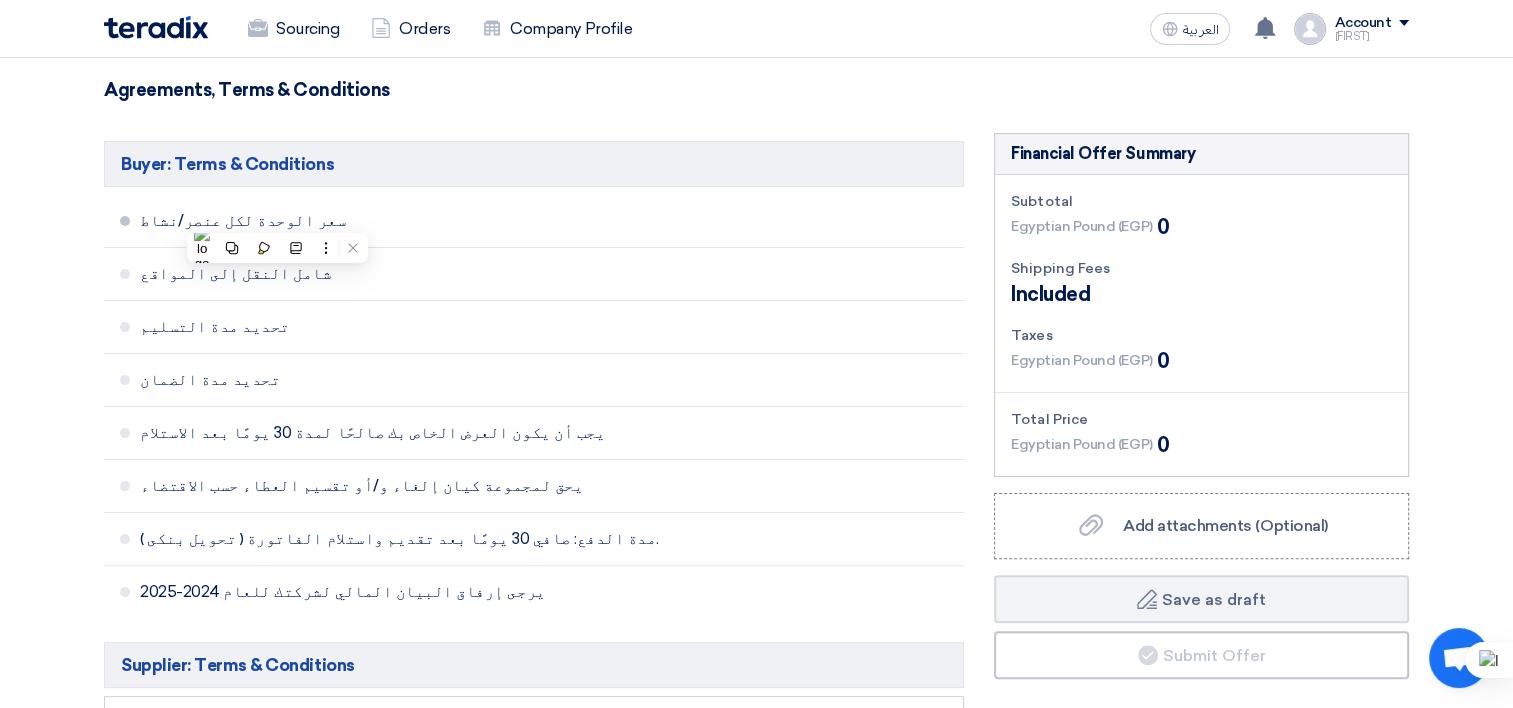 click on "سعر الوحدة لكل عنصر/نشاط" 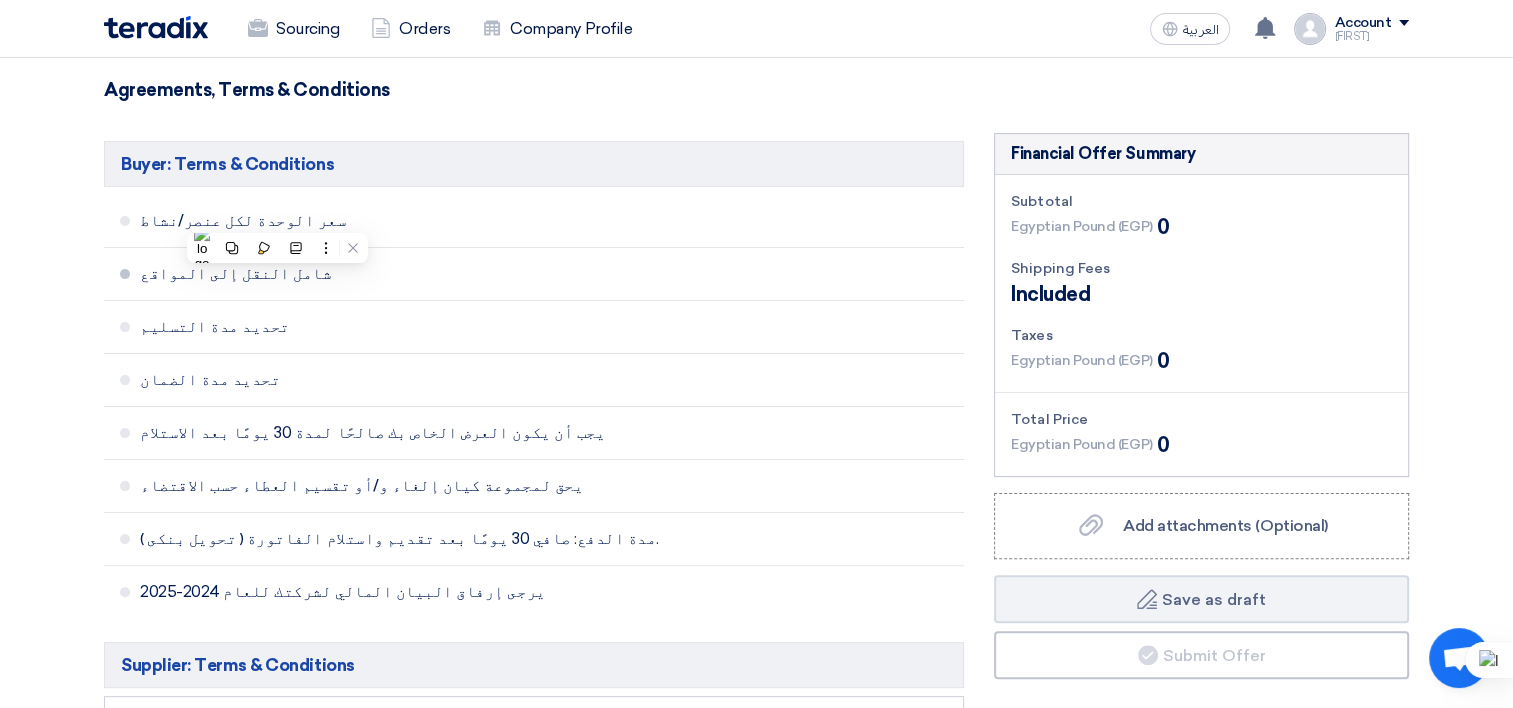 drag, startPoint x: 277, startPoint y: 218, endPoint x: 266, endPoint y: 280, distance: 62.968246 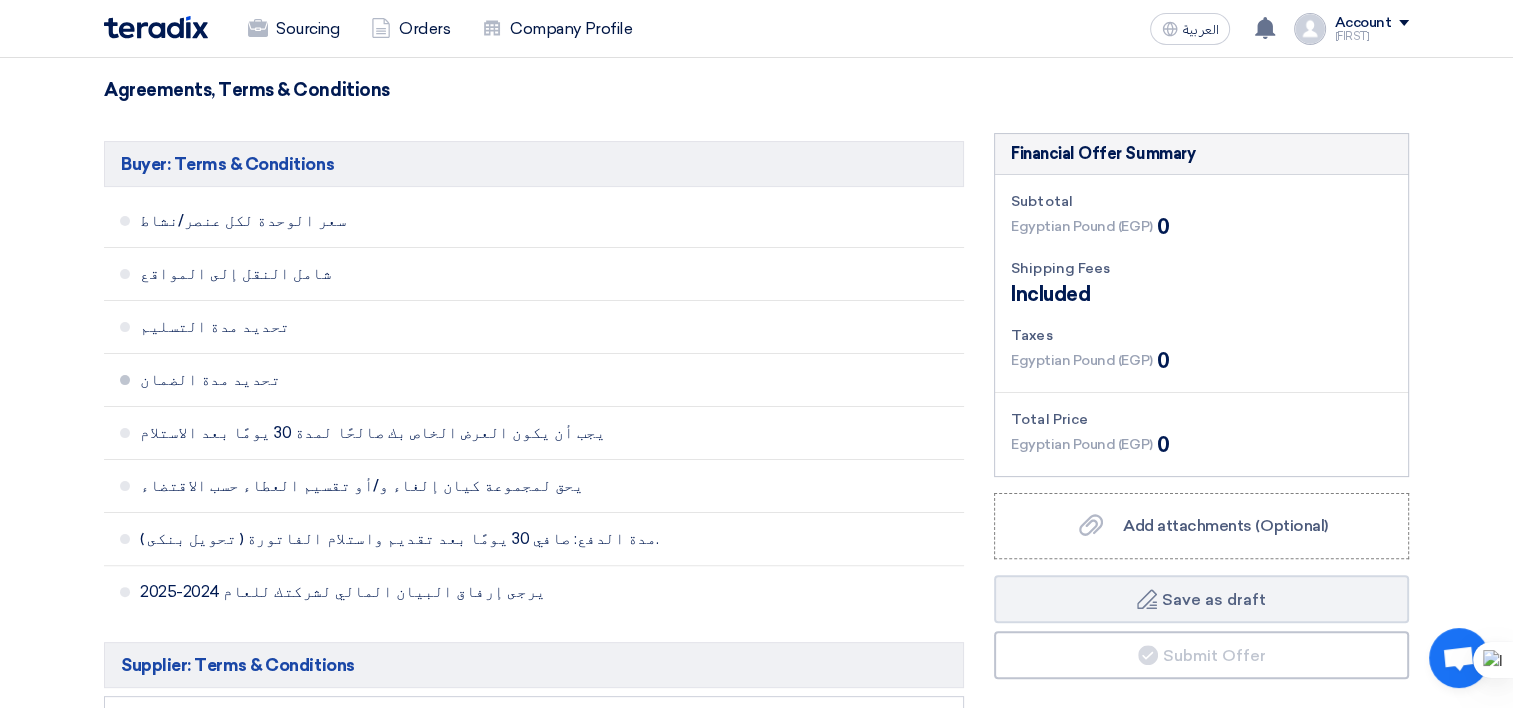 click on "تحديد مدة الضمان" 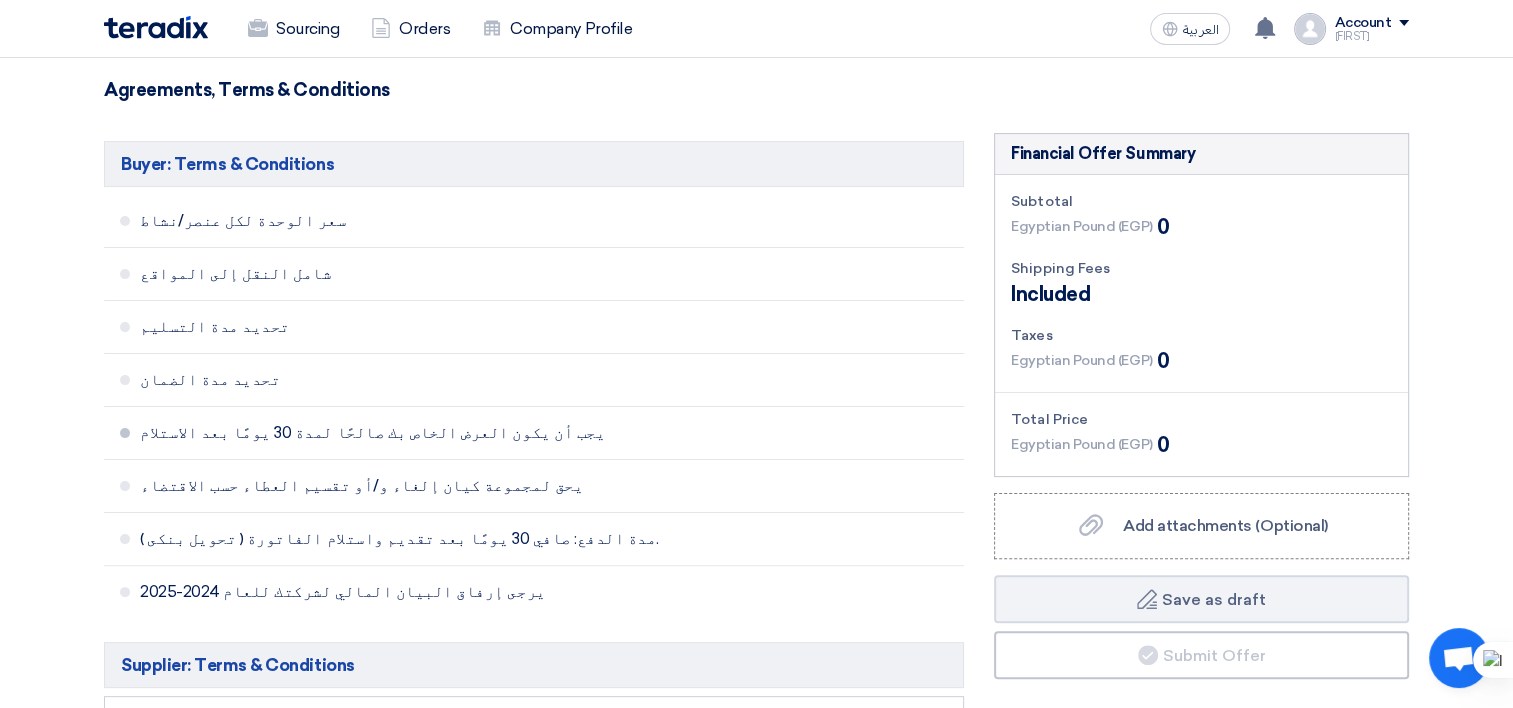 click on "يجب أن يكون العرض الخاص بك صالحًا لمدة 30 يومًا بعد الاستلام" 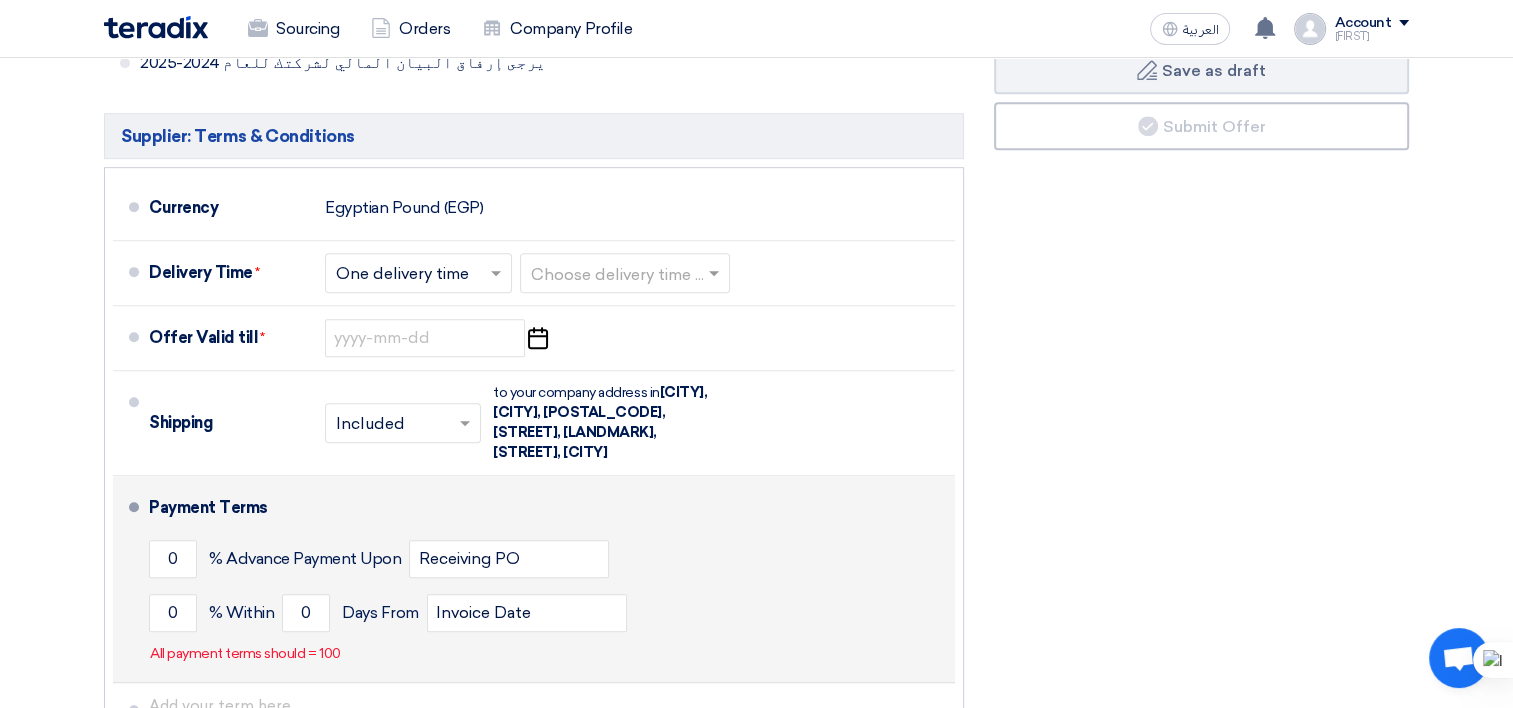 scroll, scrollTop: 900, scrollLeft: 0, axis: vertical 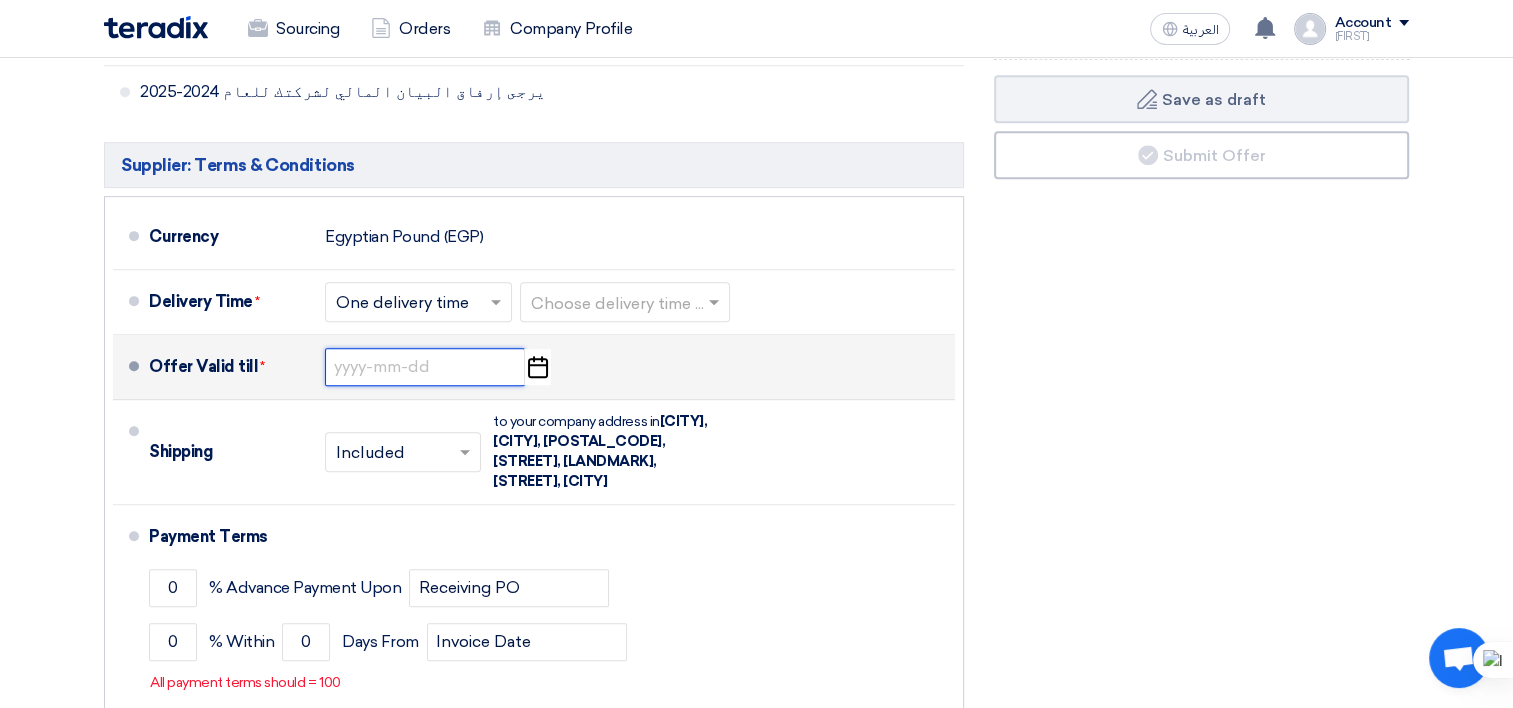 click 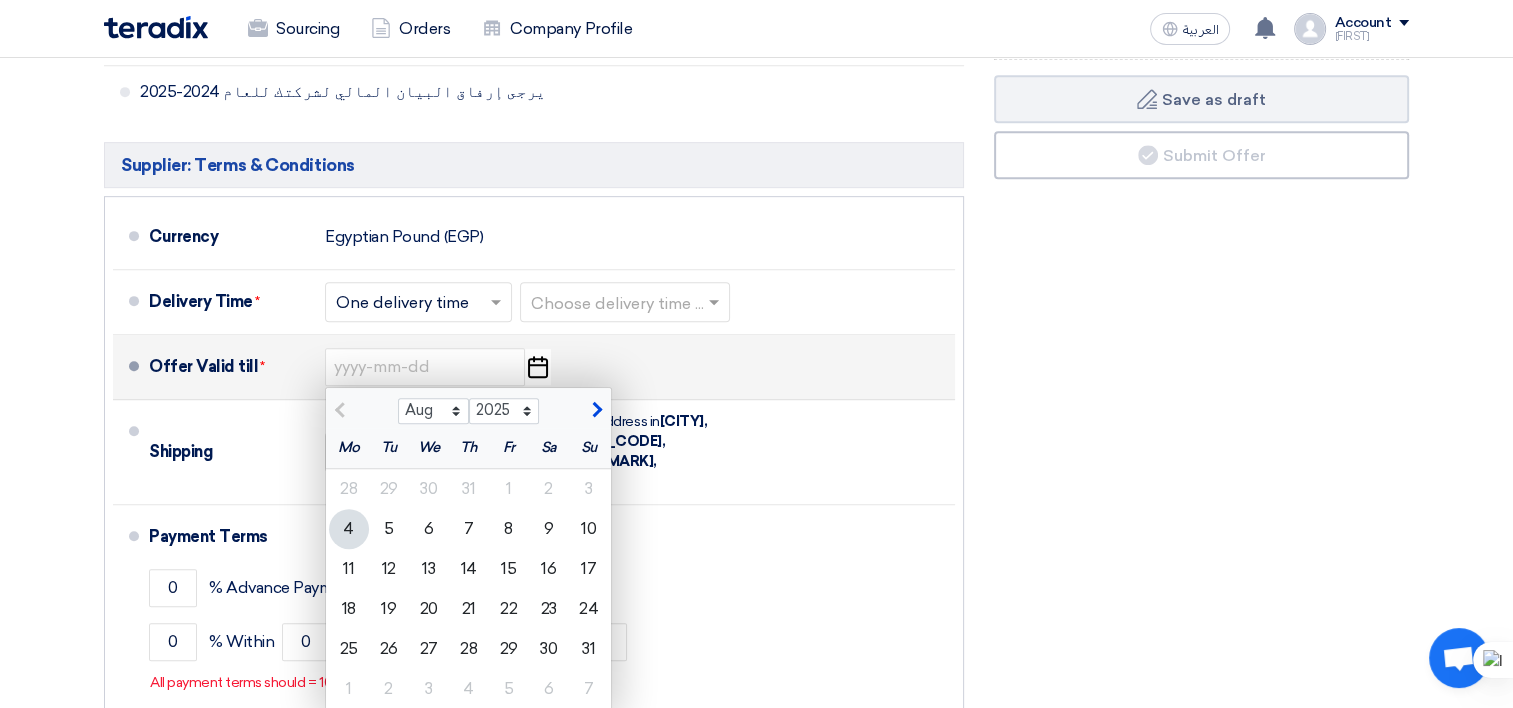 click on "Offer Valid till  *
Aug Sep Oct Nov Dec
2025 2026 2027 2028 2029 2030 2031 2032 2033 2034 2035
Mo
Tu
We
Th
Fr
Sa
Su
28
29
30
31
1
2
3
4" 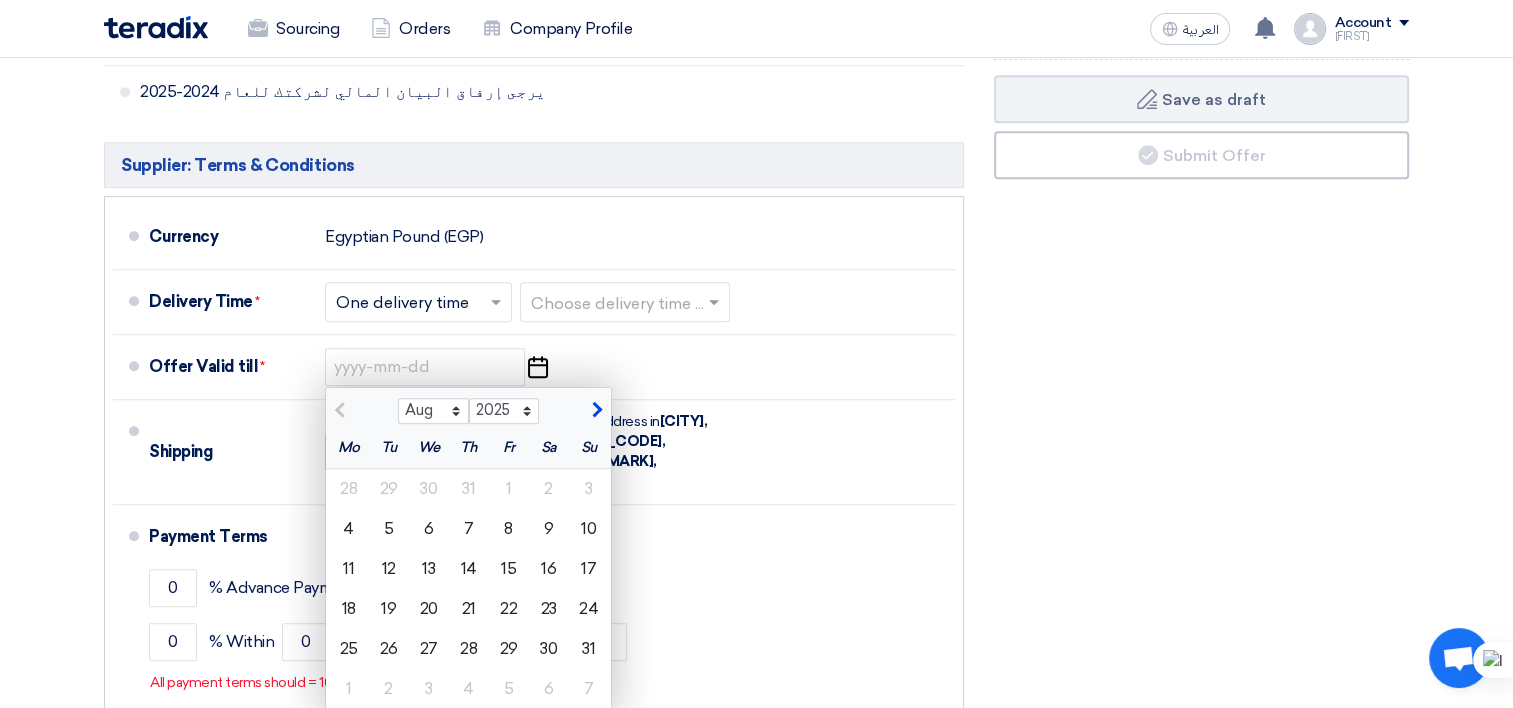 click on "Financial Offer Summary
Subtotal
Egyptian Pound (EGP)
0
Shipping Fees" 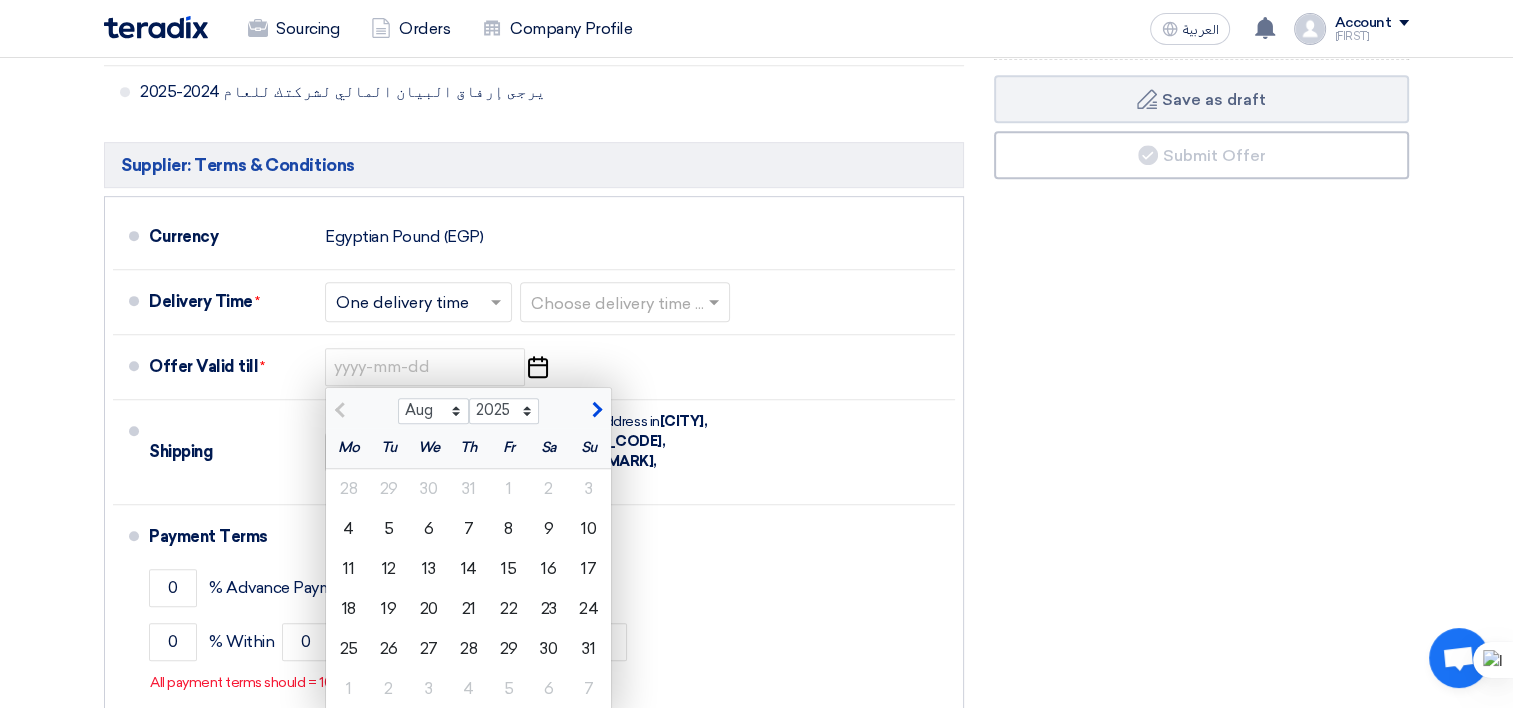 click on "Offer Details
#
Part Number
Item Description
Quantity
Unit Price (EGP)
Taxes
+
'Select taxes...
14% -VAT" 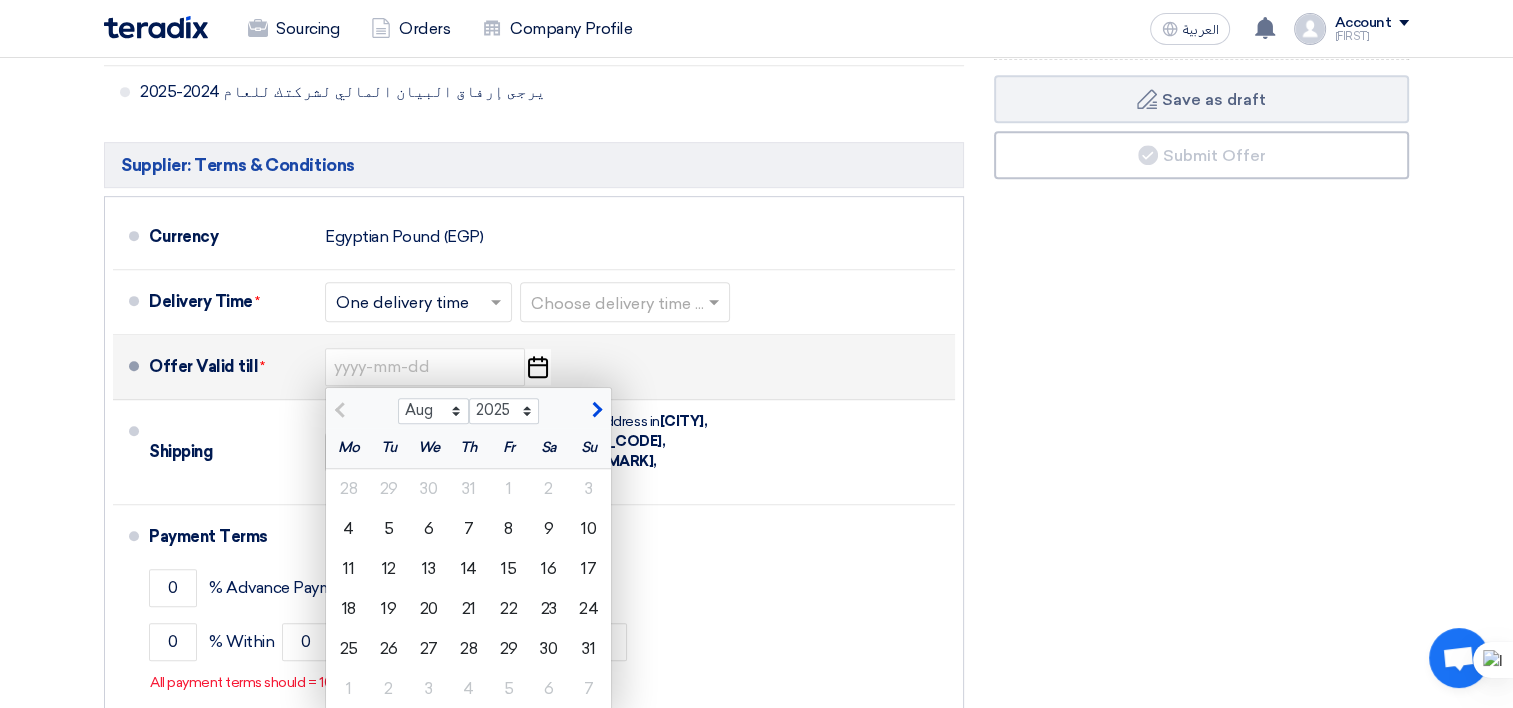 click 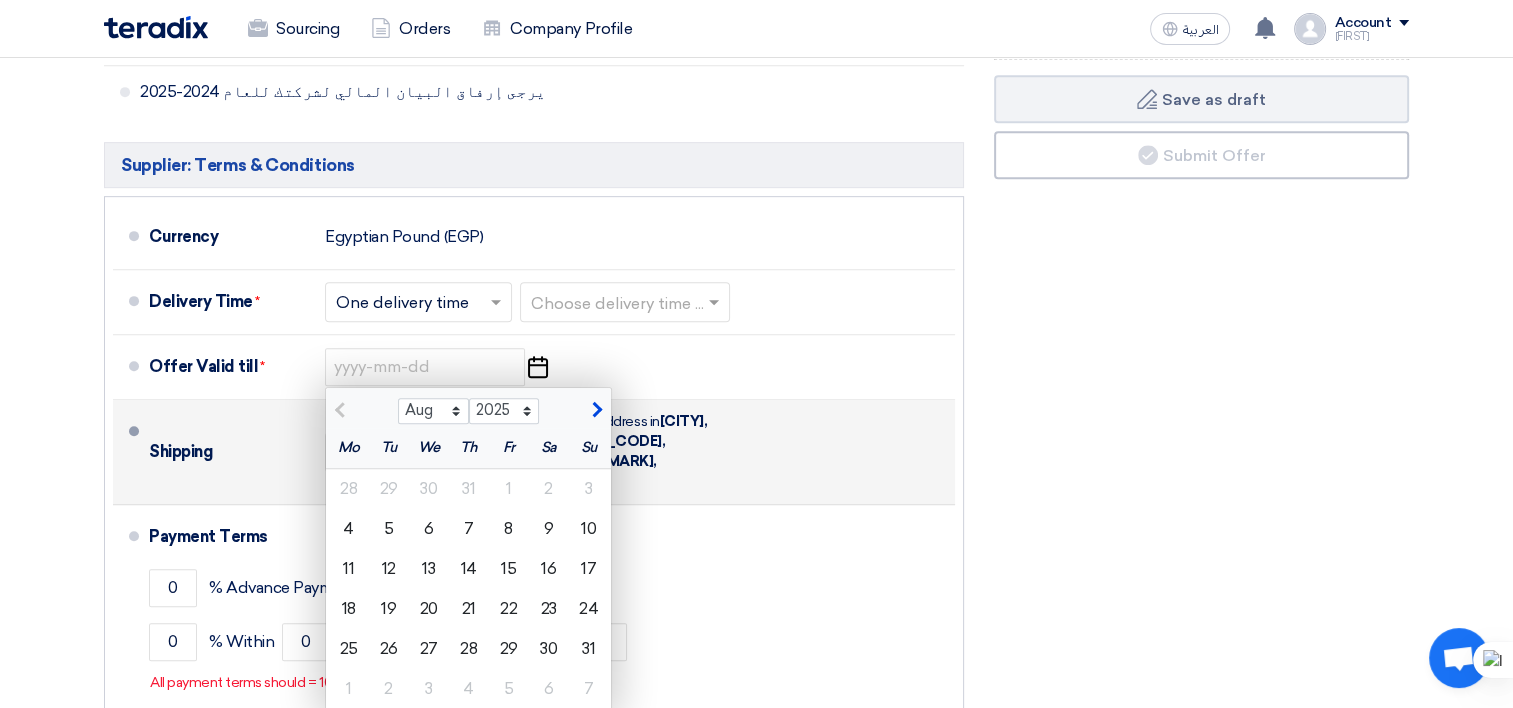 click on "[CITY], [CITY], [POSTAL_CODE], [STREET], [LANDMARK], [STREET], [CITY]" 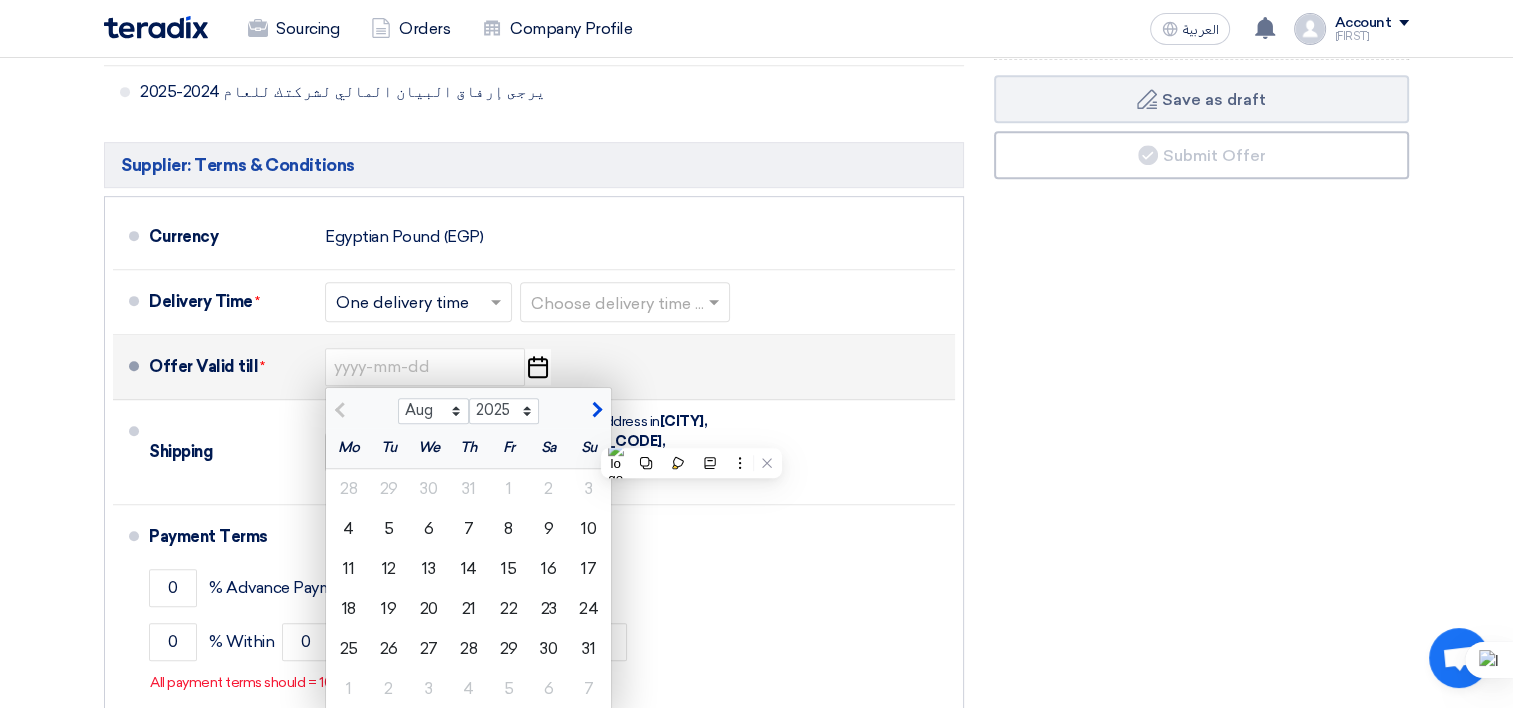 drag, startPoint x: 691, startPoint y: 432, endPoint x: 528, endPoint y: 364, distance: 176.6154 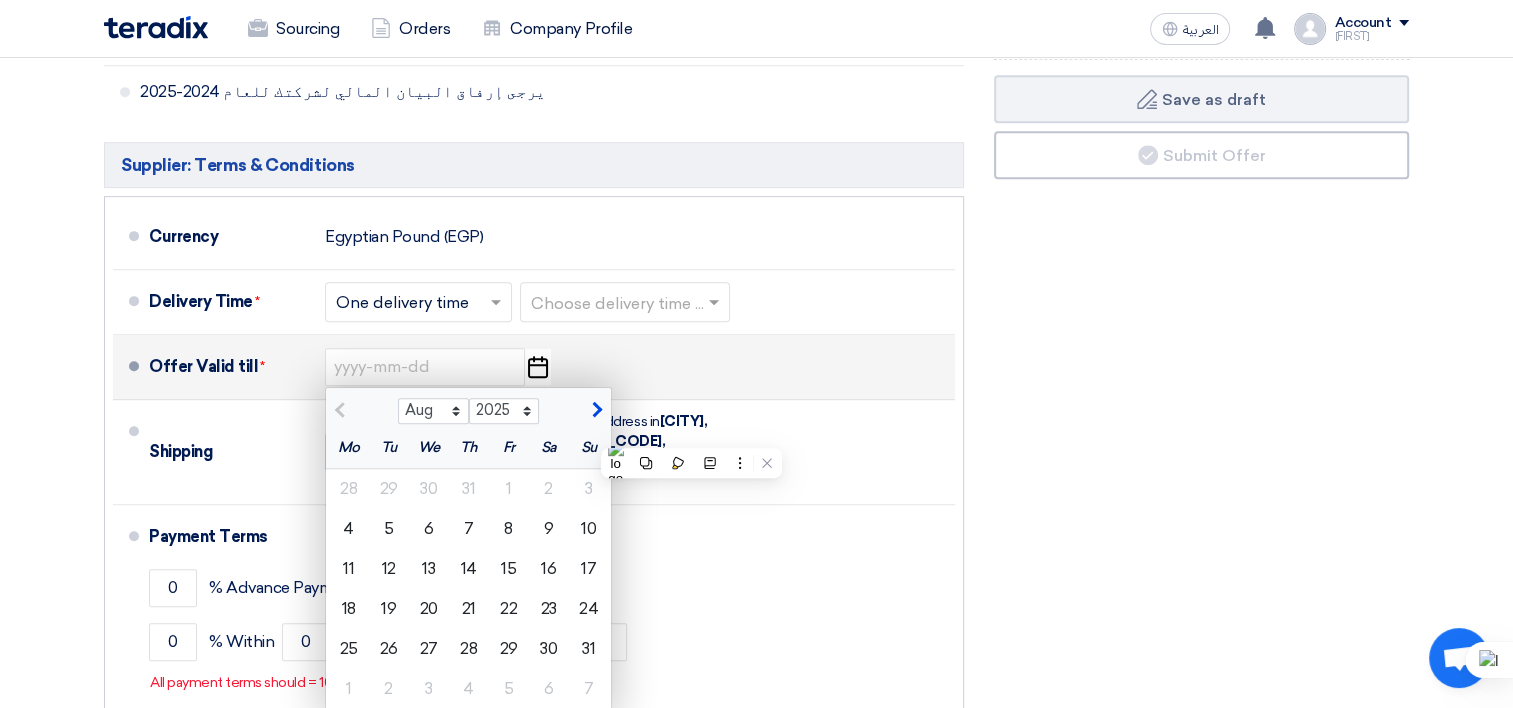 click on "Pick a date" 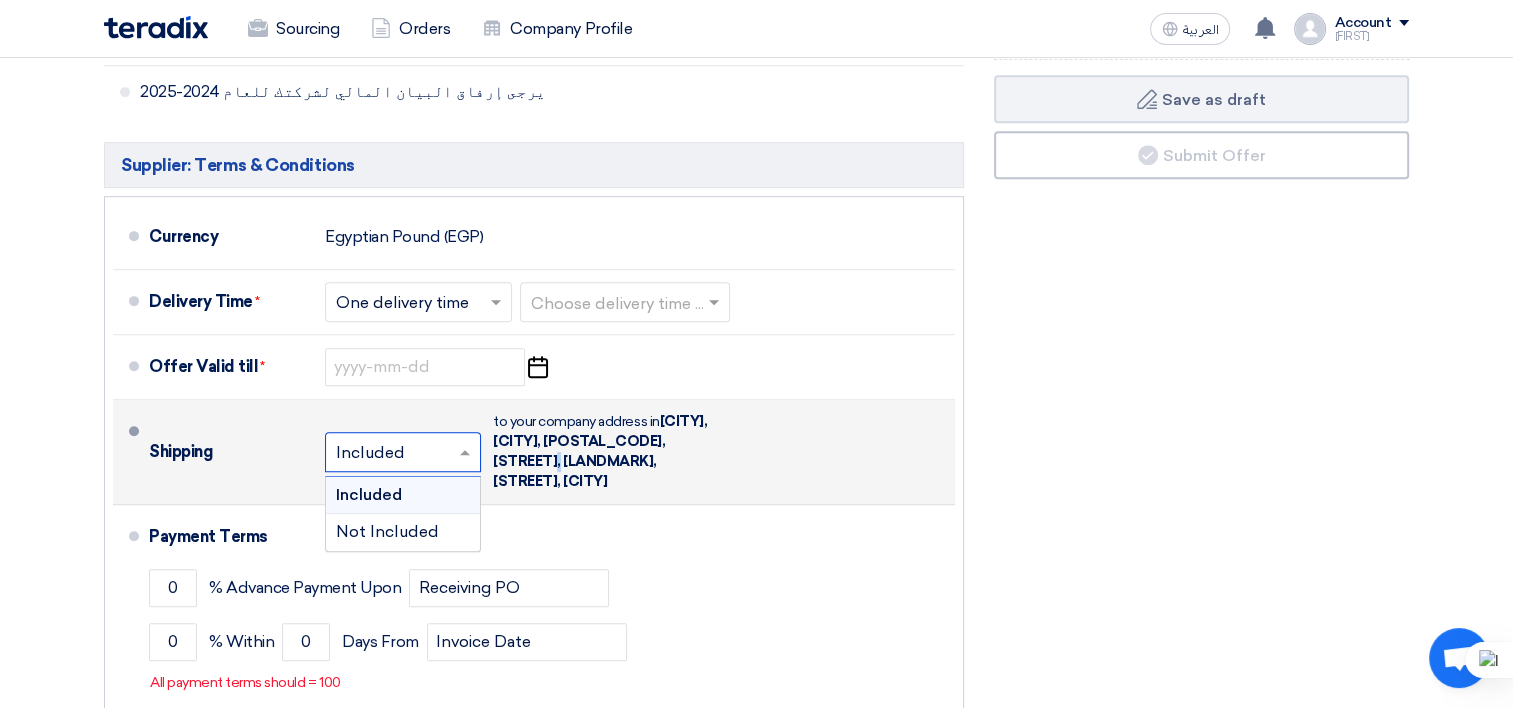 click on "×
Included
×" 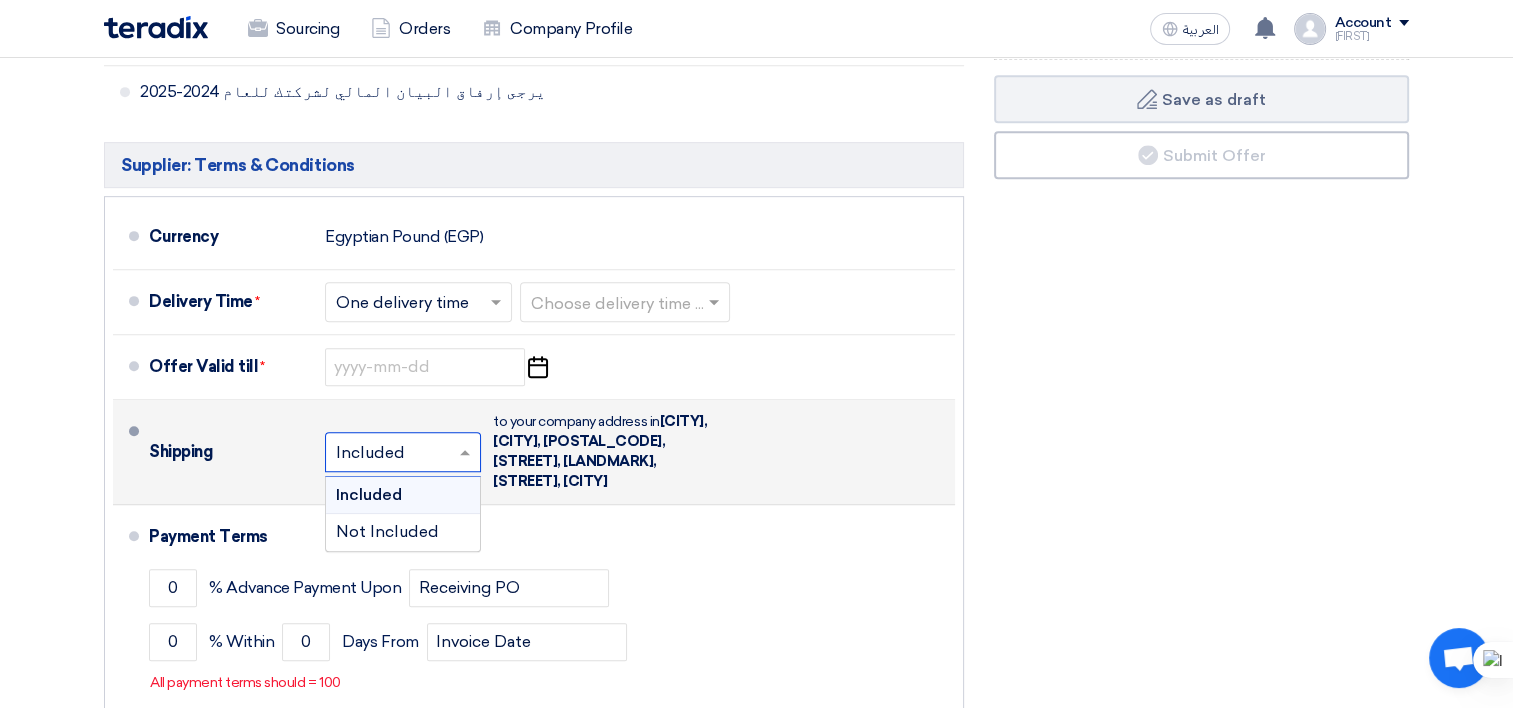 click 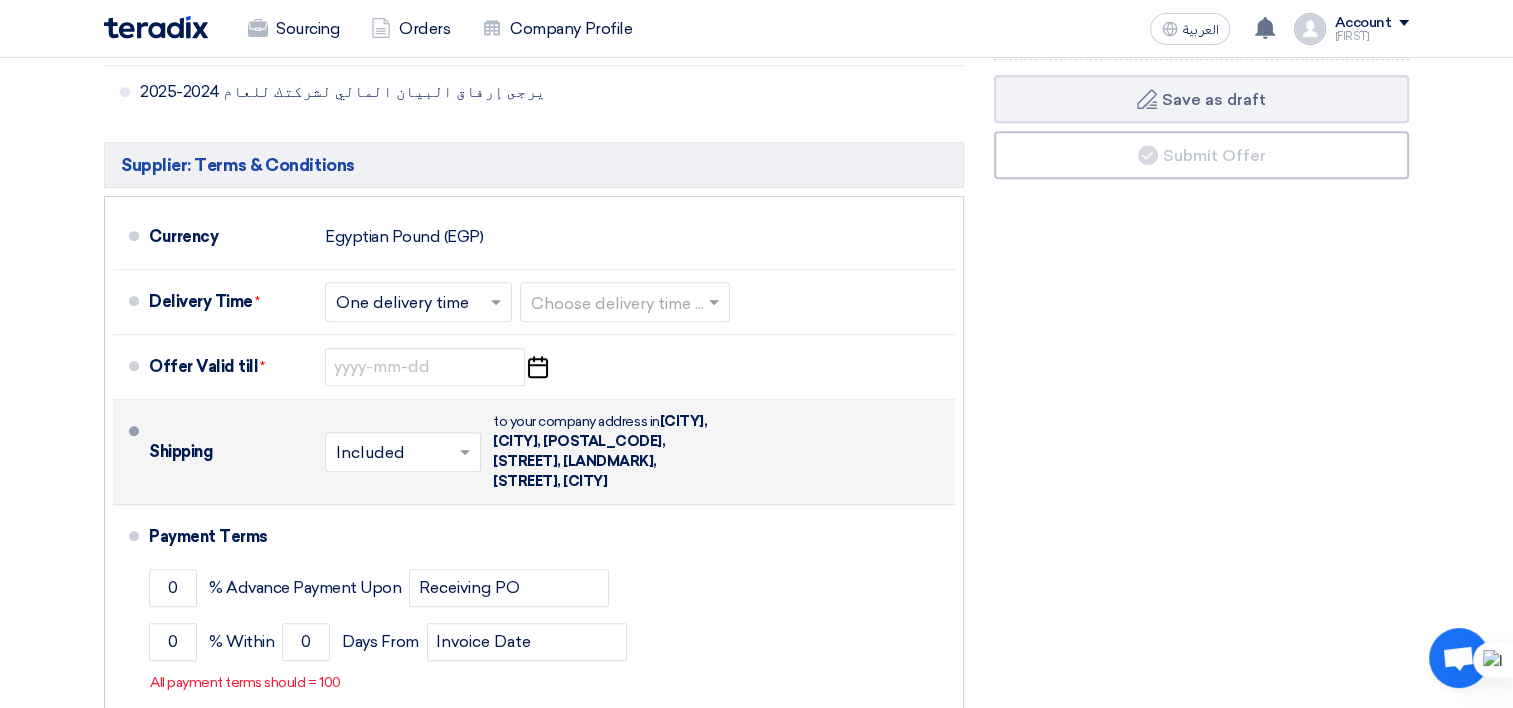click on "Offer Details
#
Part Number
Item Description
Quantity
Unit Price (EGP)
Taxes
+
'Select taxes...
14% -VAT" 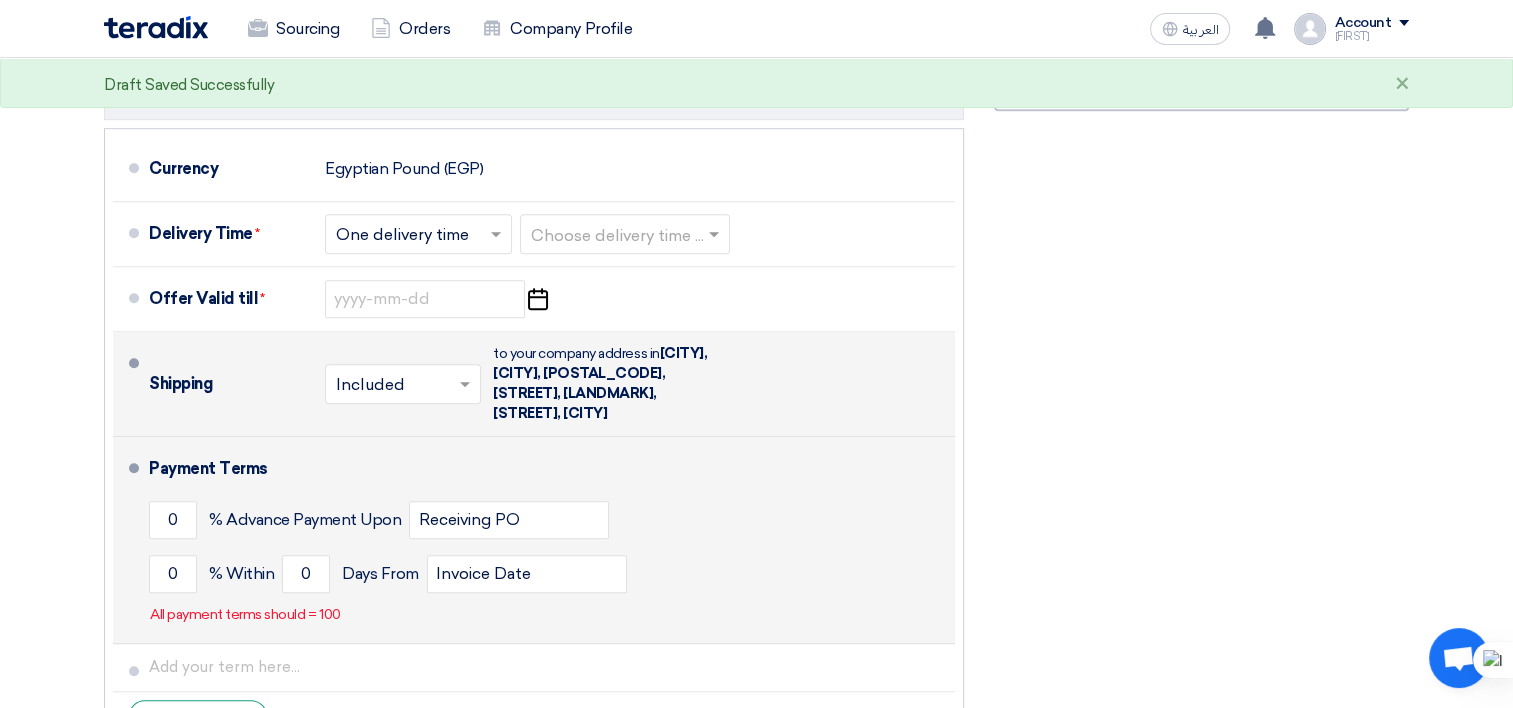 scroll, scrollTop: 1000, scrollLeft: 0, axis: vertical 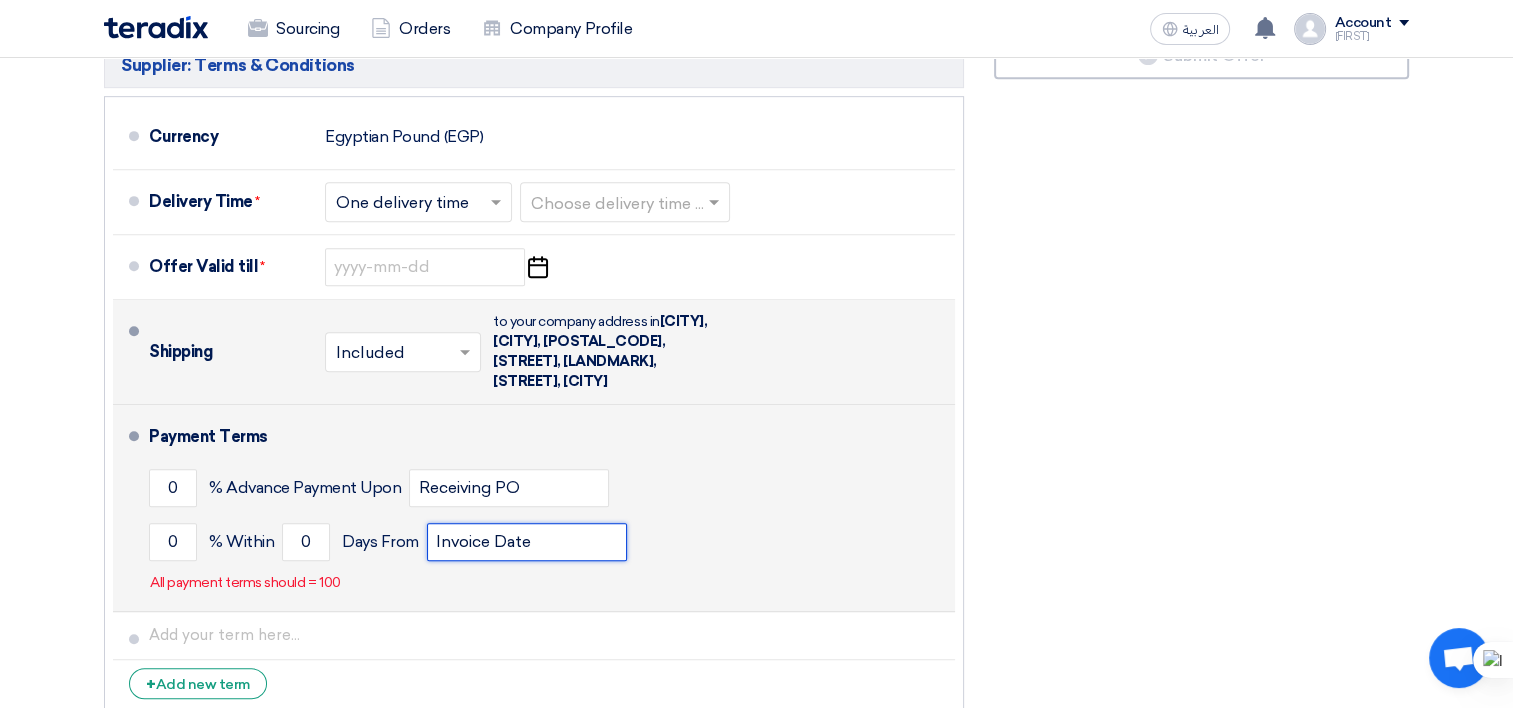 click on "Invoice Date" 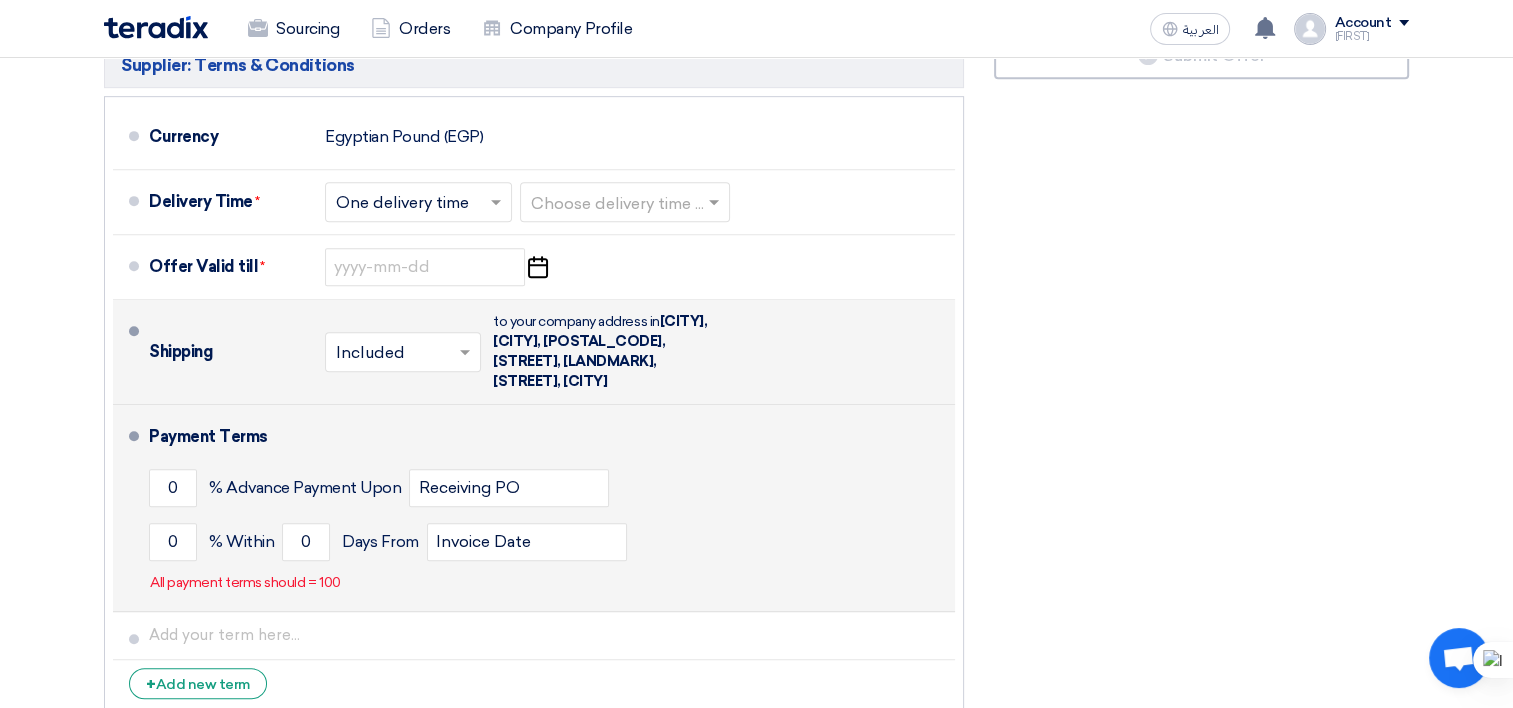 click on "0
% Within
0
Days From
Invoice Date" 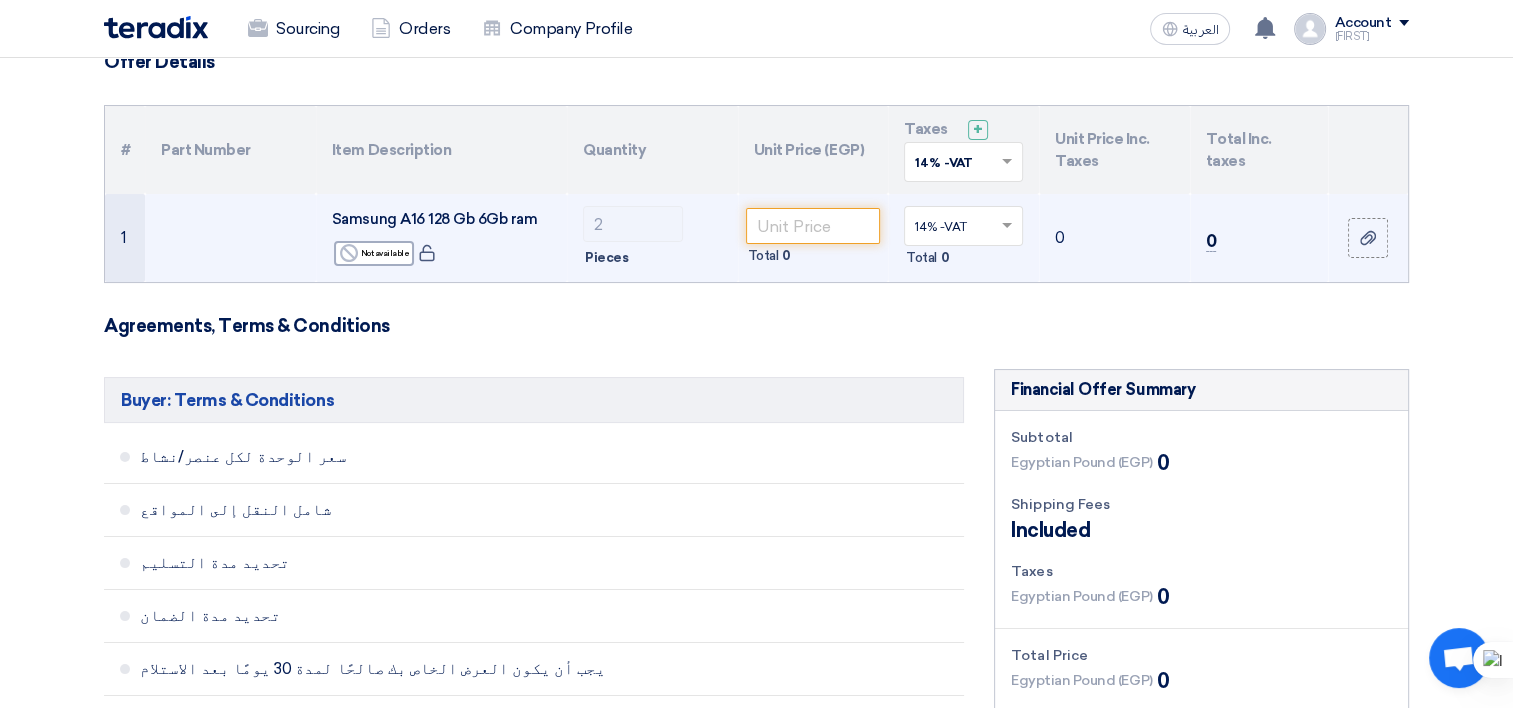 scroll, scrollTop: 200, scrollLeft: 0, axis: vertical 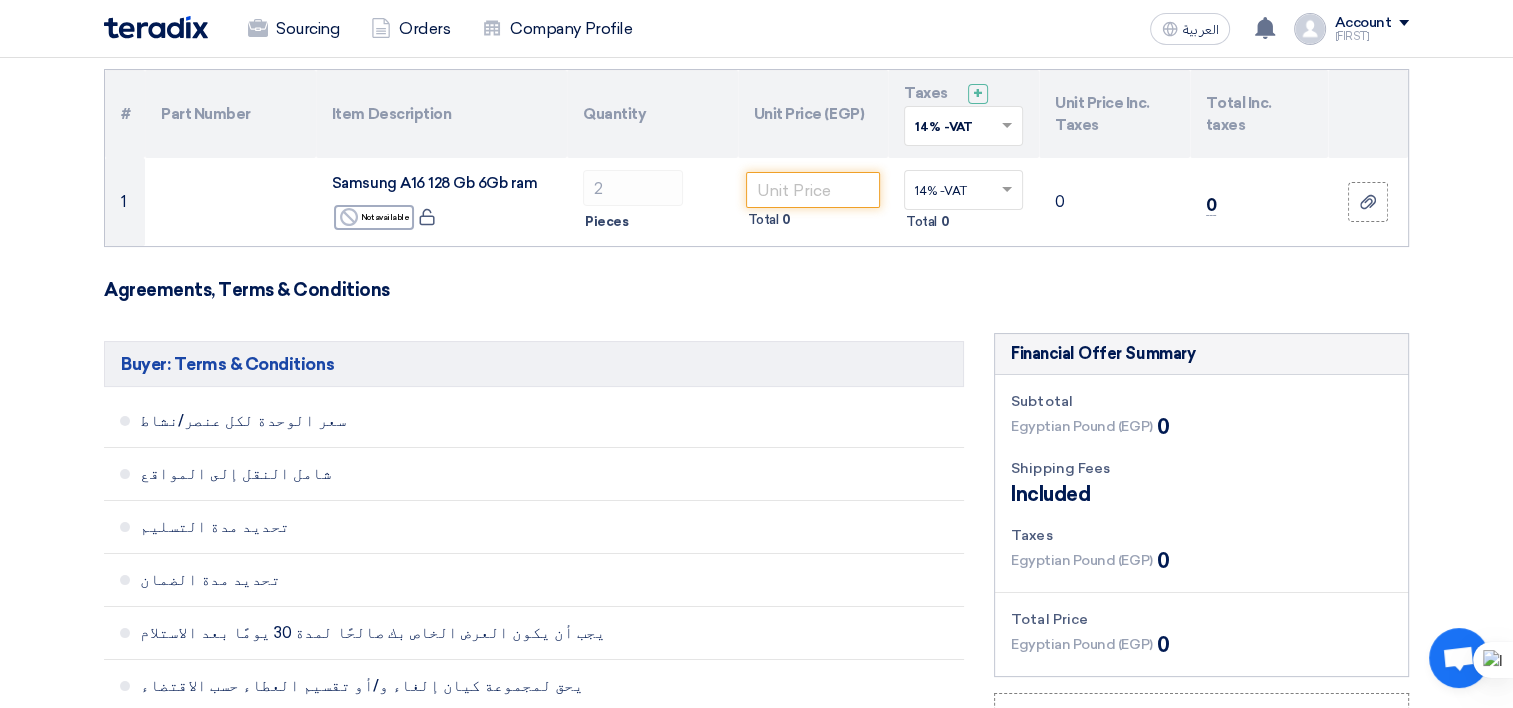 click on "Agreements, Terms & Conditions" 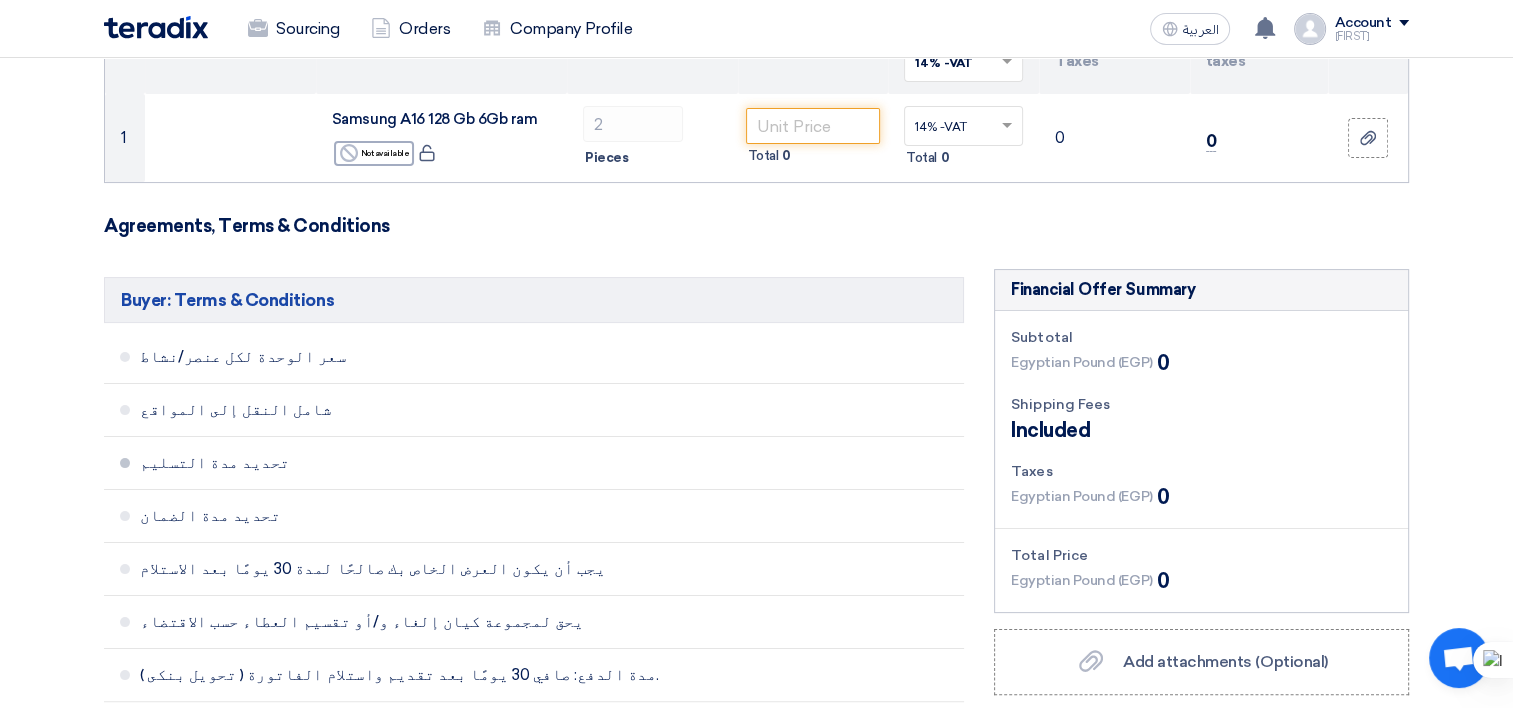 scroll, scrollTop: 300, scrollLeft: 0, axis: vertical 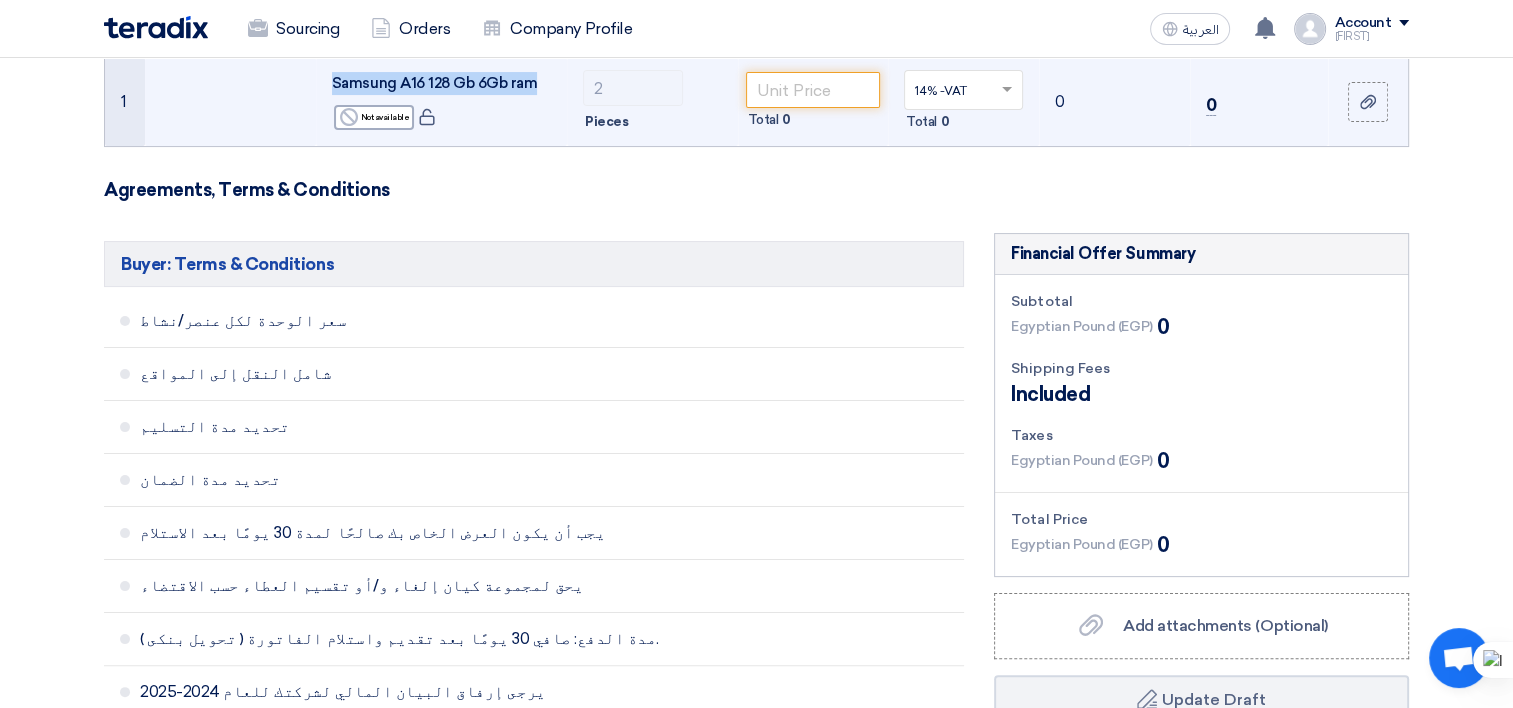 drag, startPoint x: 545, startPoint y: 87, endPoint x: 331, endPoint y: 80, distance: 214.11446 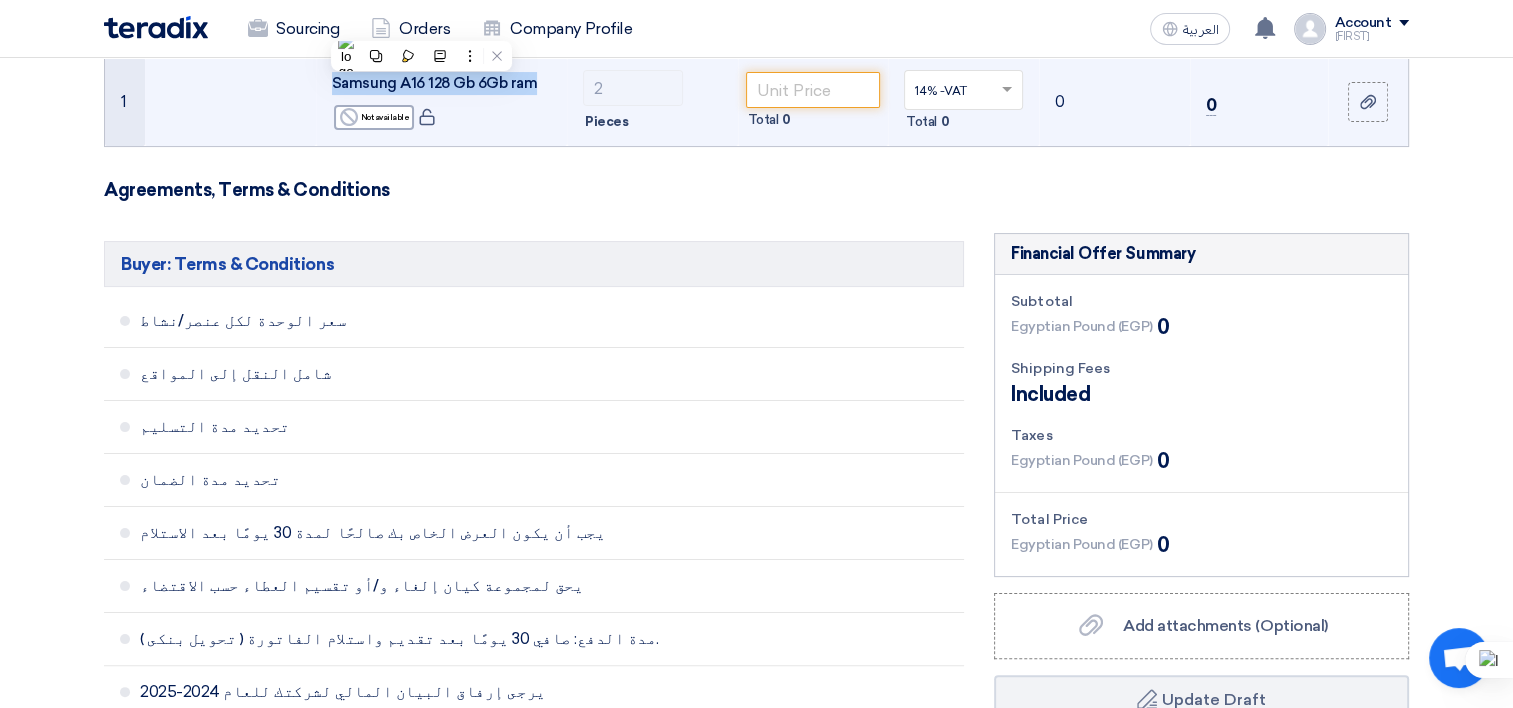 drag, startPoint x: 331, startPoint y: 80, endPoint x: 512, endPoint y: 84, distance: 181.04419 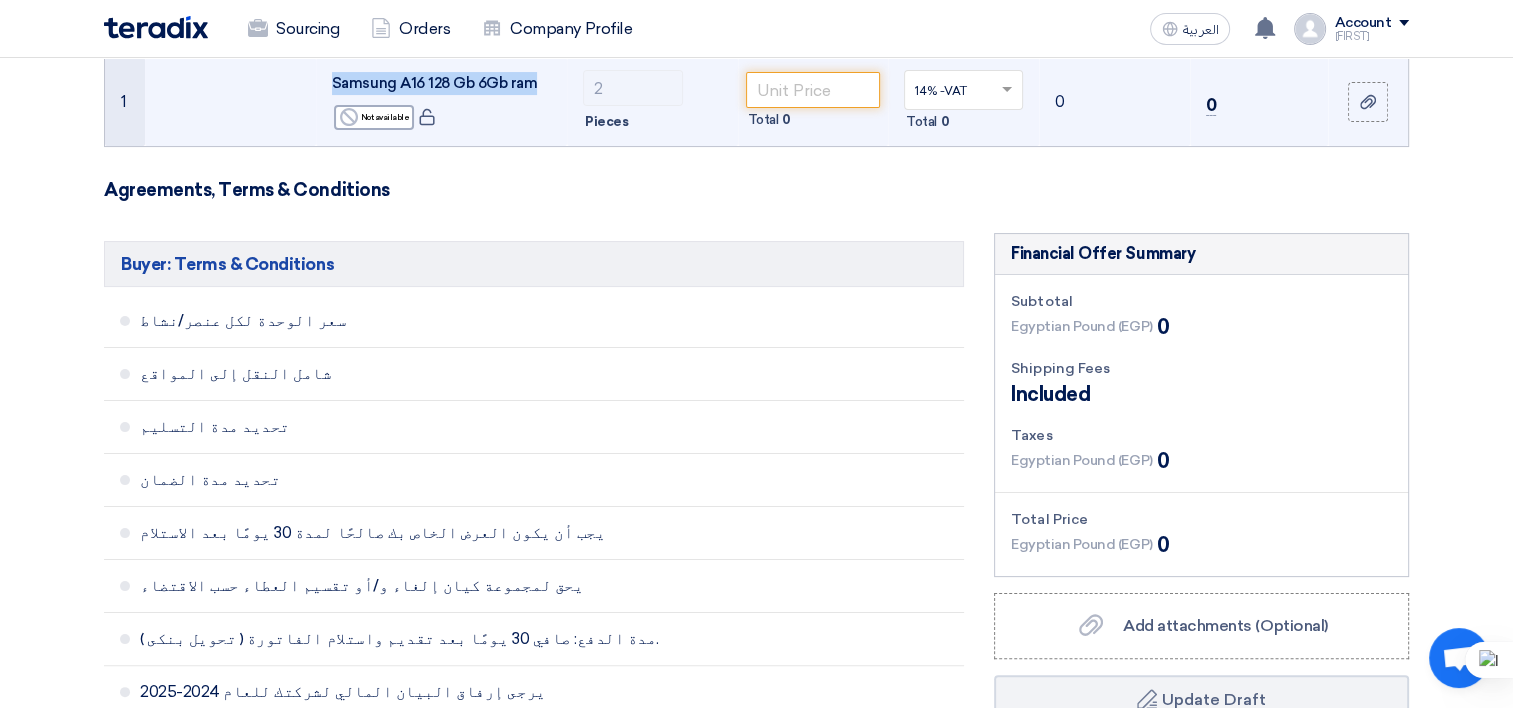 copy on "Samsung A16 128 Gb 6Gb ram" 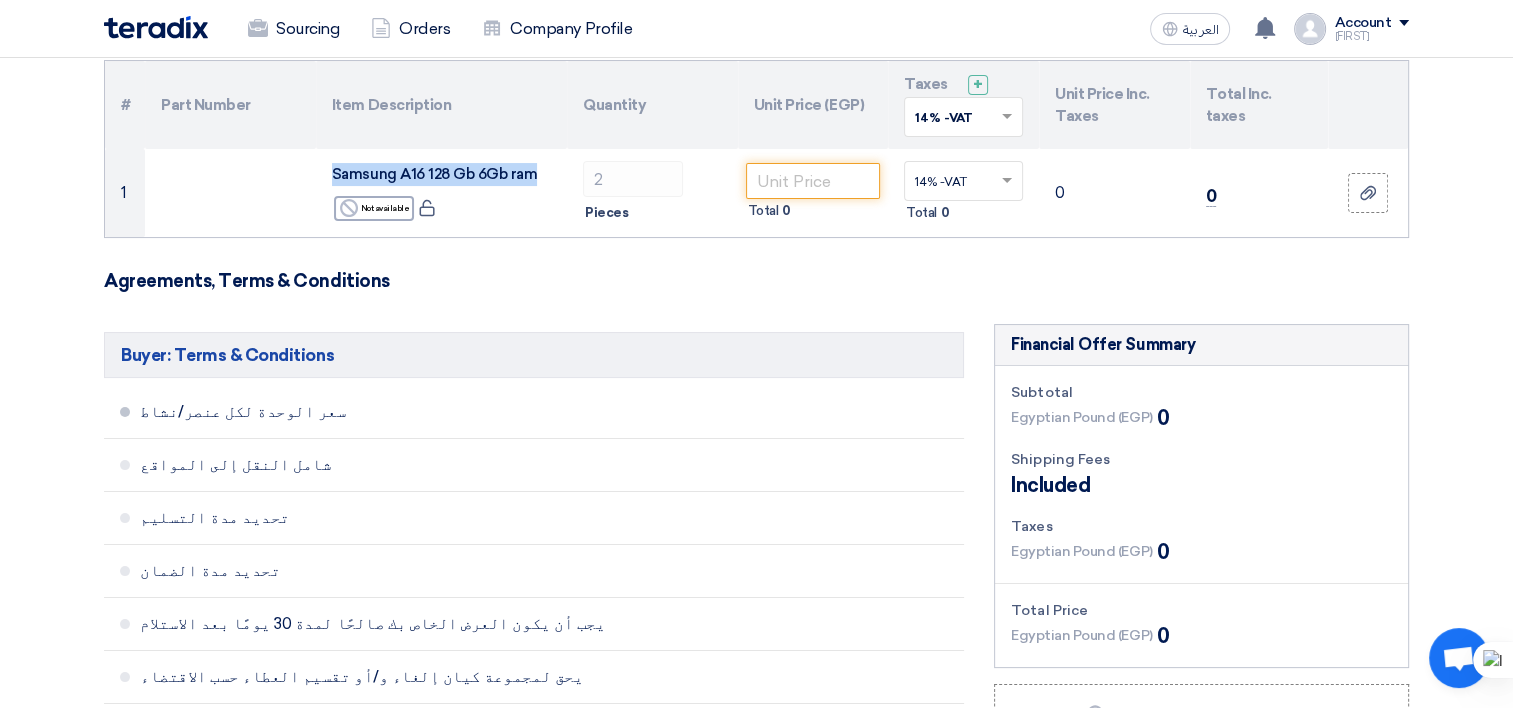 scroll, scrollTop: 0, scrollLeft: 0, axis: both 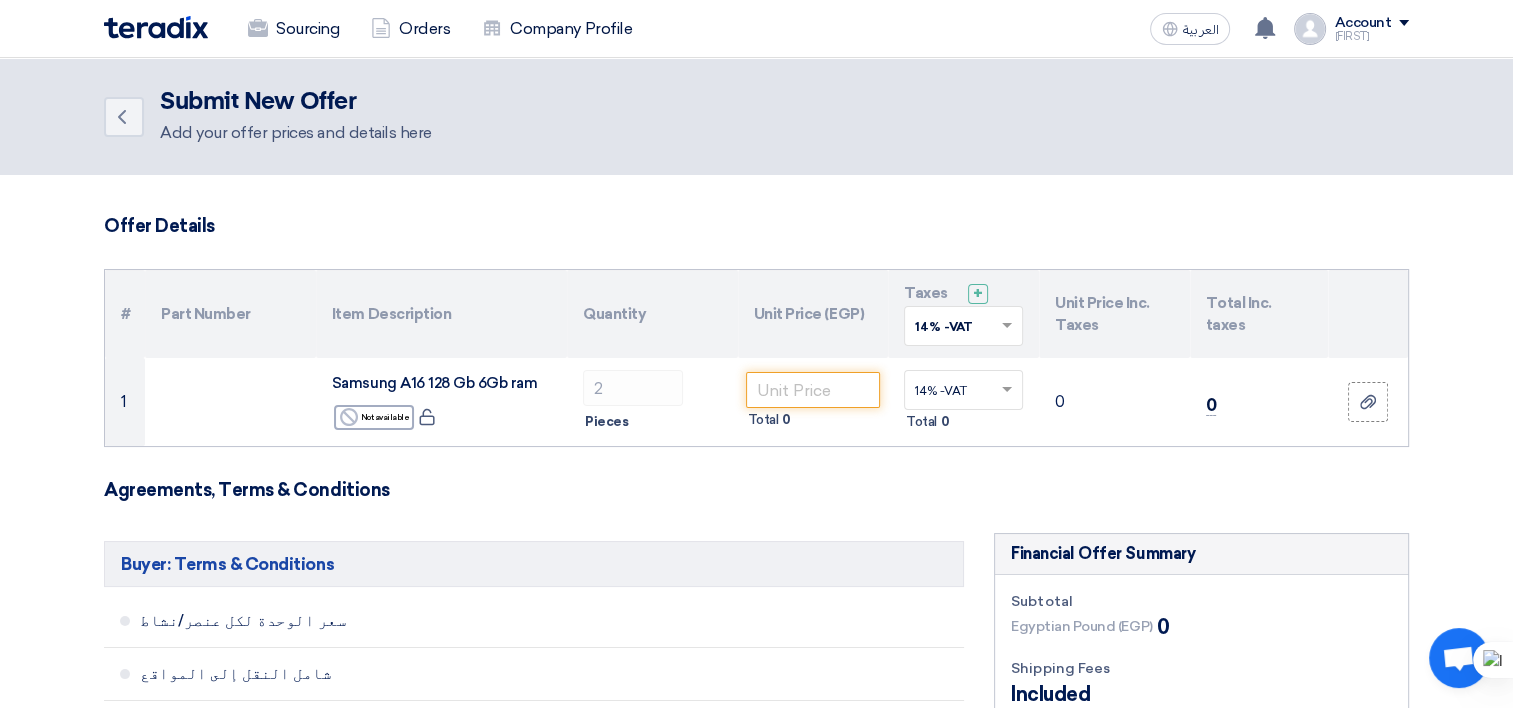 click on "Offer Details" 